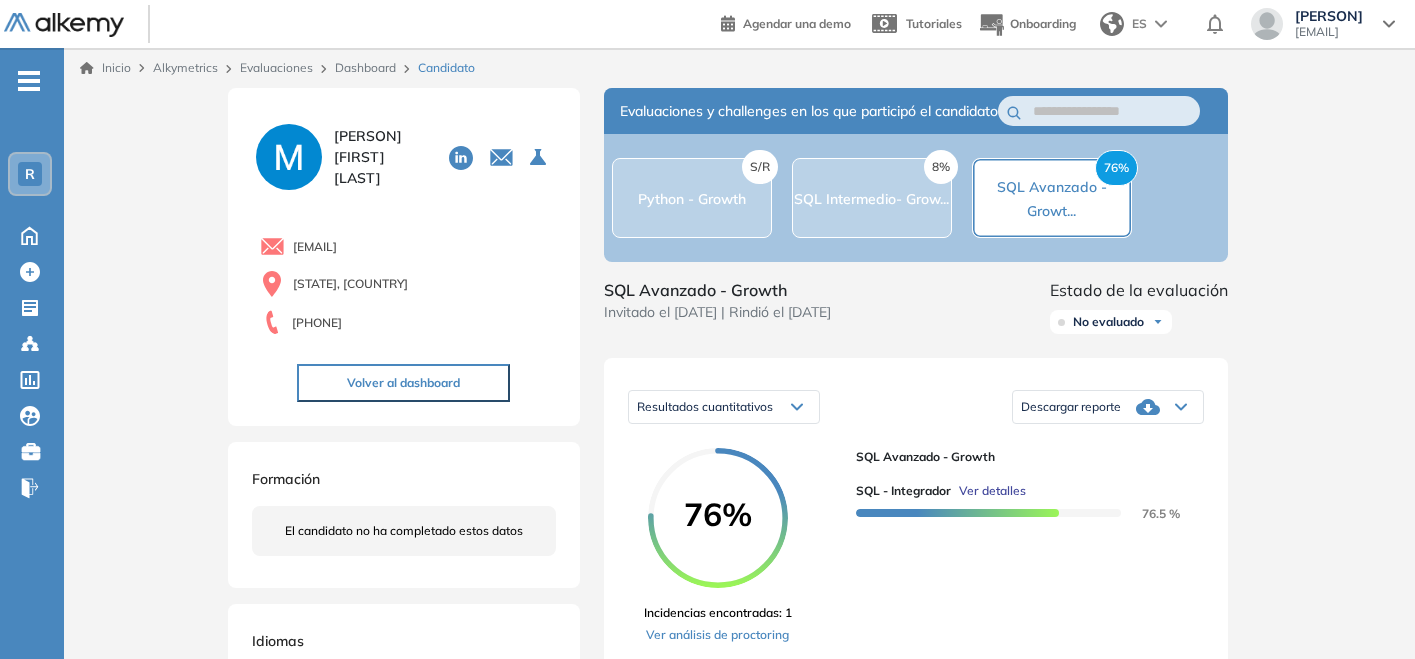 scroll, scrollTop: 222, scrollLeft: 0, axis: vertical 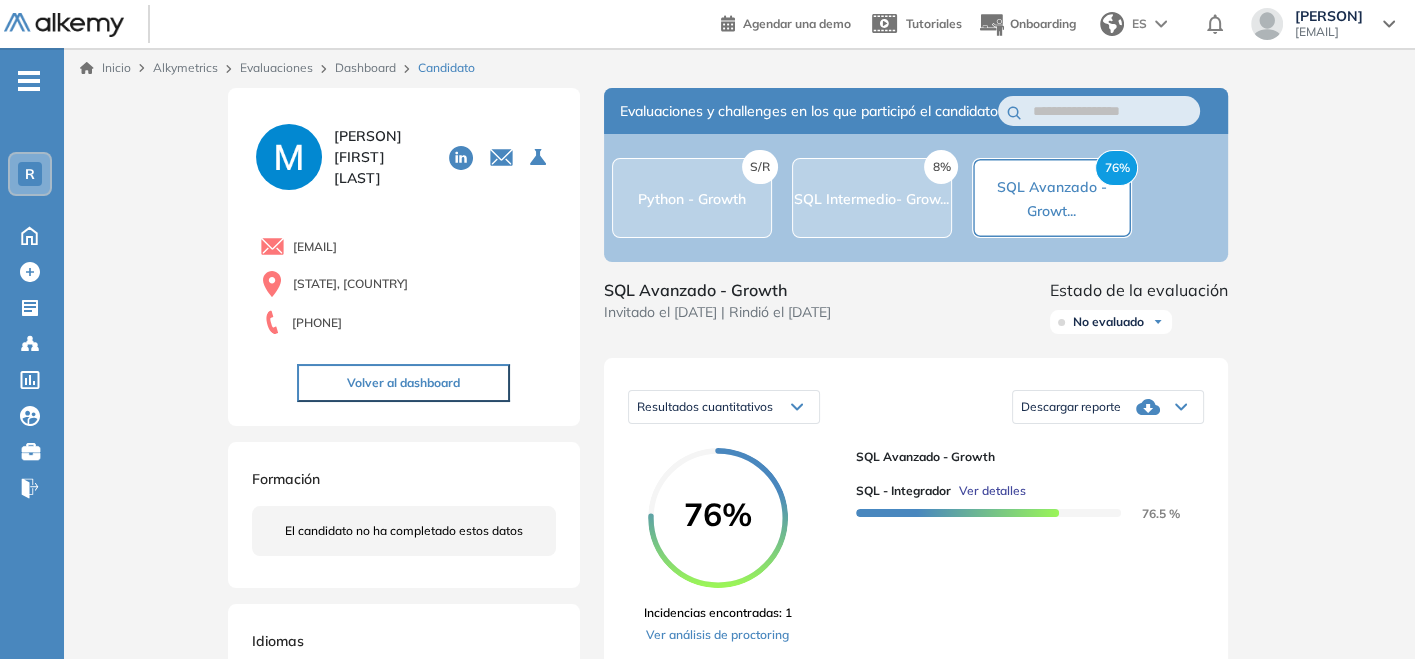 click on "Evaluaciones" at bounding box center [276, 67] 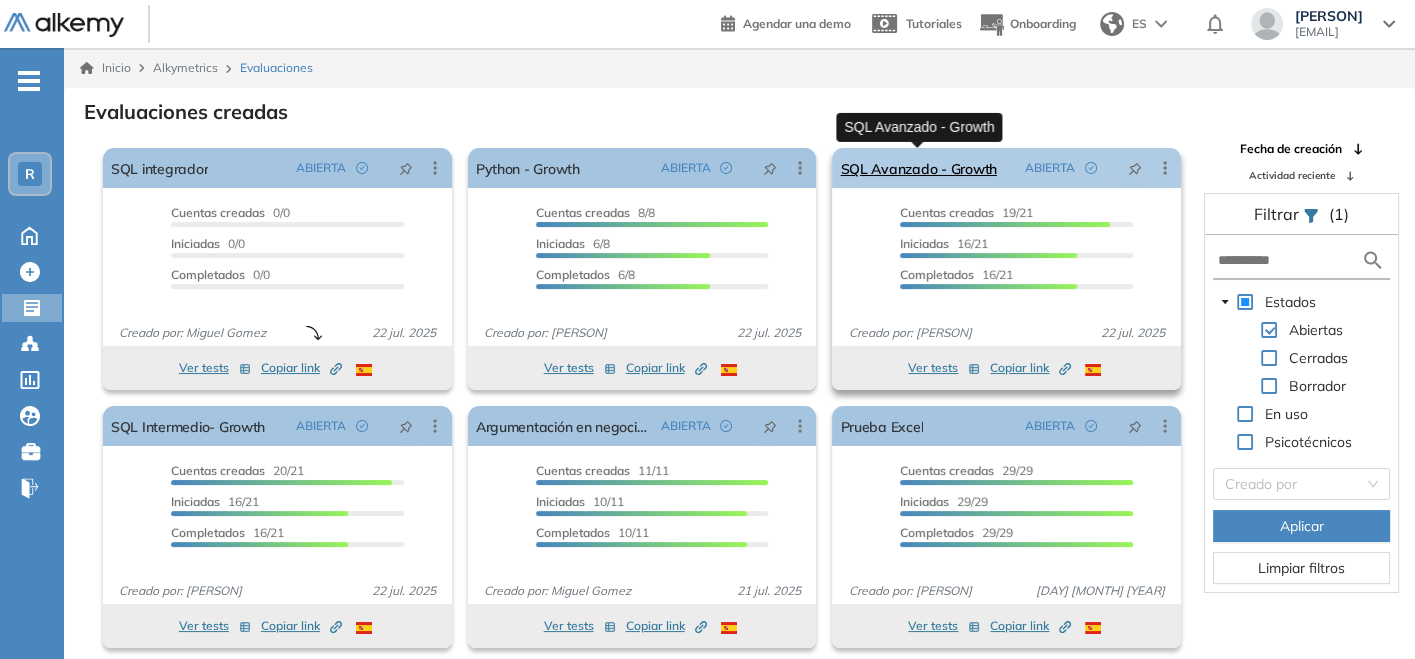 click on "SQL Avanzado - Growth" at bounding box center [918, 168] 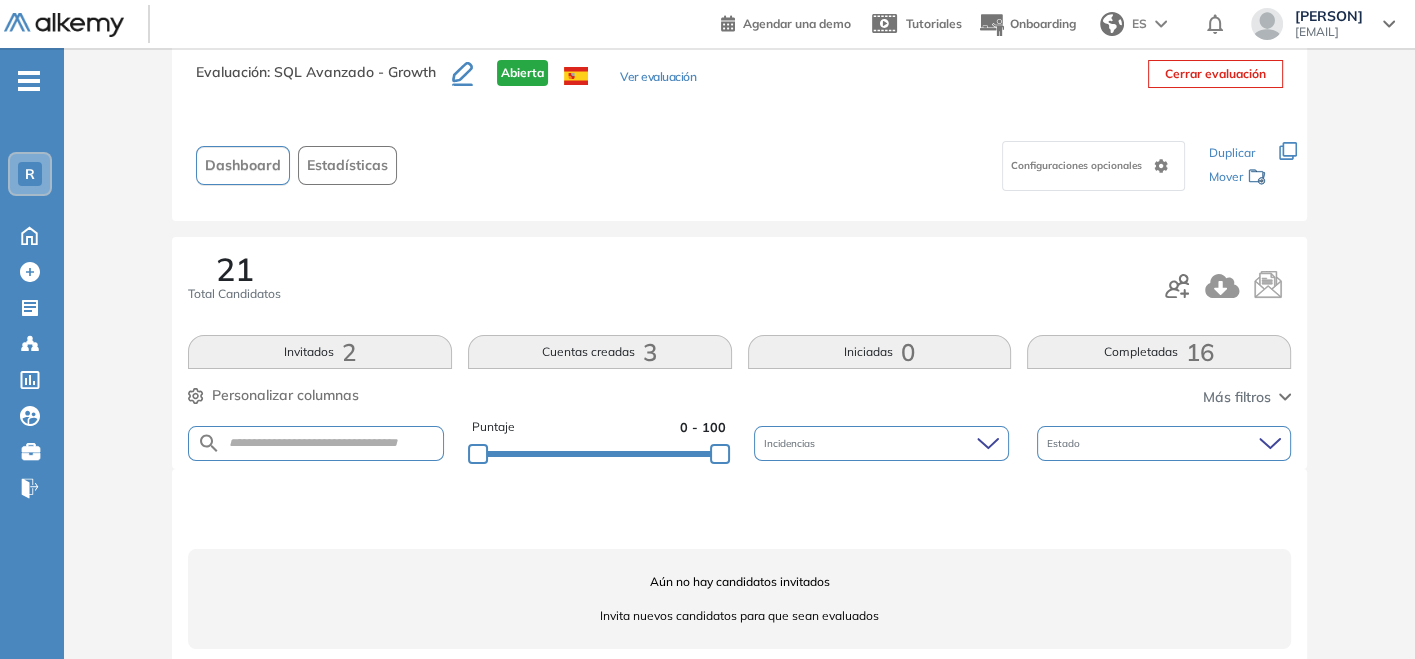 scroll, scrollTop: 80, scrollLeft: 0, axis: vertical 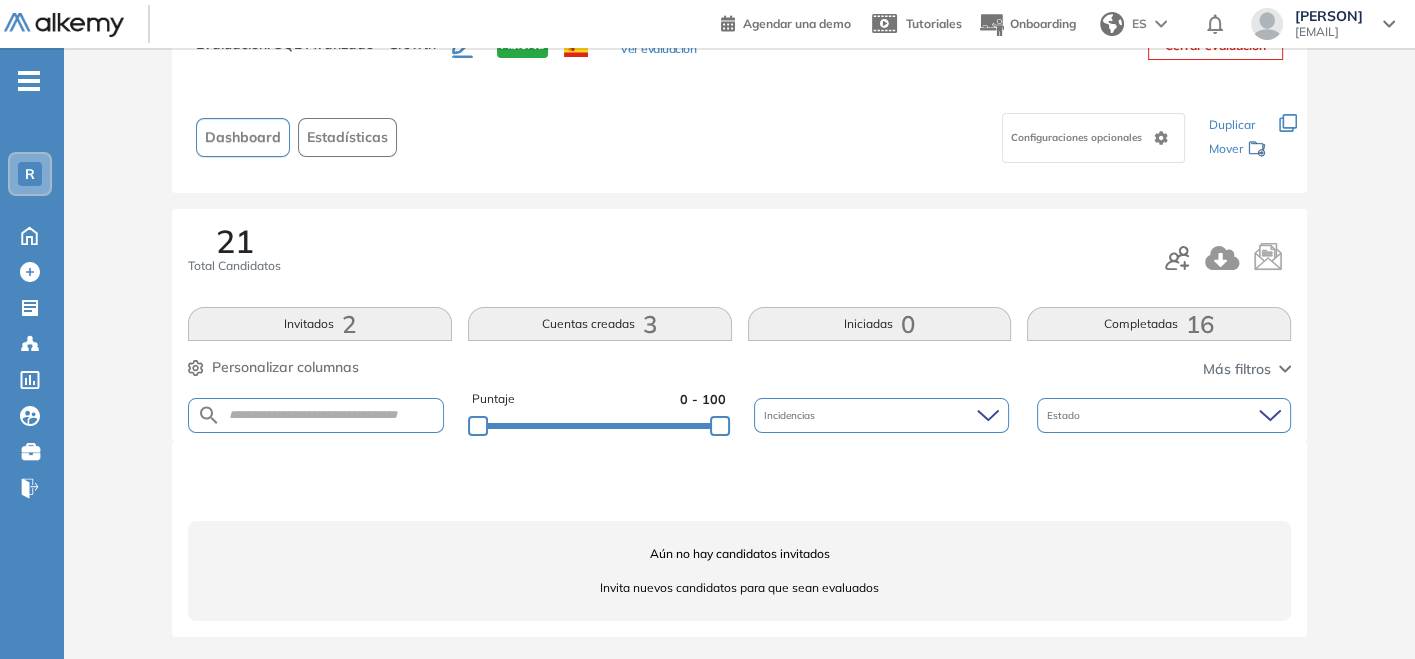 click at bounding box center (1228, 258) 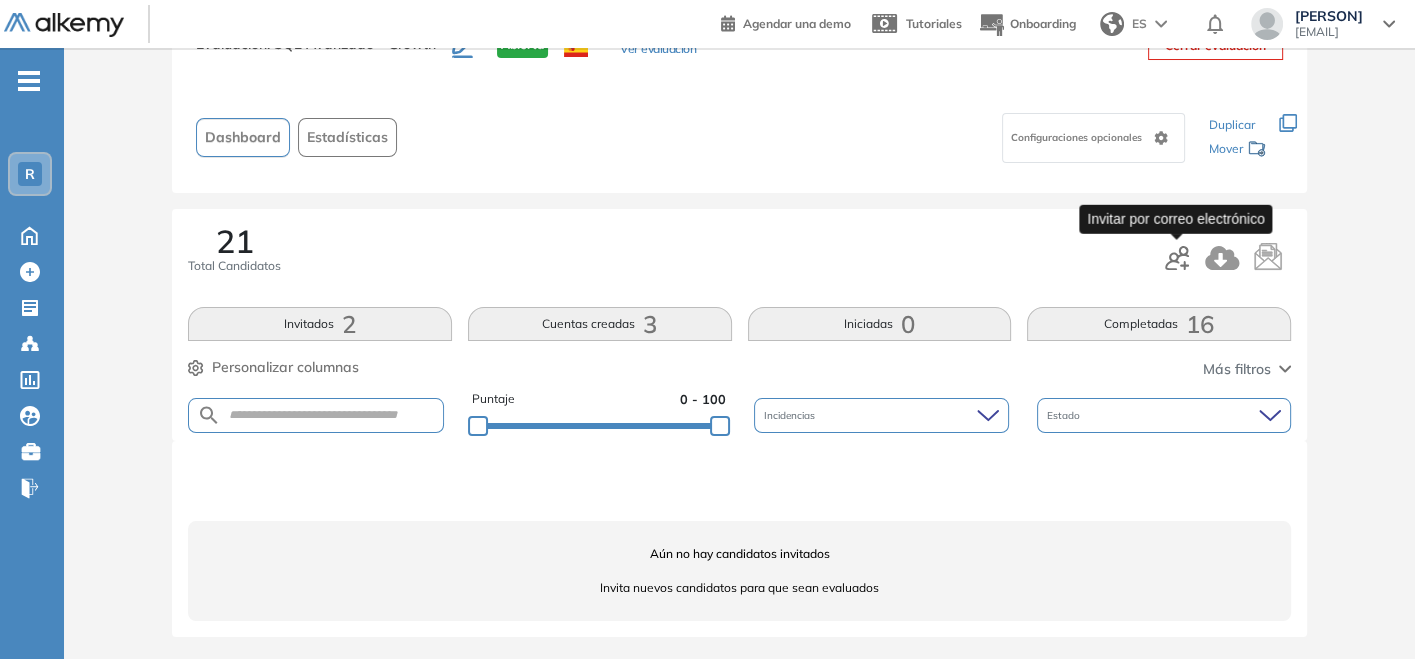 click 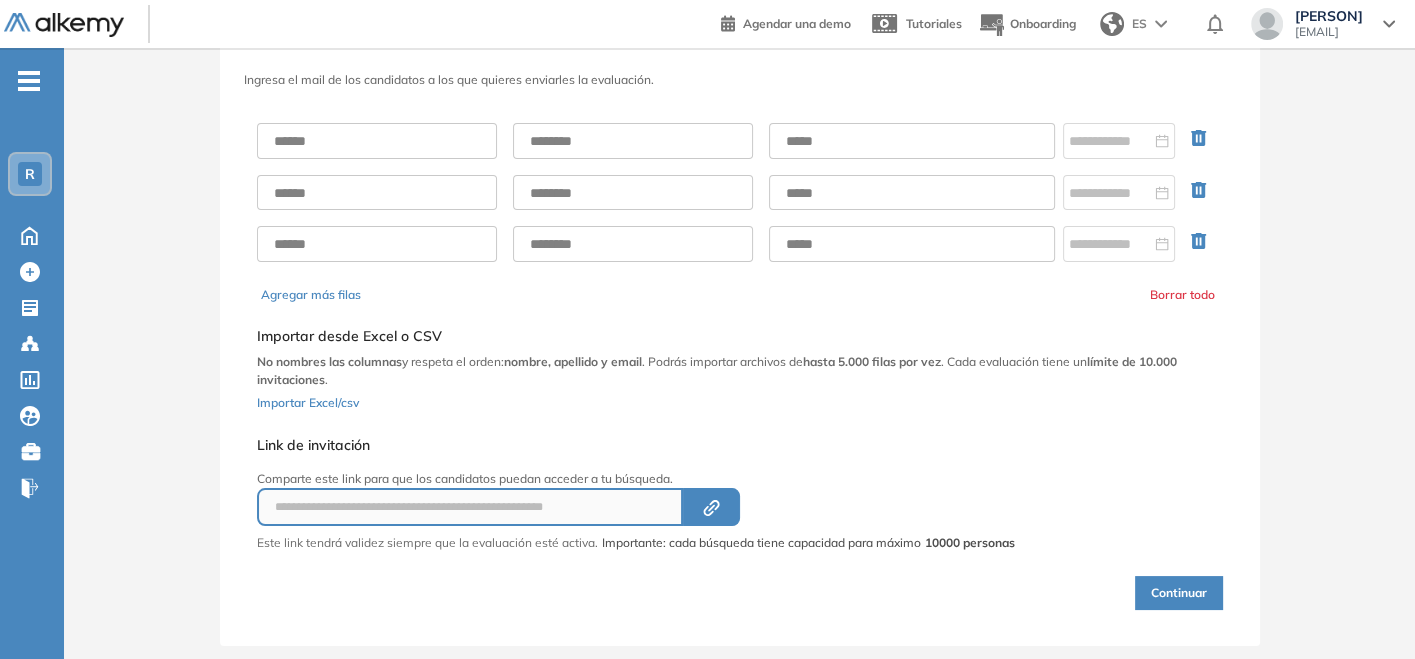 click at bounding box center (740, 192) 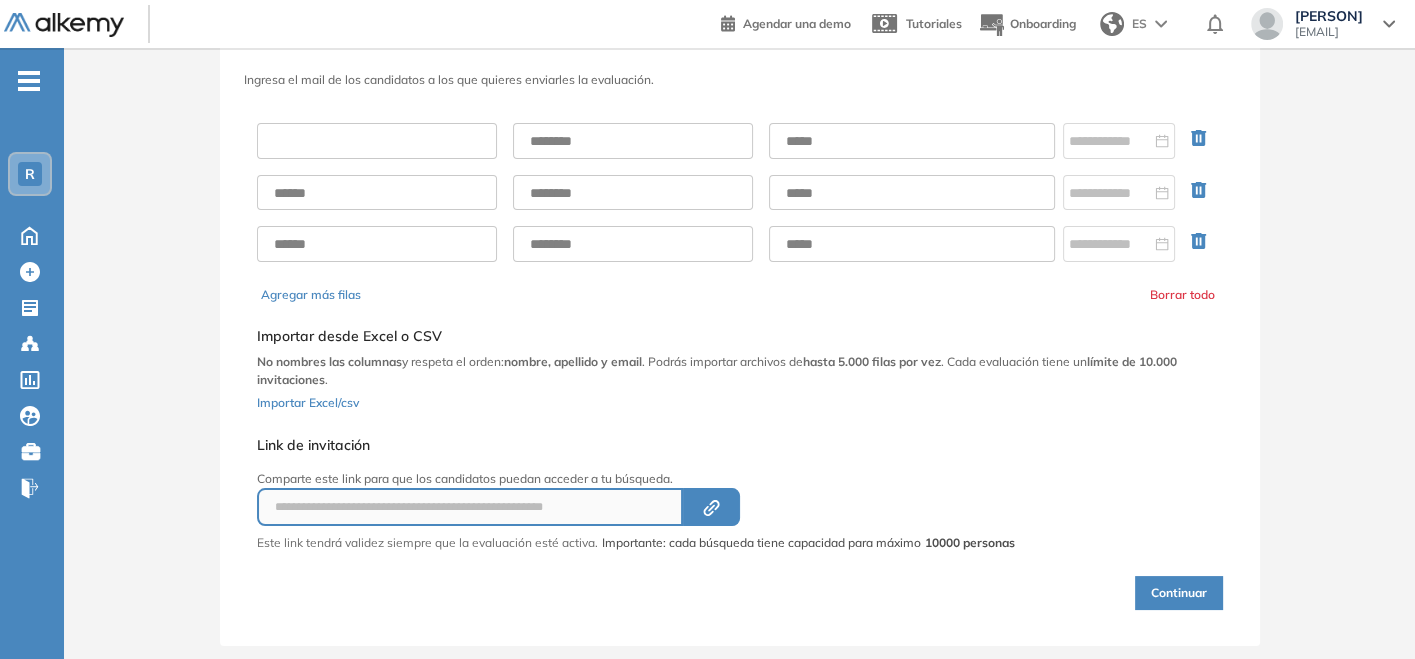 click at bounding box center [377, 141] 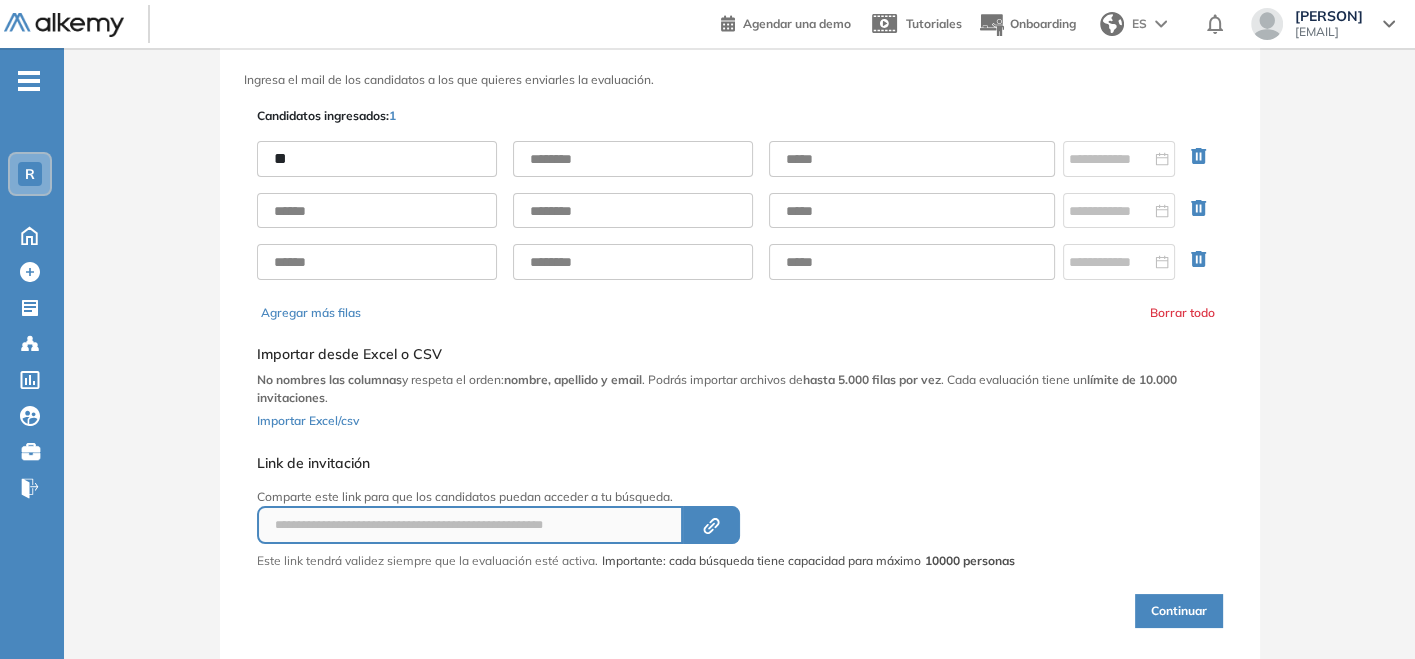 type on "******" 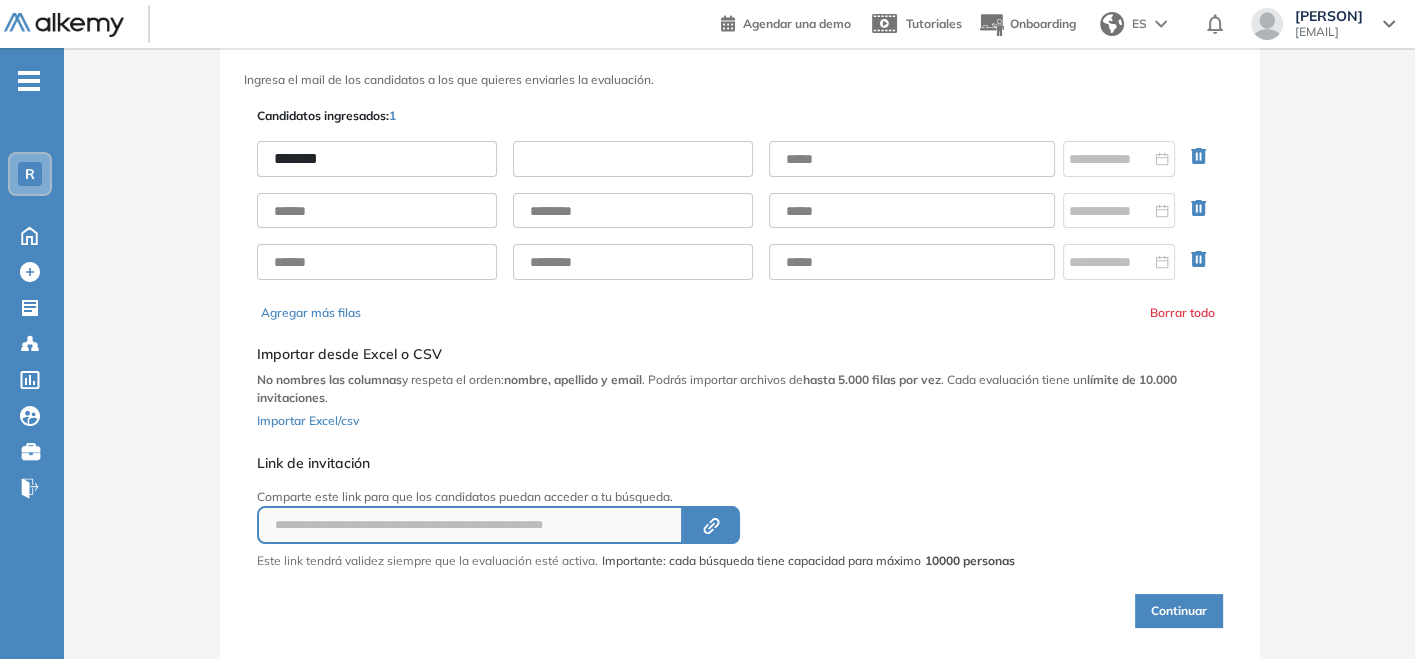 click at bounding box center (633, 159) 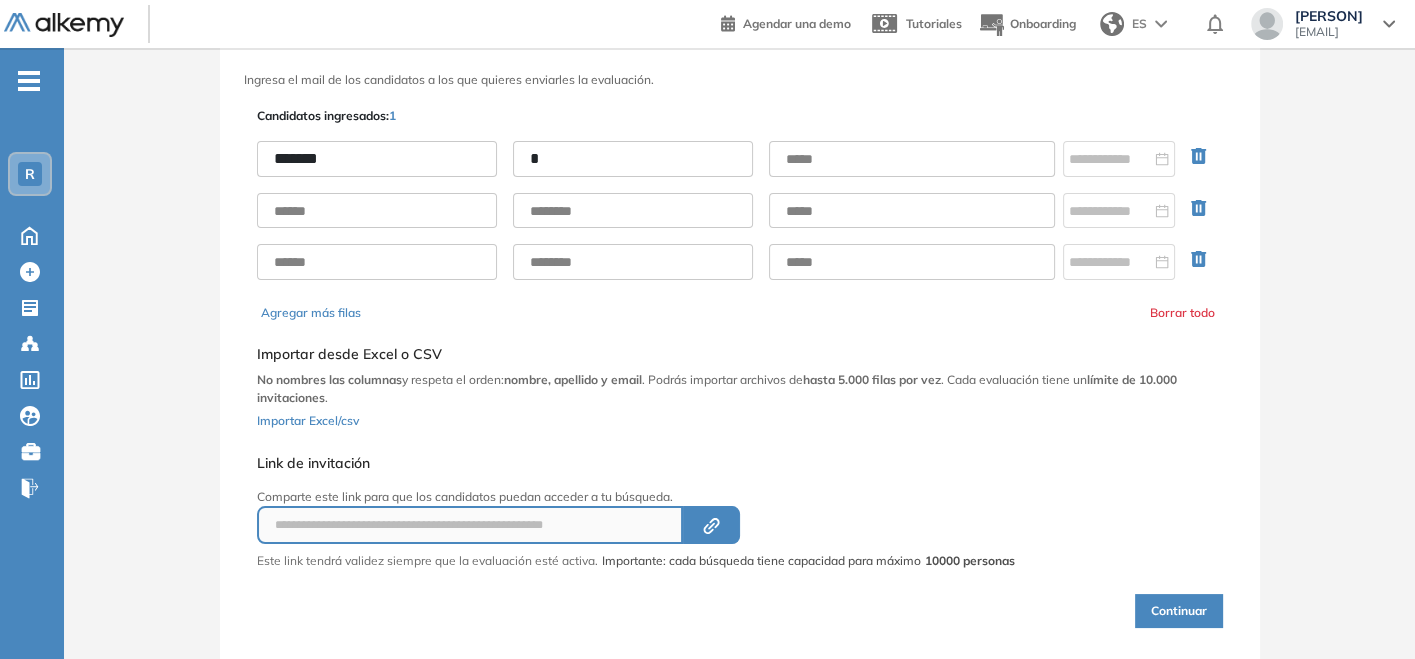 type on "********" 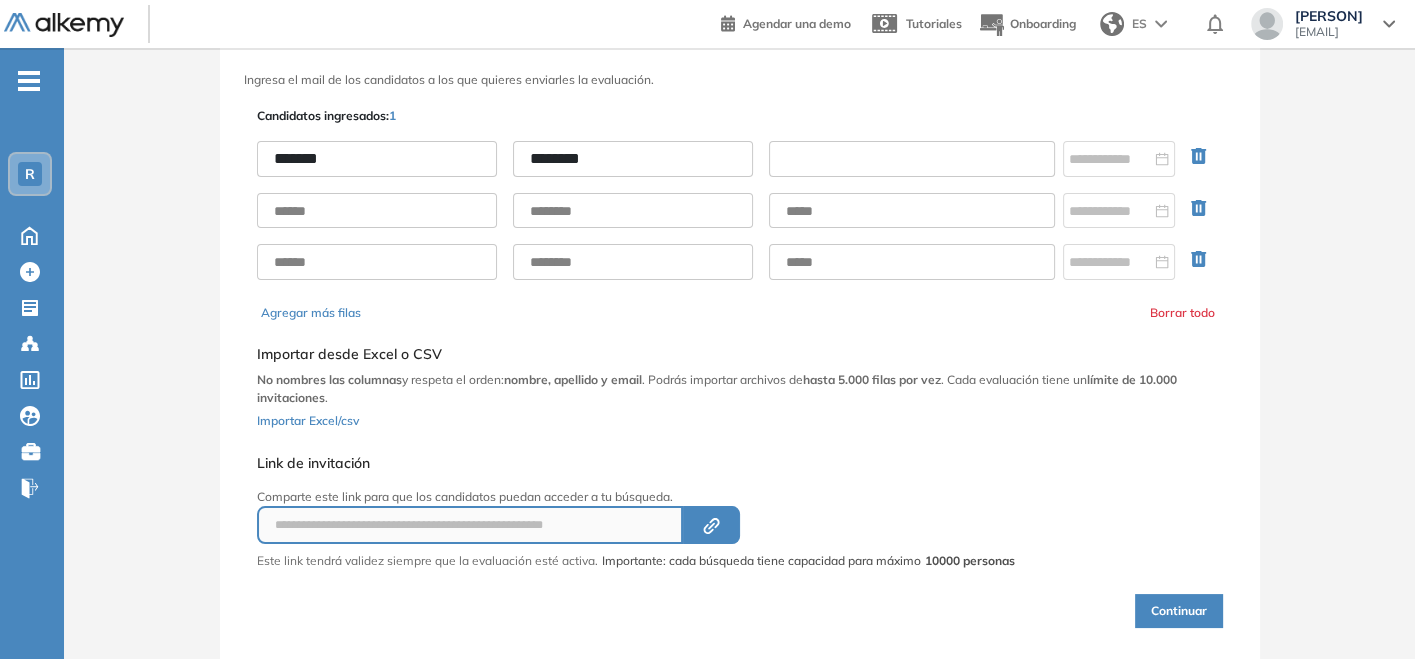 click at bounding box center (912, 159) 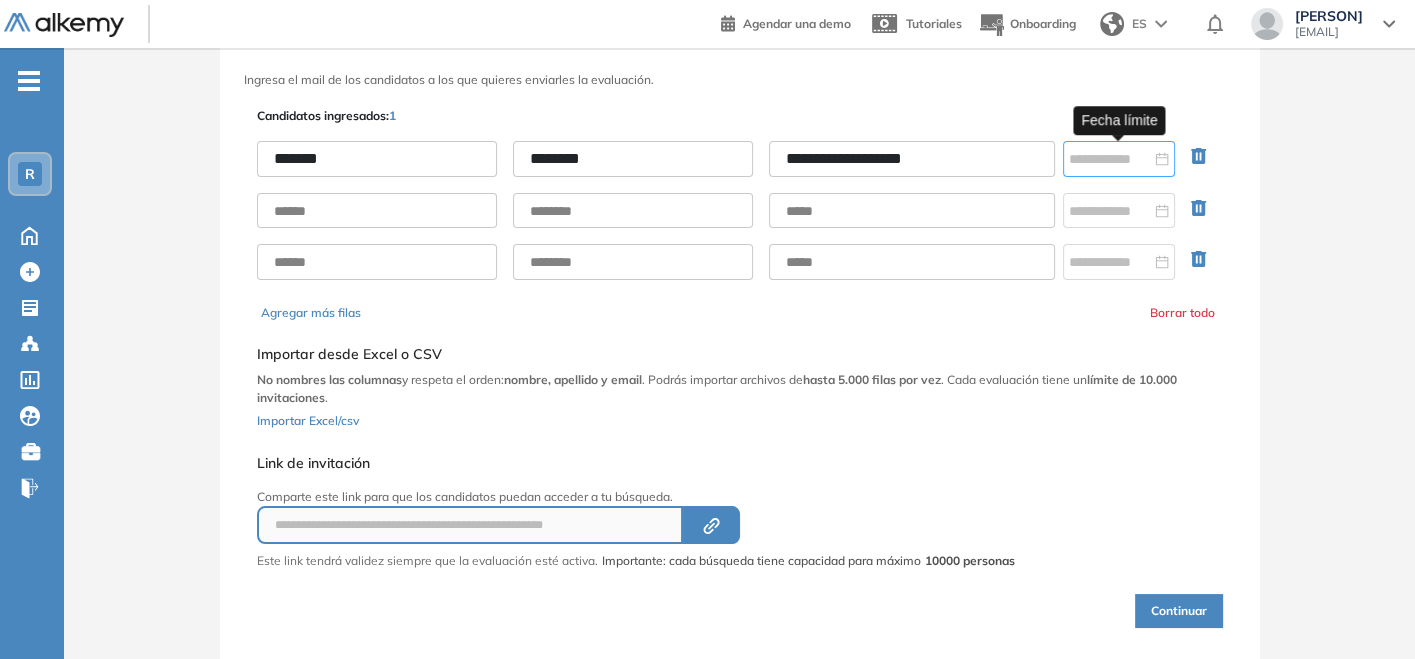 type on "**********" 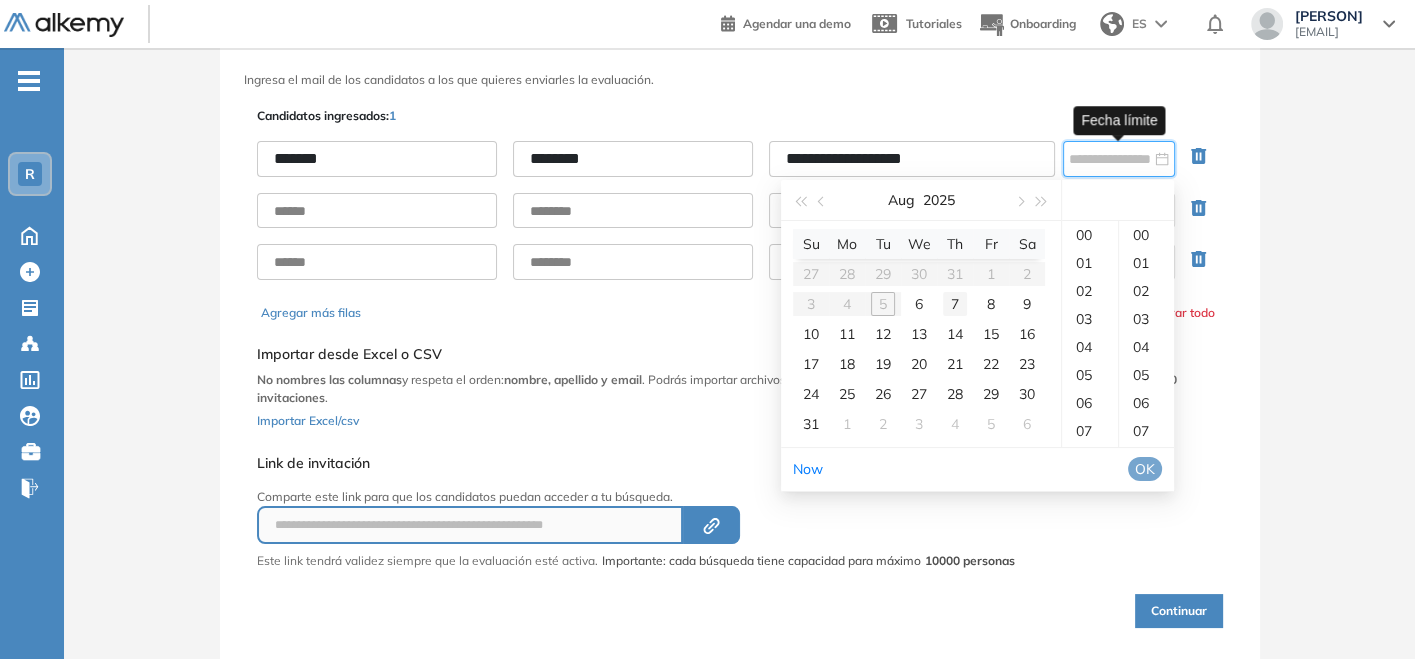 click on "7" at bounding box center (955, 304) 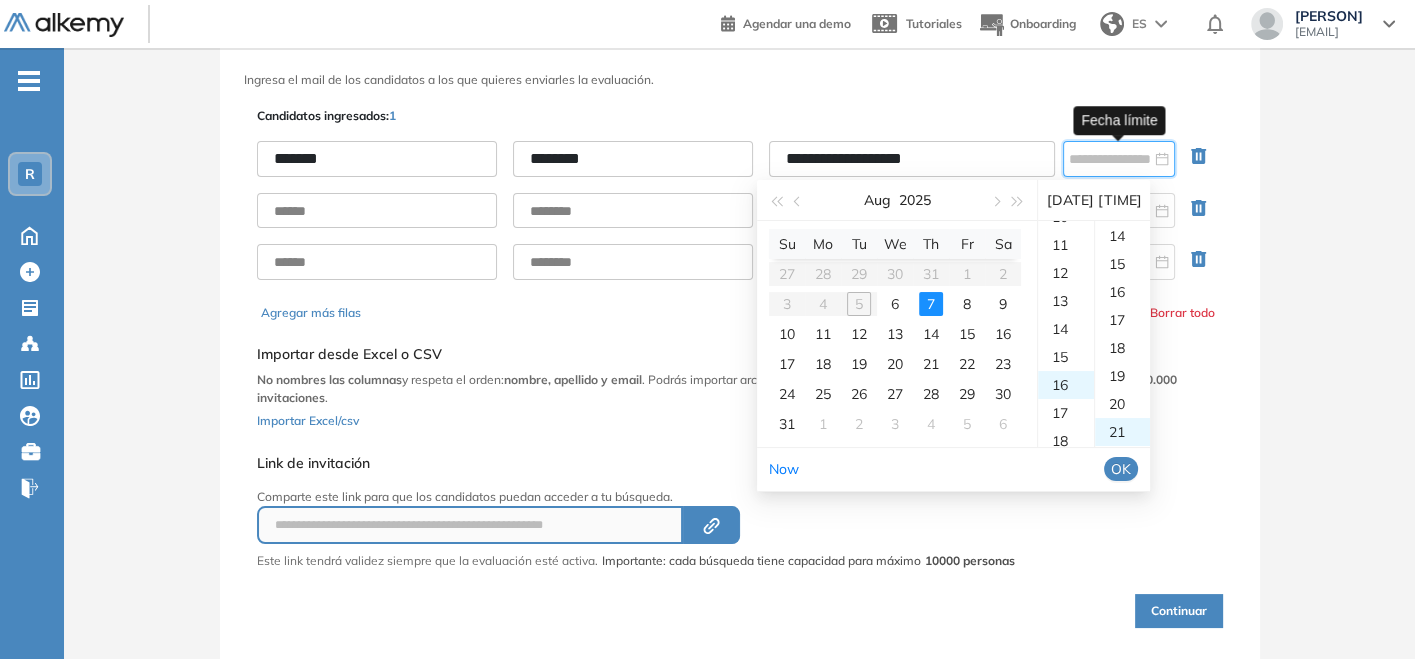 scroll, scrollTop: 448, scrollLeft: 0, axis: vertical 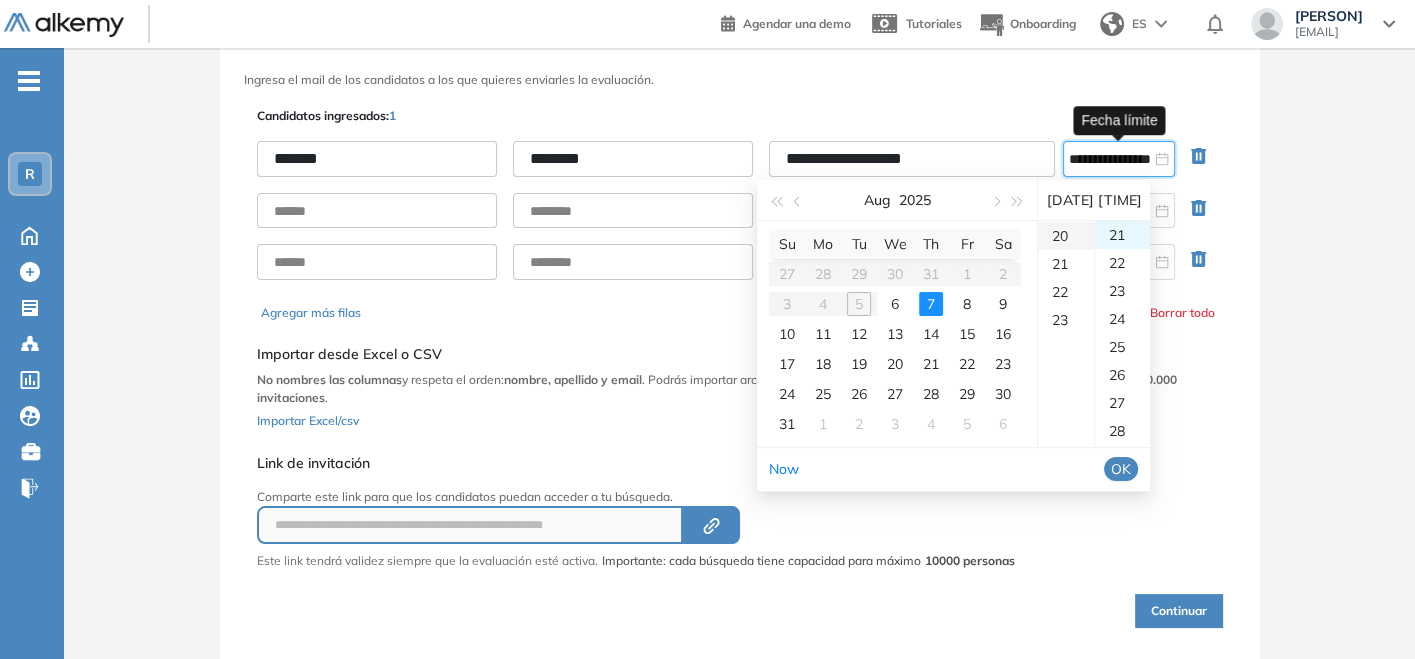 click on "20" at bounding box center [1066, 236] 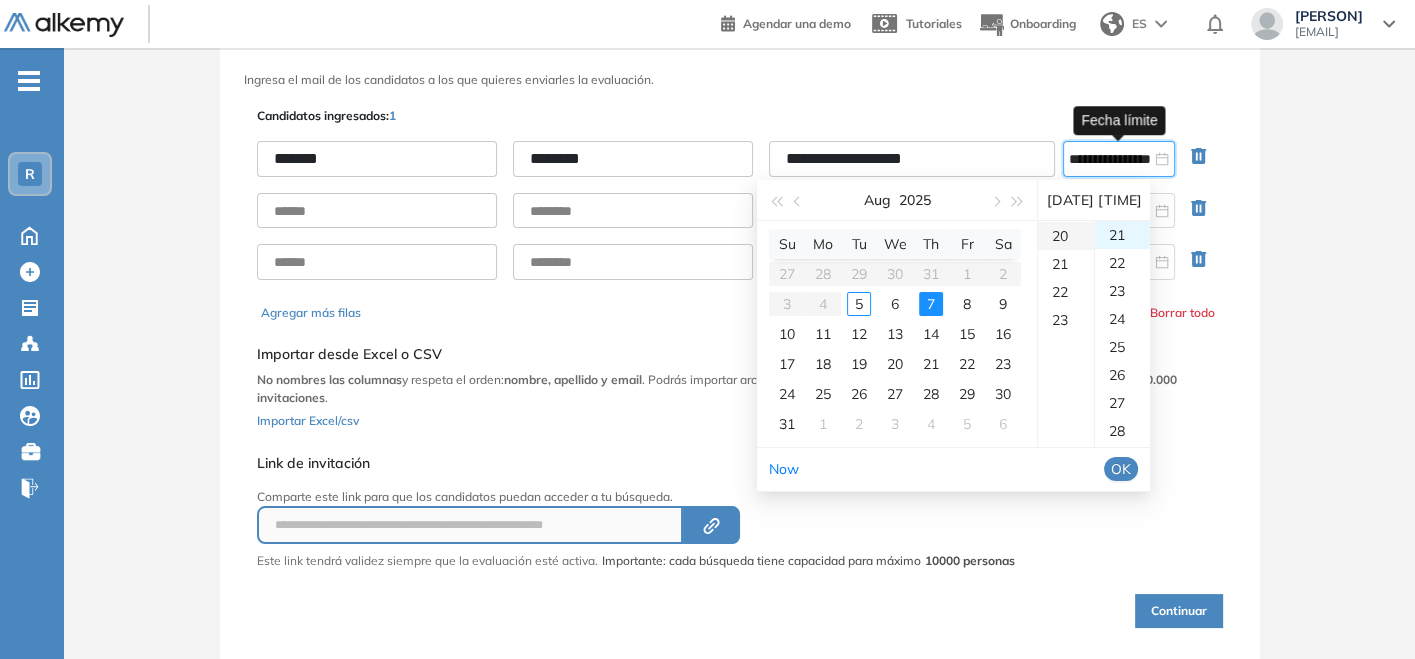 scroll, scrollTop: 560, scrollLeft: 0, axis: vertical 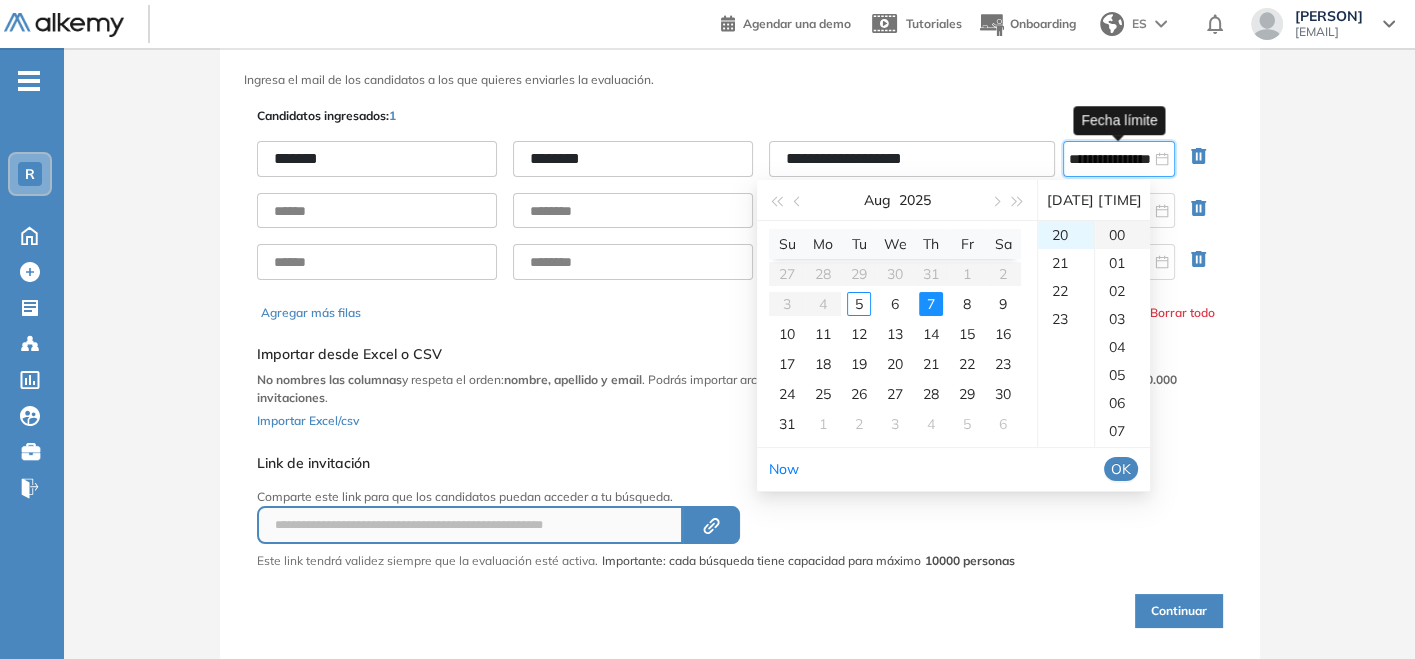 click on "00" at bounding box center (1122, 235) 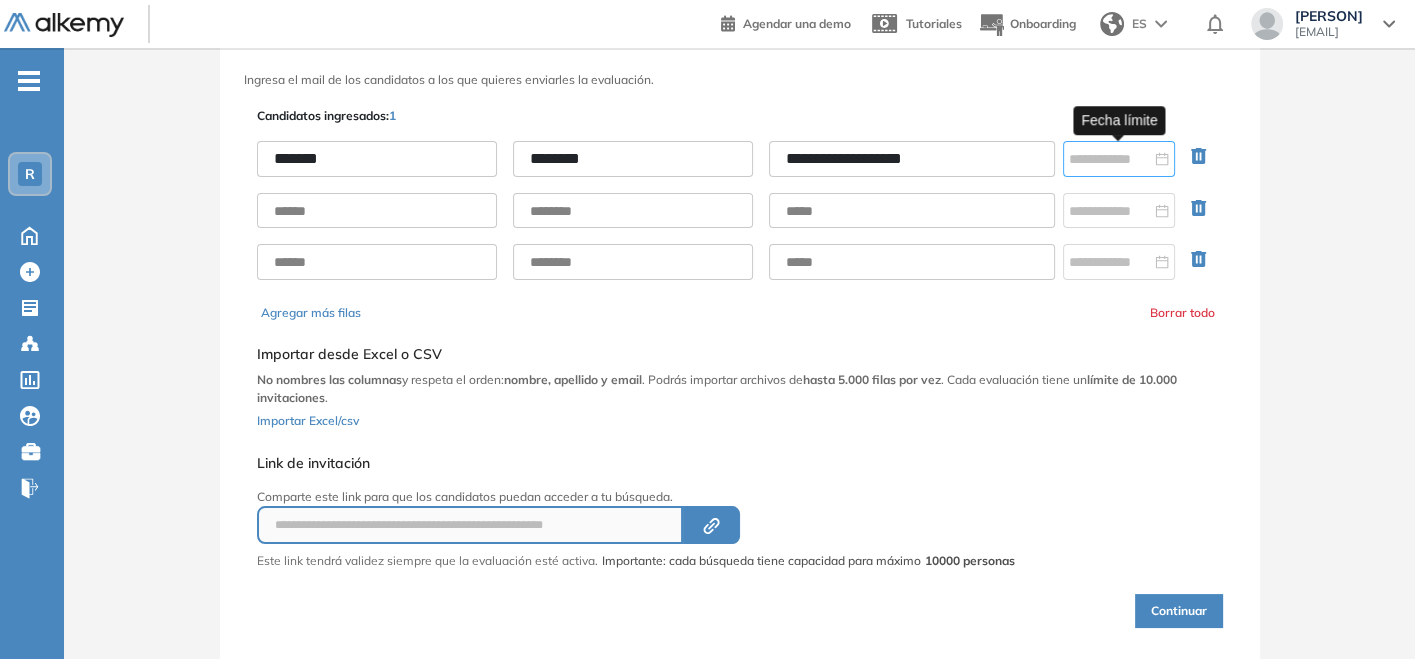 click at bounding box center (1119, 159) 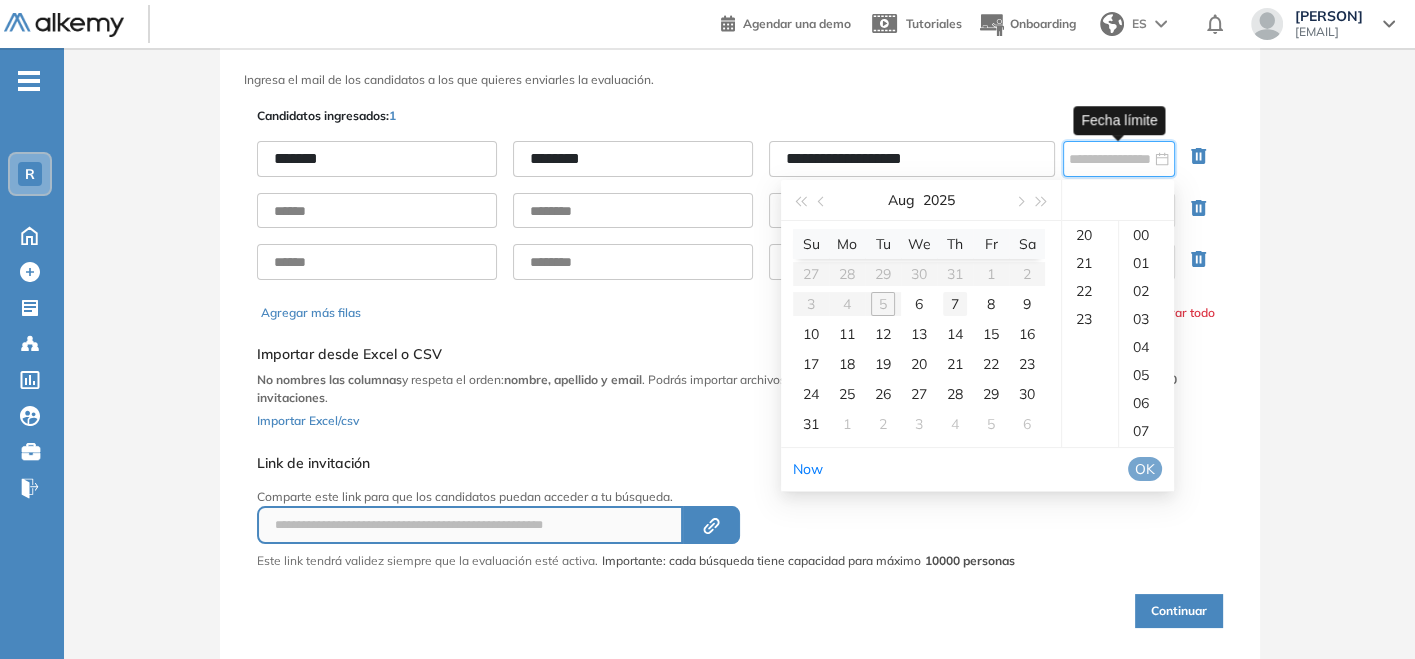 click on "7" at bounding box center [955, 304] 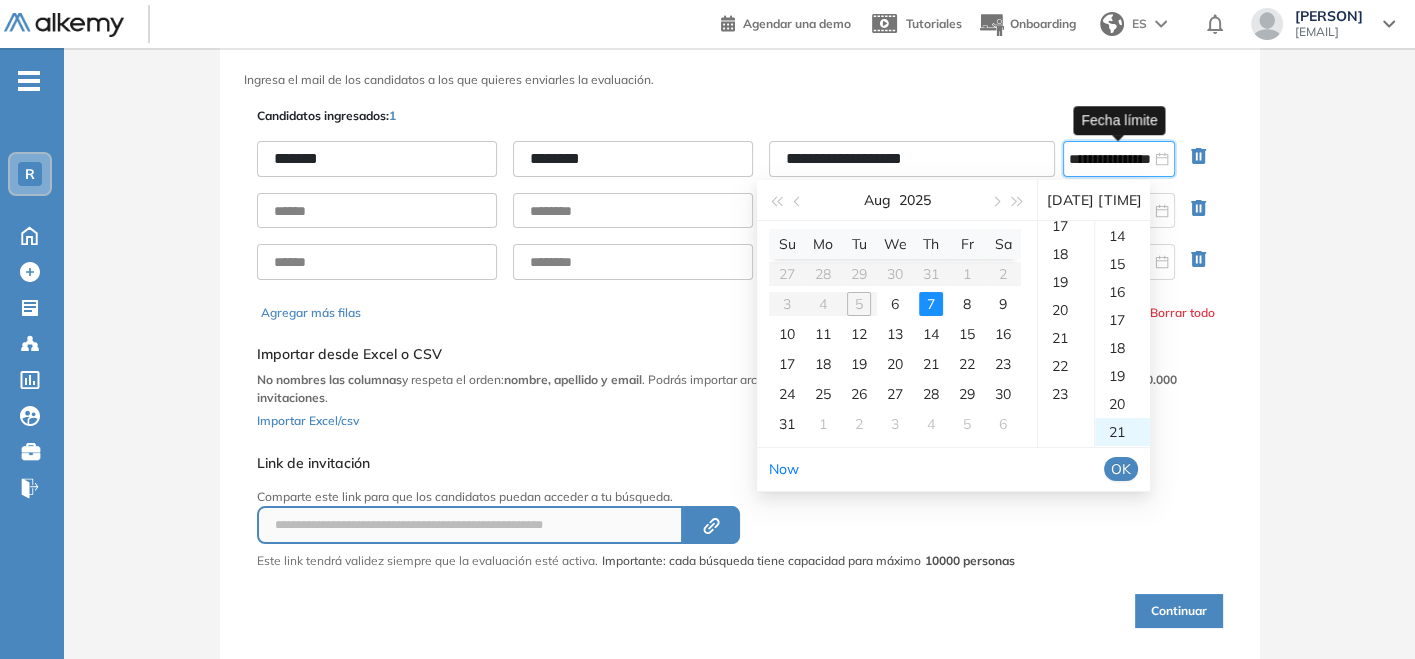 scroll, scrollTop: 448, scrollLeft: 0, axis: vertical 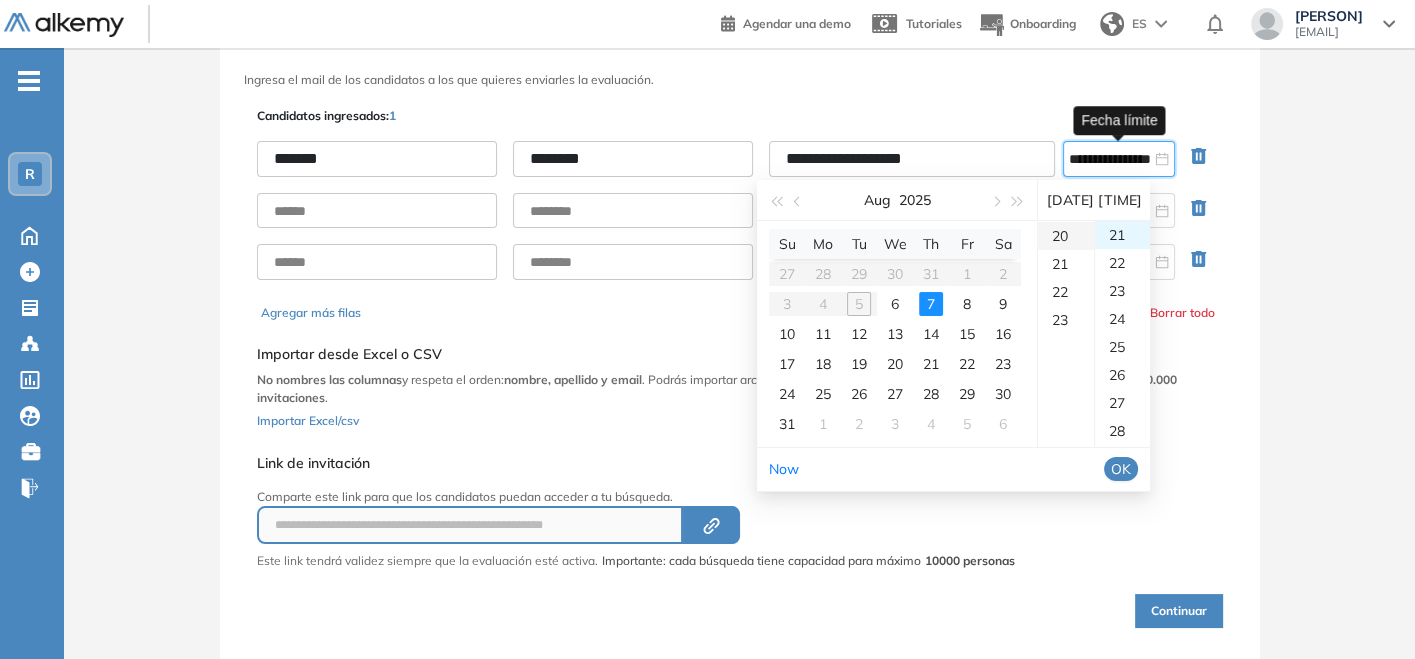 click on "20" at bounding box center (1066, 236) 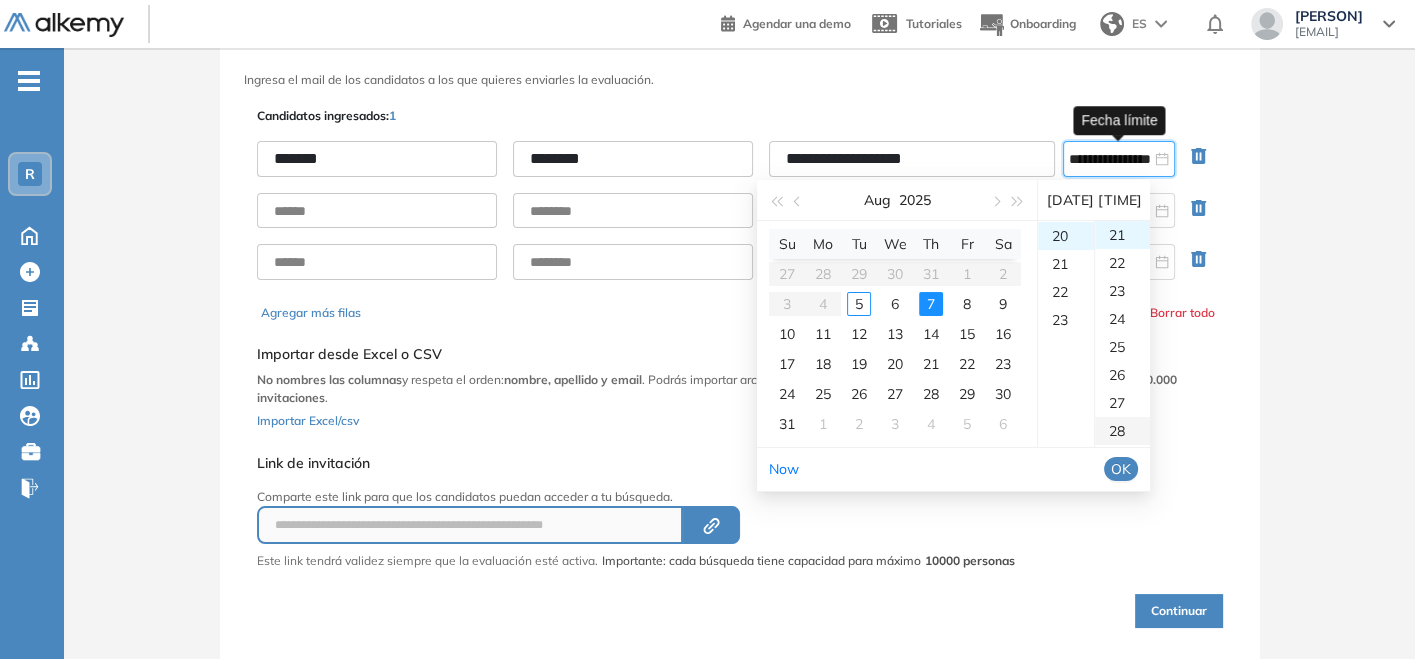 scroll, scrollTop: 560, scrollLeft: 0, axis: vertical 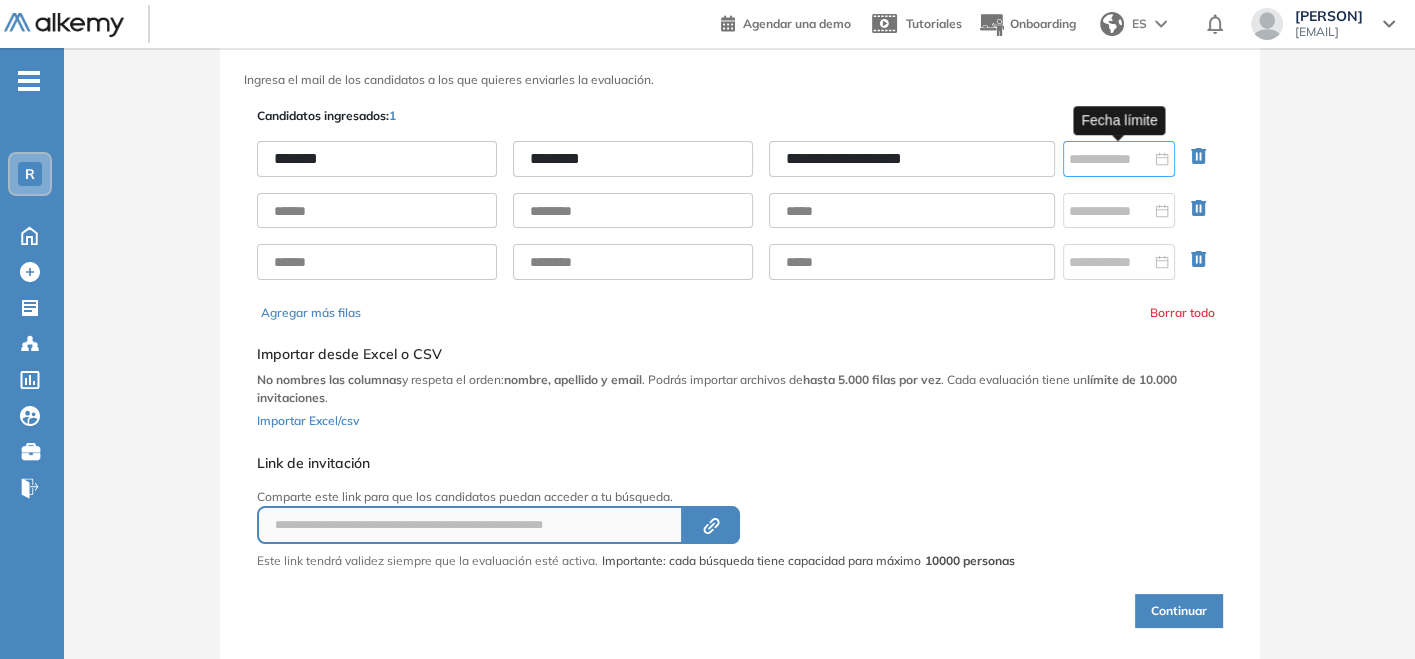 click at bounding box center (1119, 159) 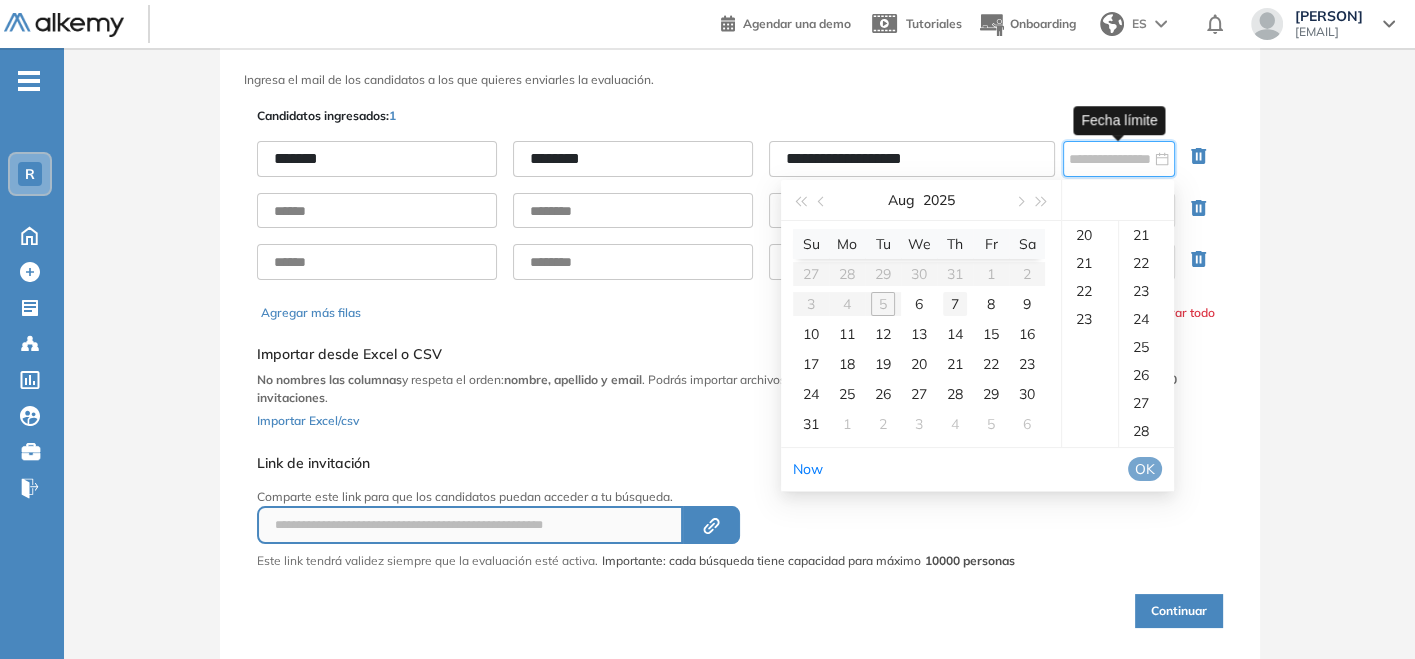 click on "7" at bounding box center [955, 304] 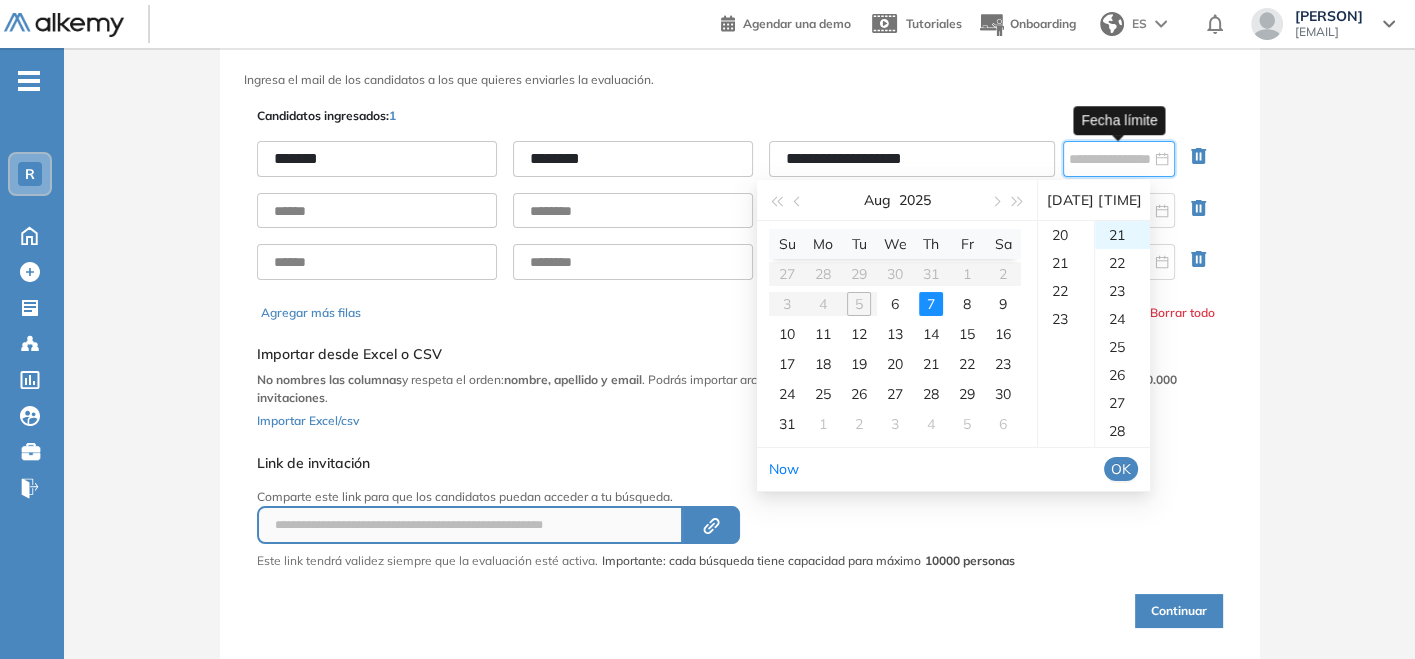 scroll, scrollTop: 448, scrollLeft: 0, axis: vertical 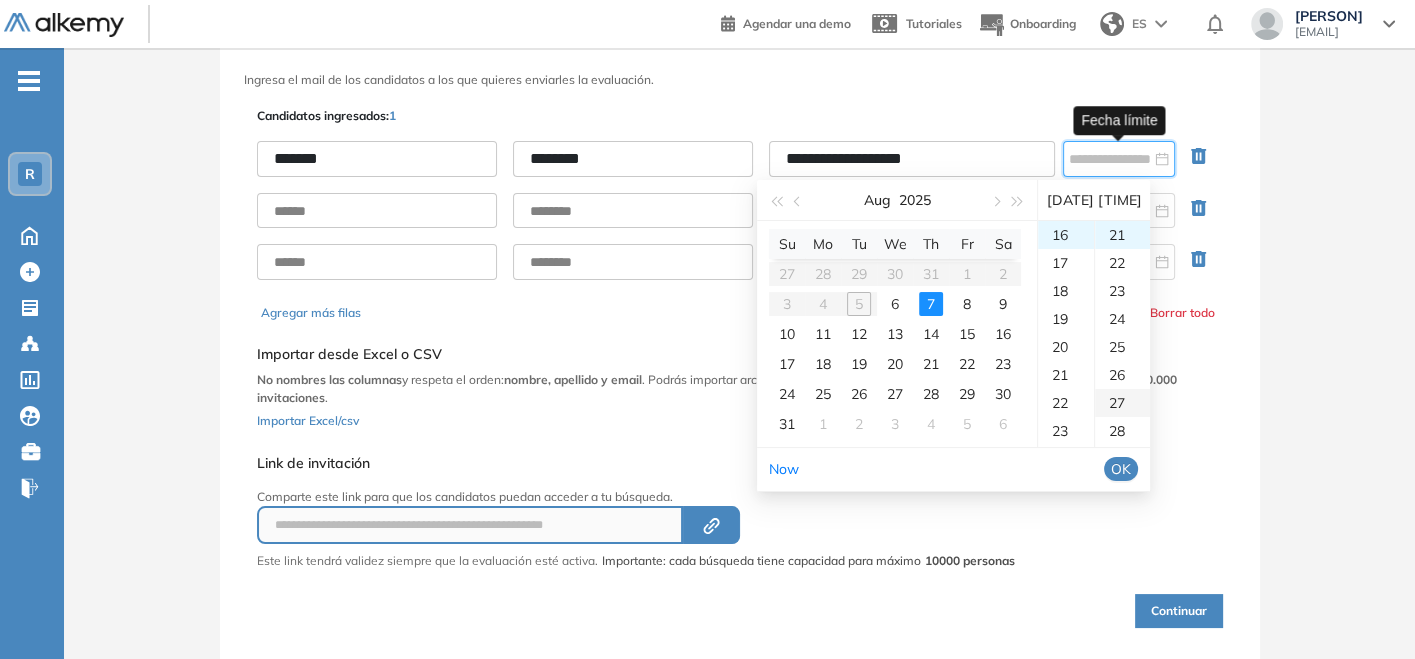 type on "**********" 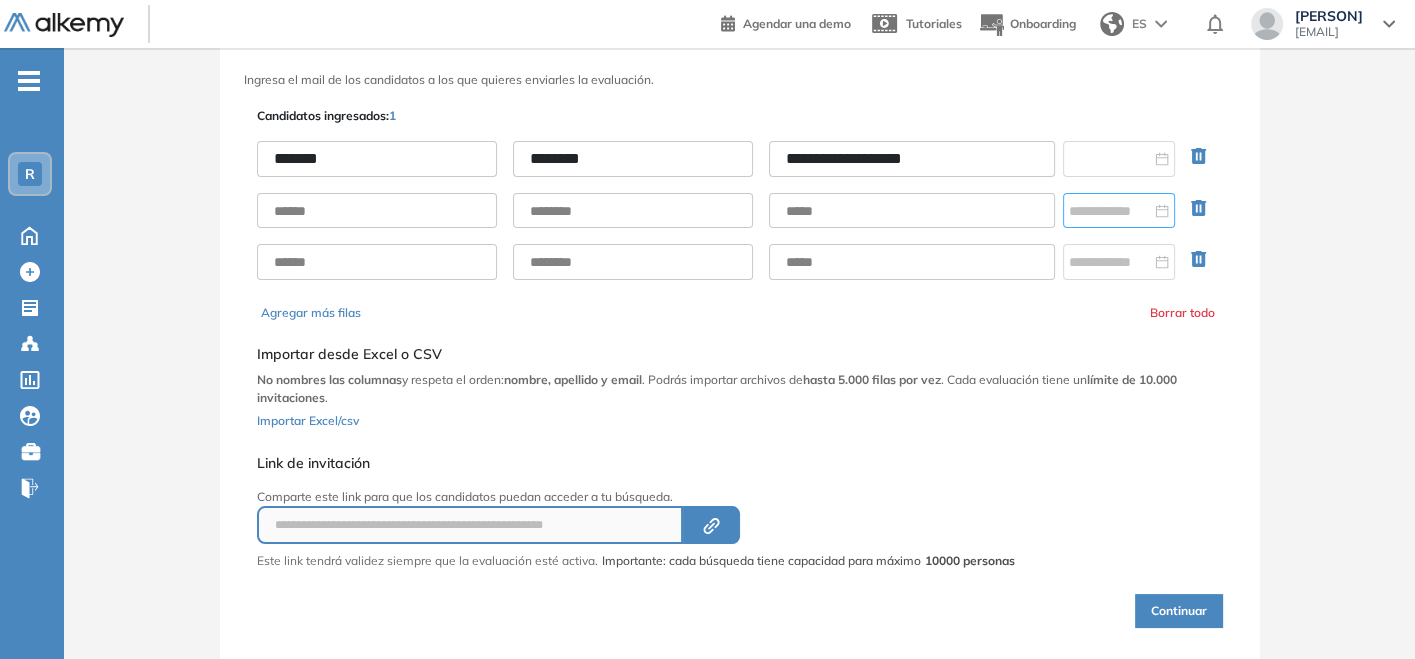click at bounding box center [1110, 159] 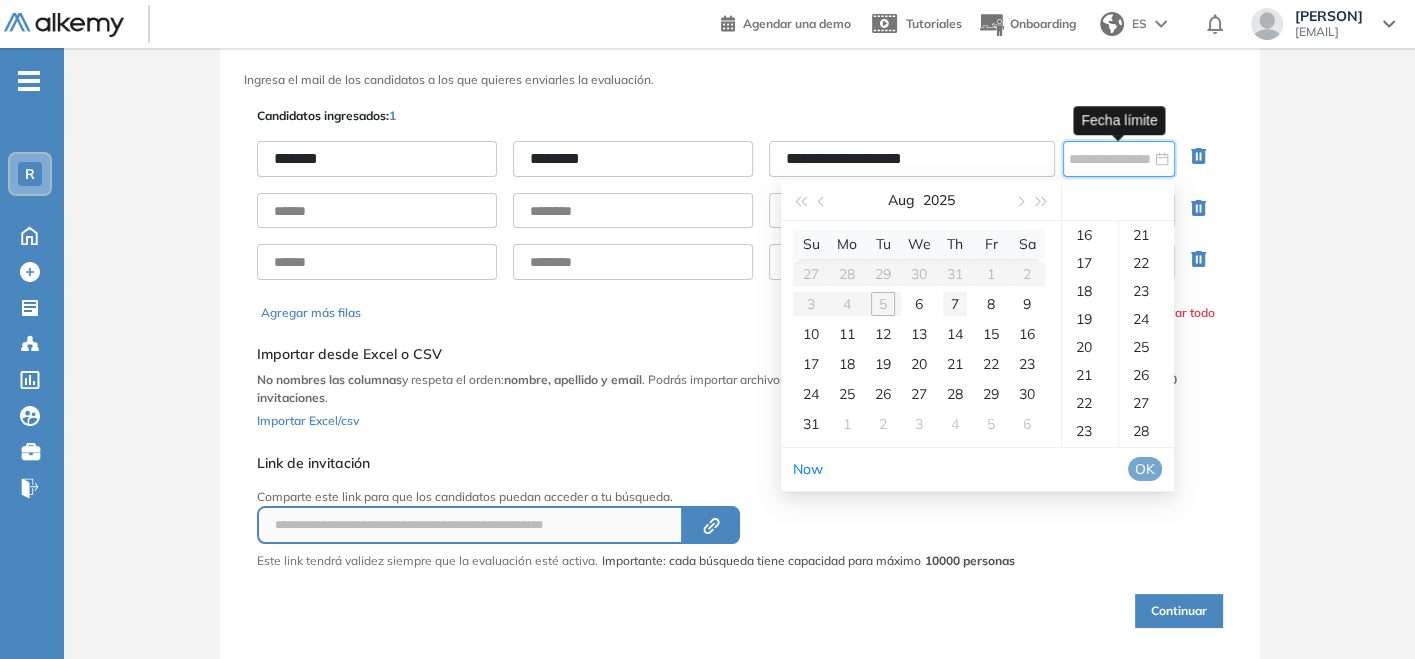 click on "7" at bounding box center (955, 304) 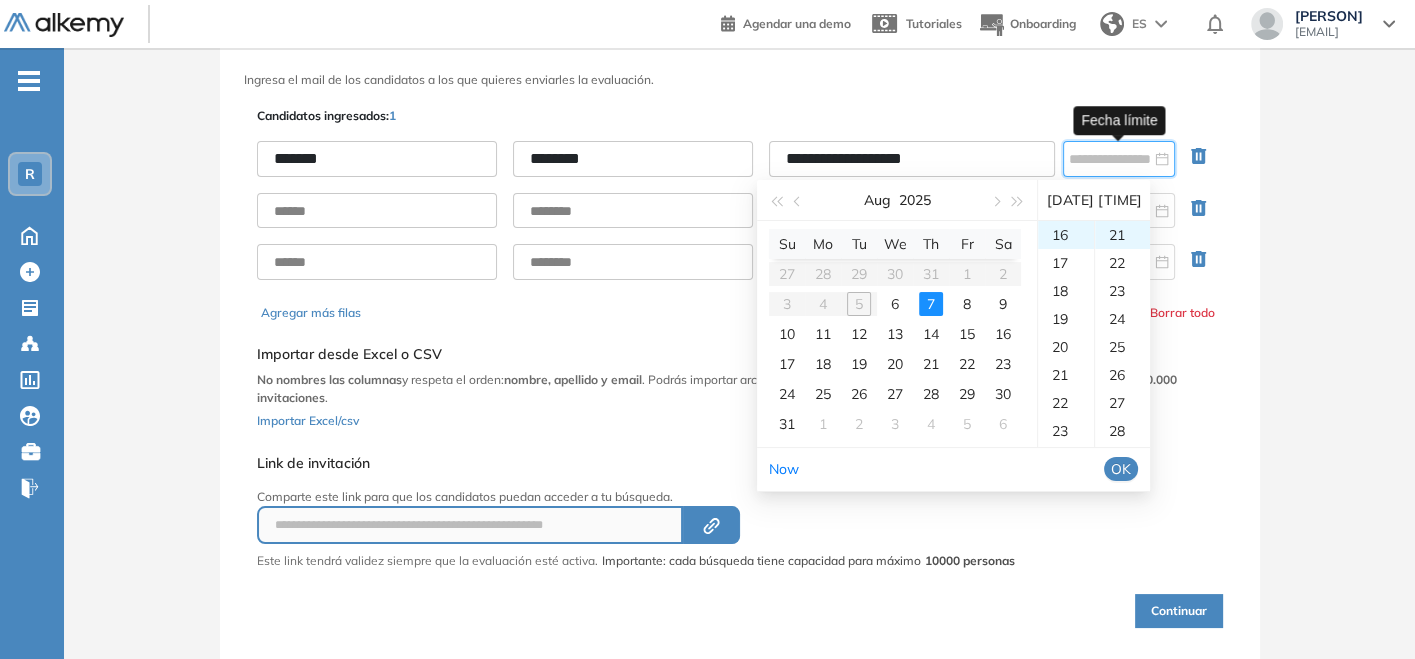 type on "**********" 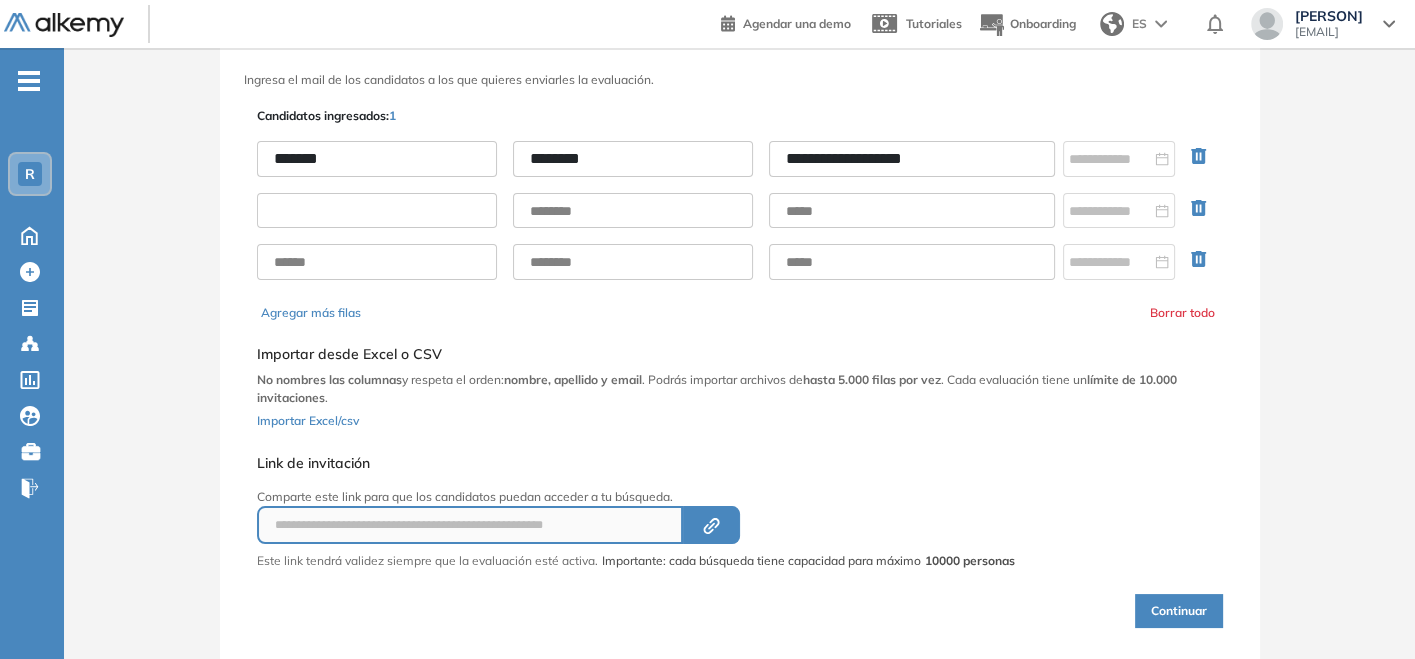 click at bounding box center [377, 211] 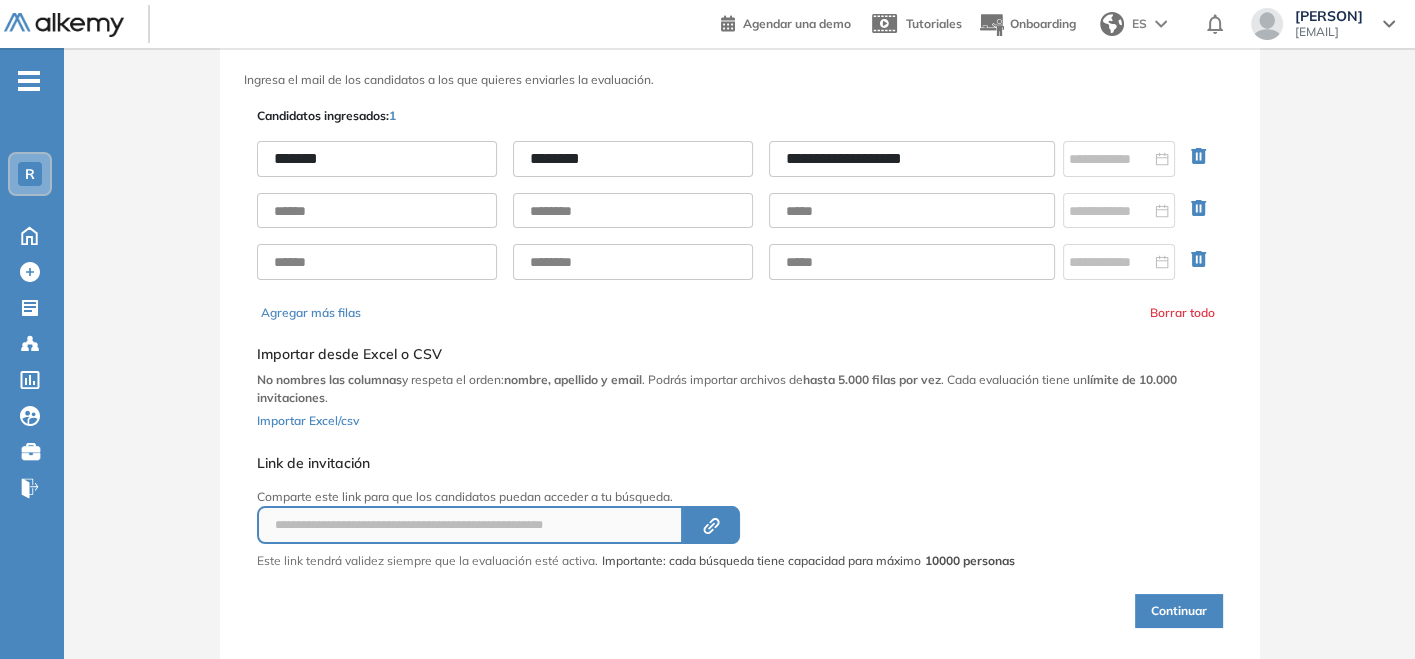 click at bounding box center (1203, 211) 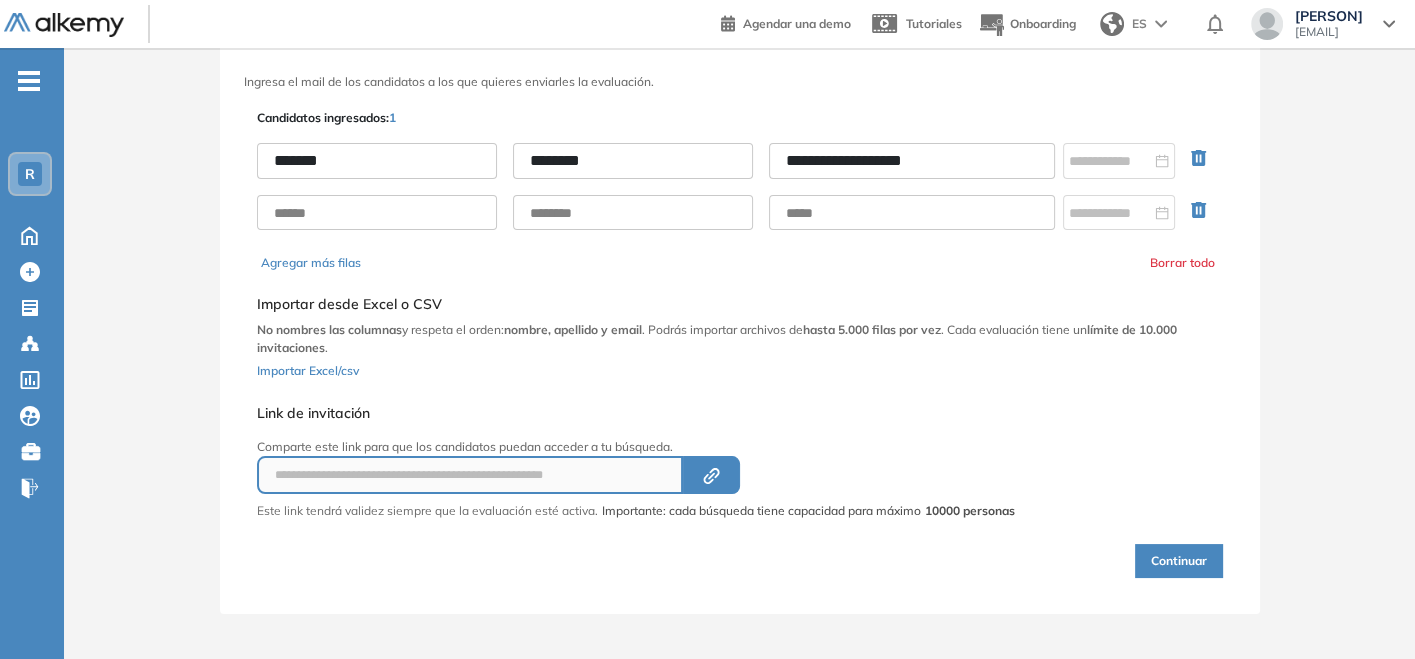 click 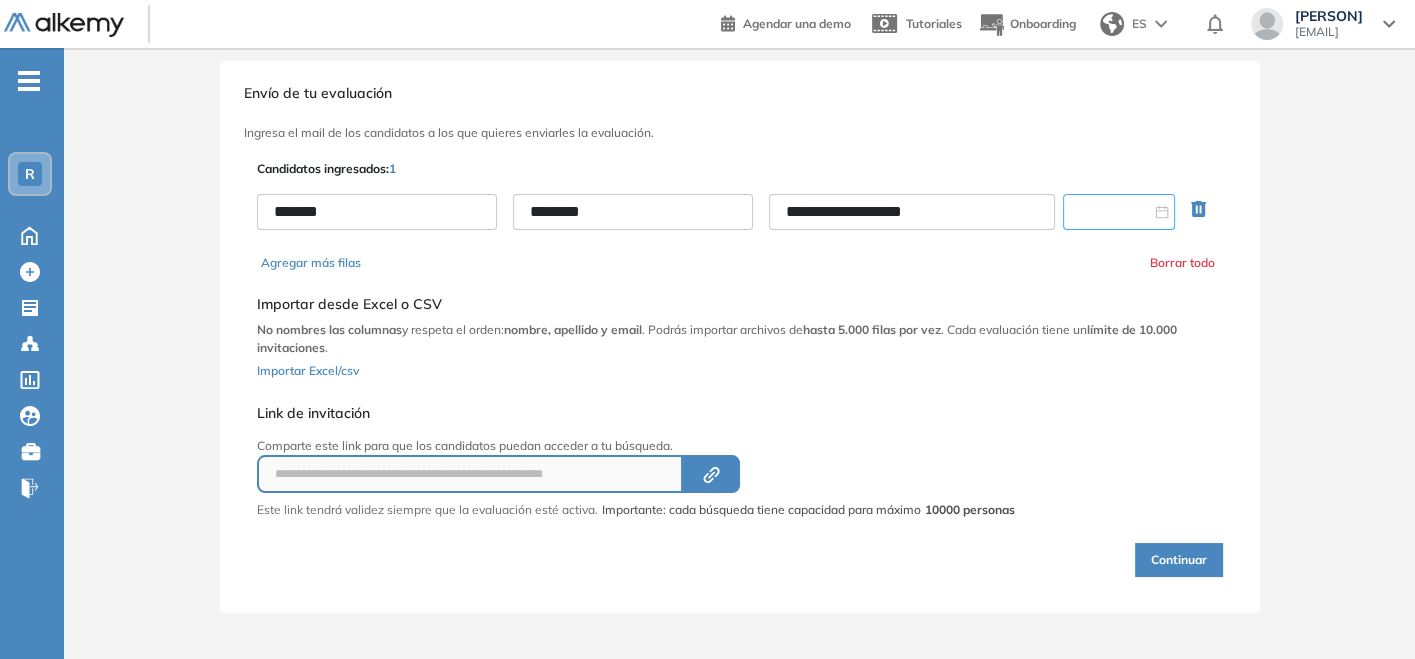 click at bounding box center (1110, 212) 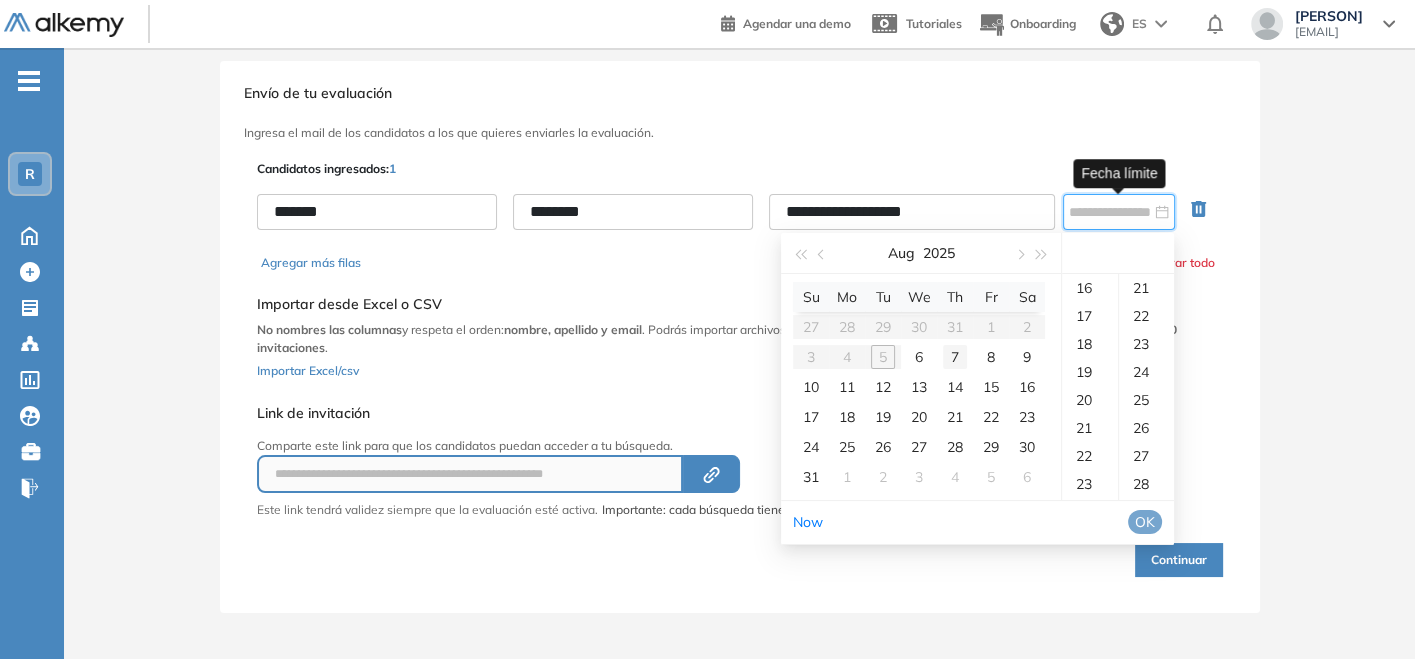 click on "7" at bounding box center [955, 357] 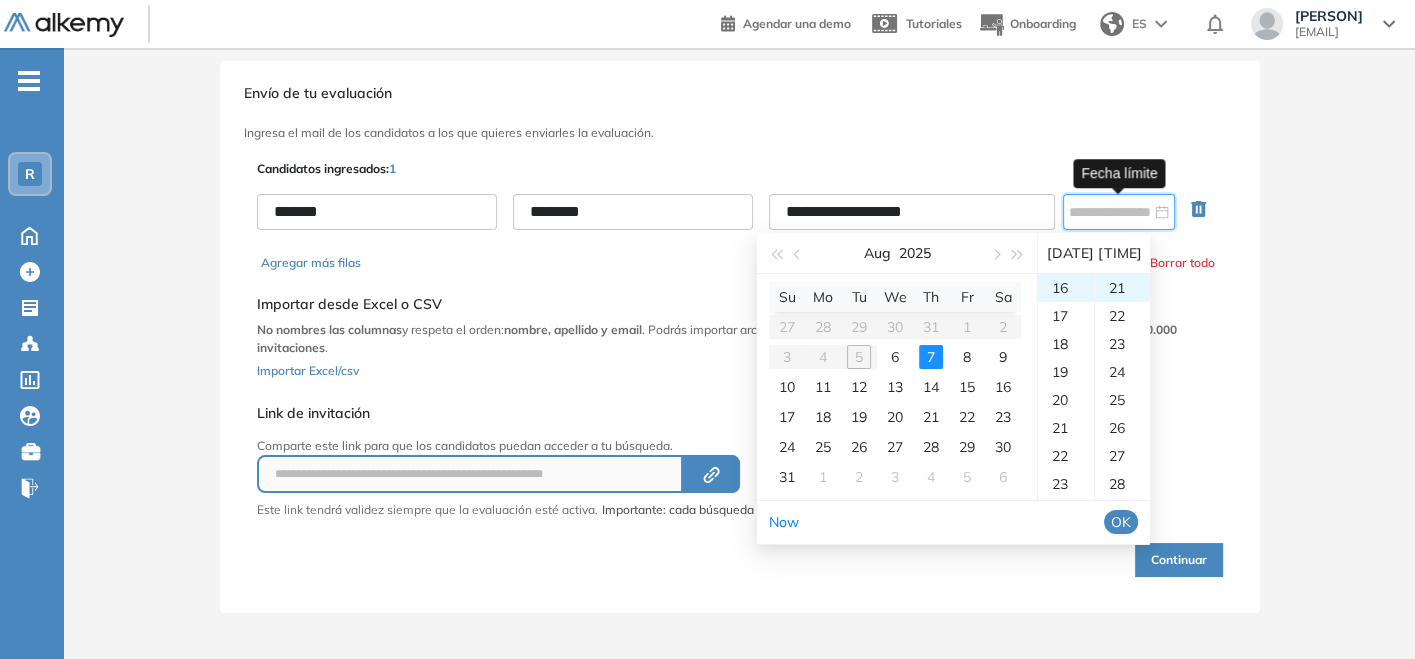 type on "**********" 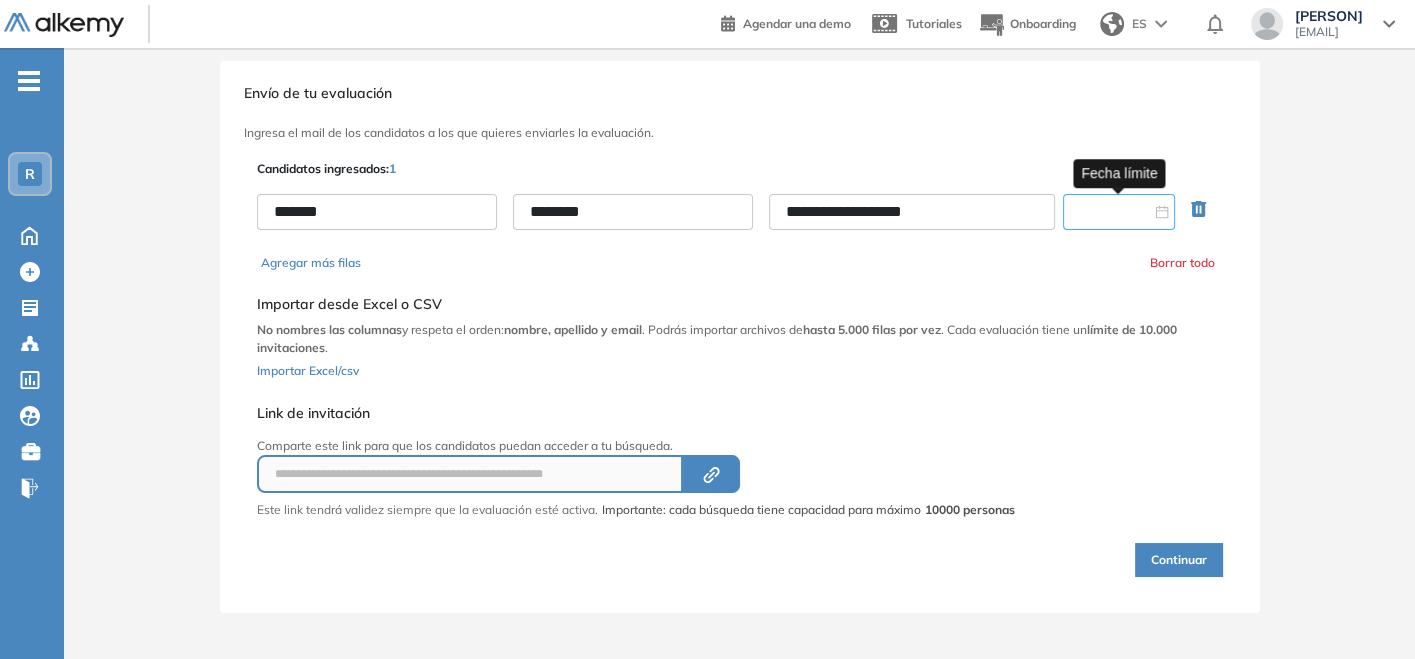 click at bounding box center [1110, 212] 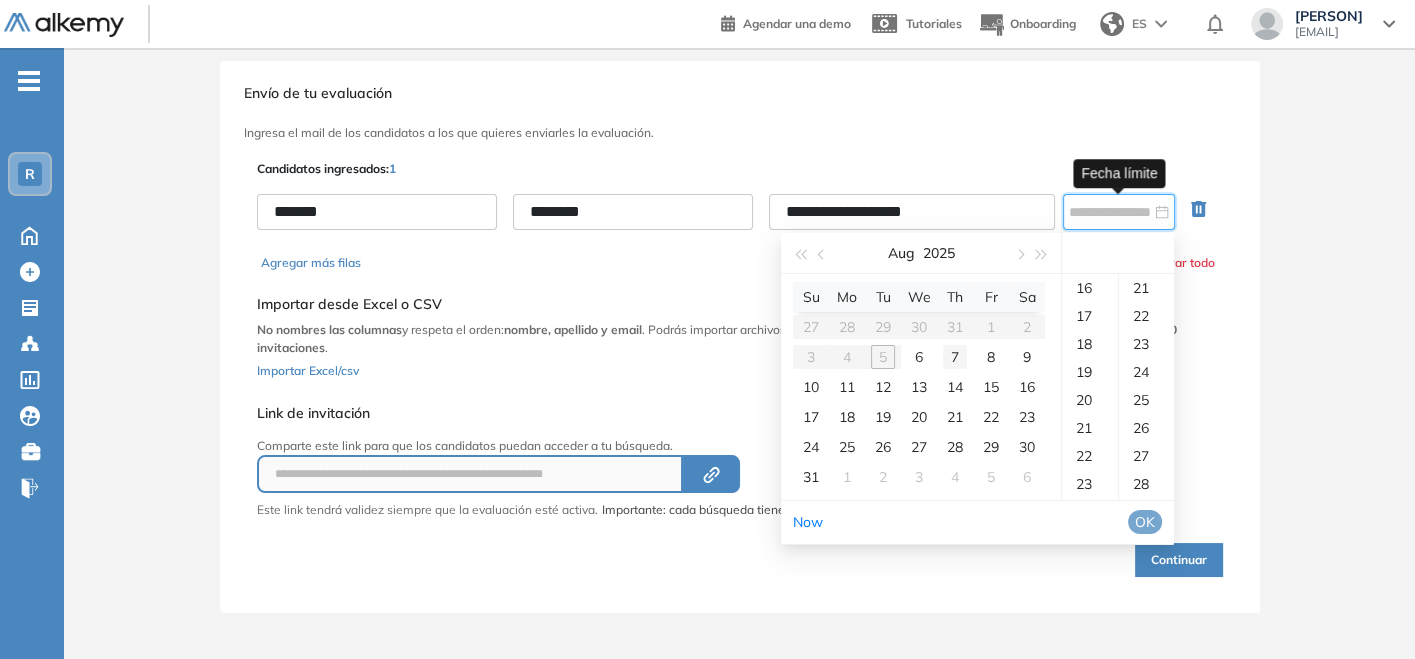 click on "7" at bounding box center [955, 357] 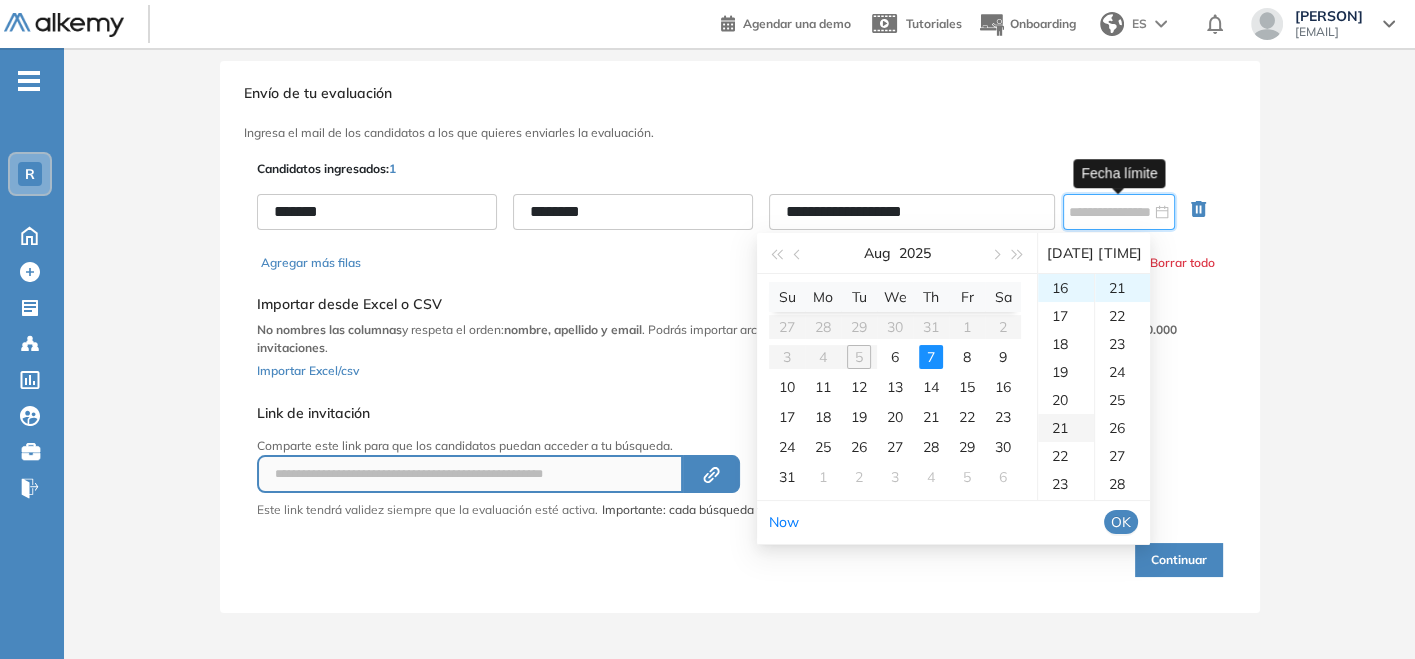 type on "**********" 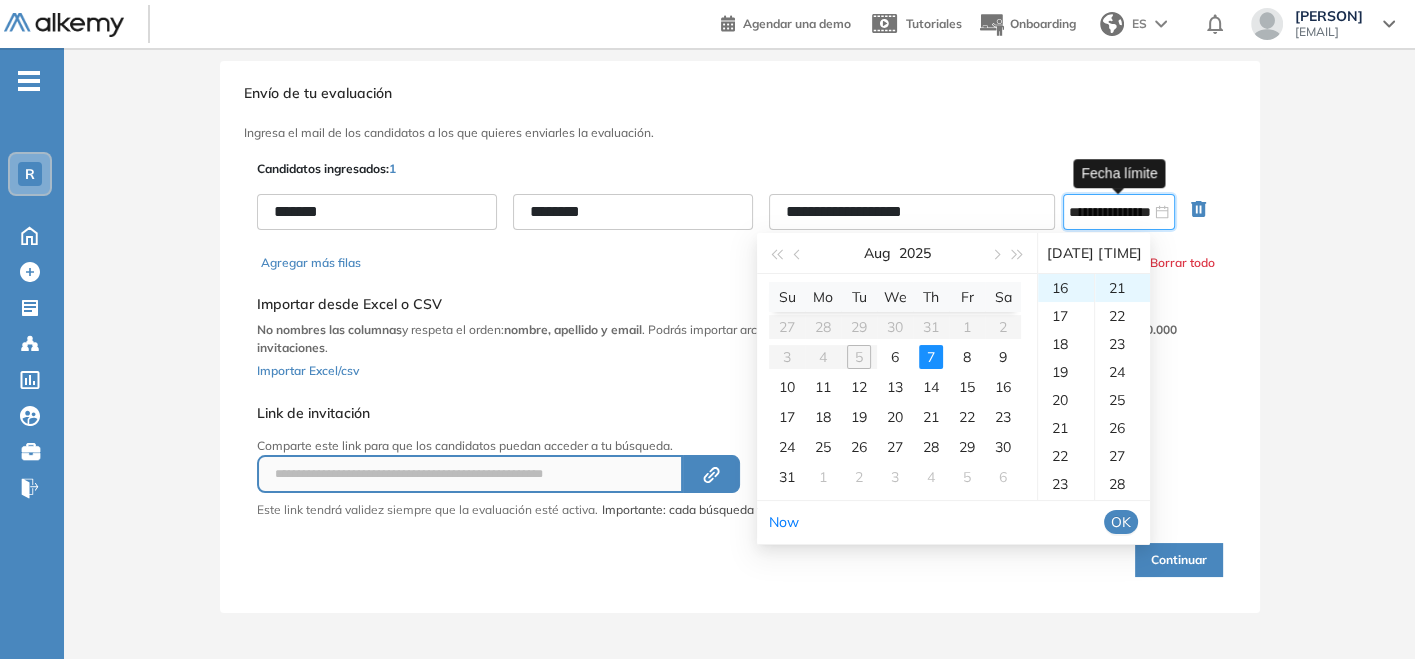 click on "OK" at bounding box center [1121, 522] 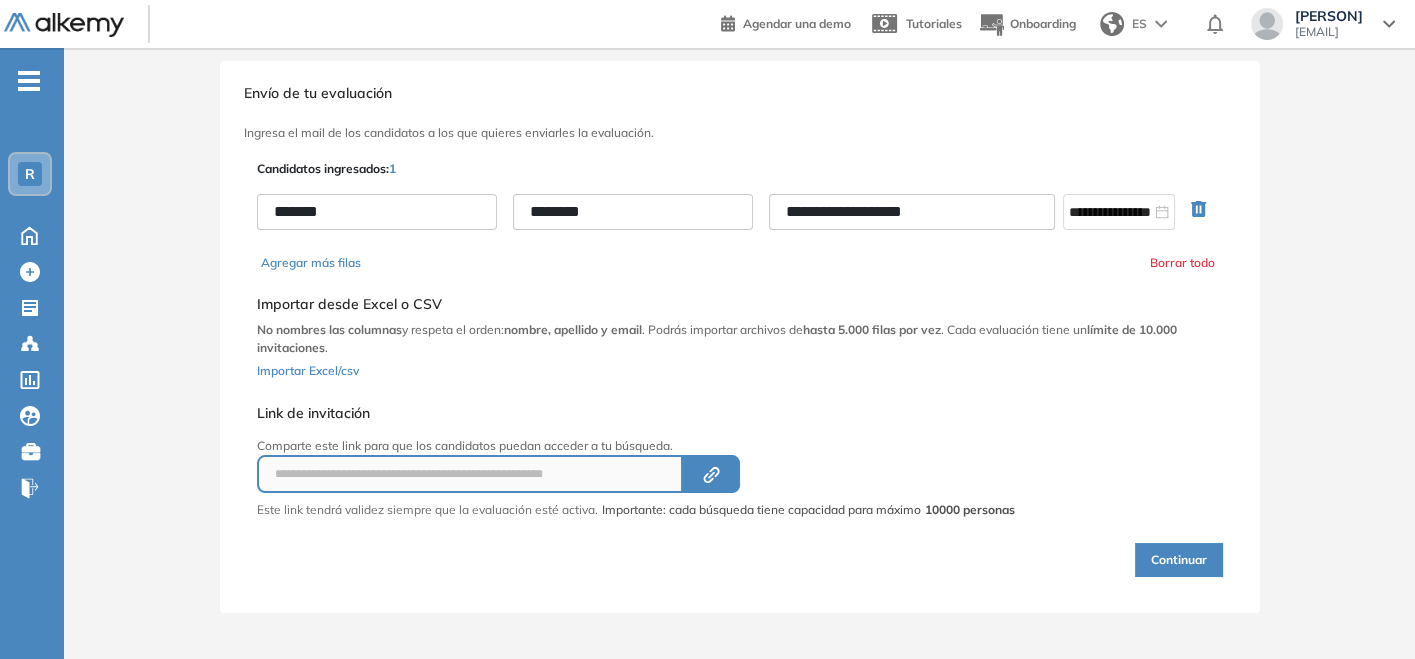 click on "Continuar" at bounding box center (1179, 560) 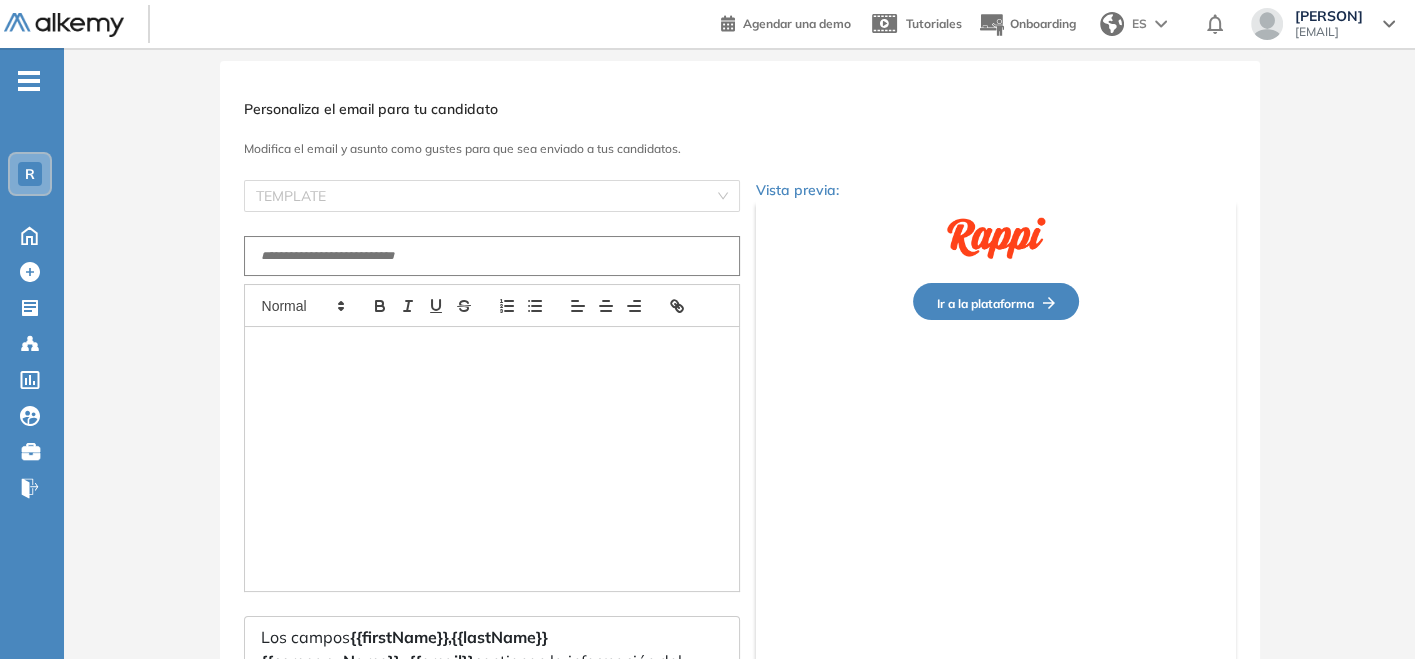 type on "**********" 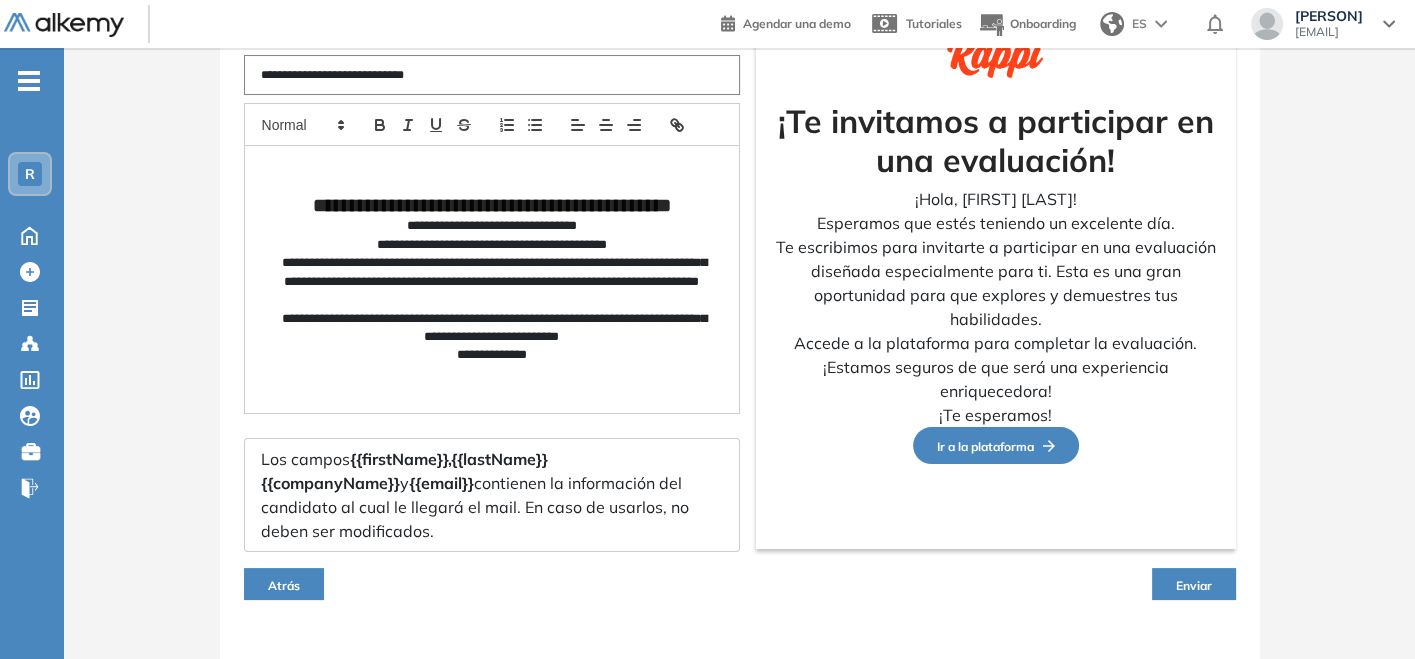 scroll, scrollTop: 242, scrollLeft: 0, axis: vertical 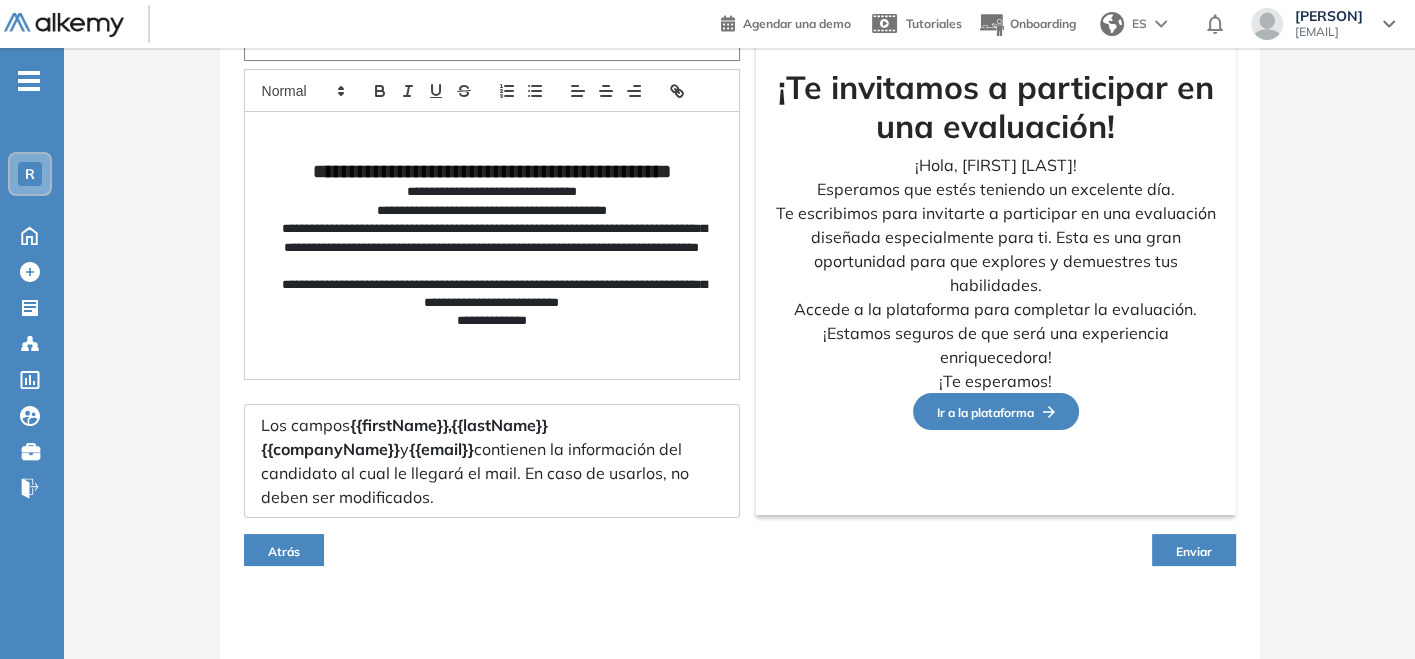 click on "Enviar" at bounding box center [1194, 550] 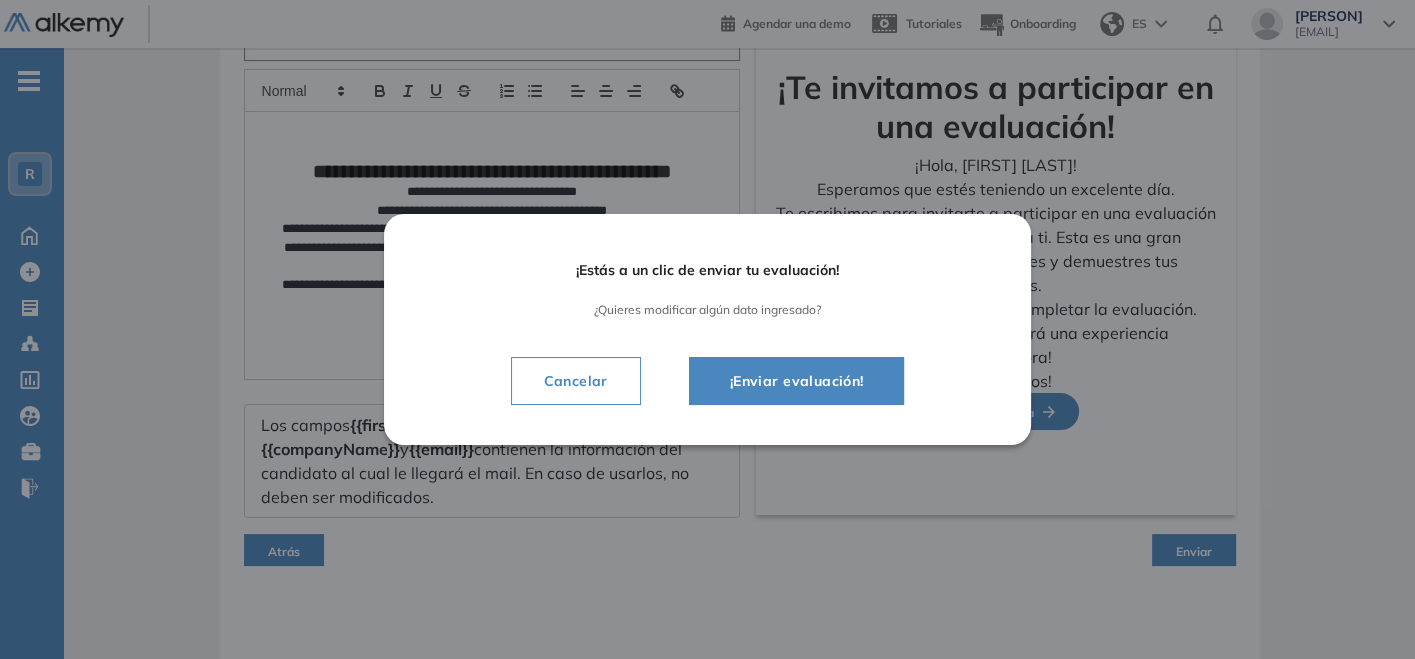click on "¡Enviar evaluación!" at bounding box center (797, 381) 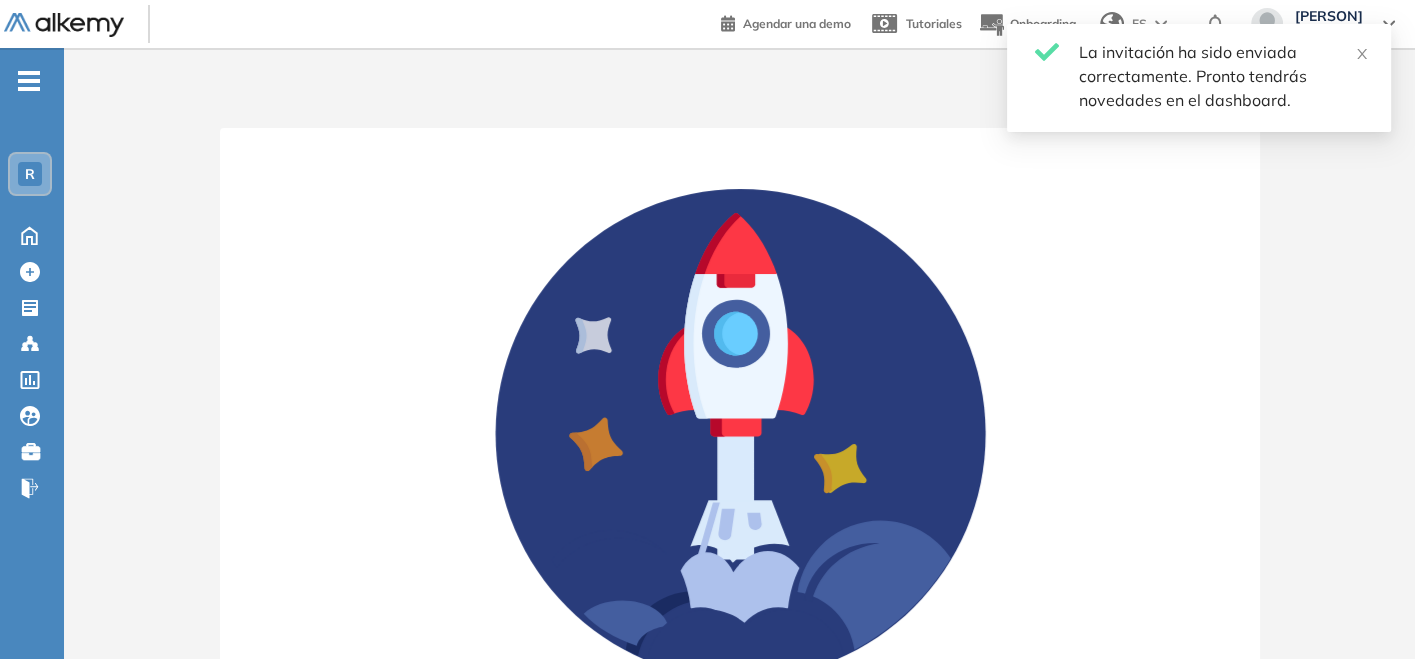 scroll, scrollTop: 0, scrollLeft: 0, axis: both 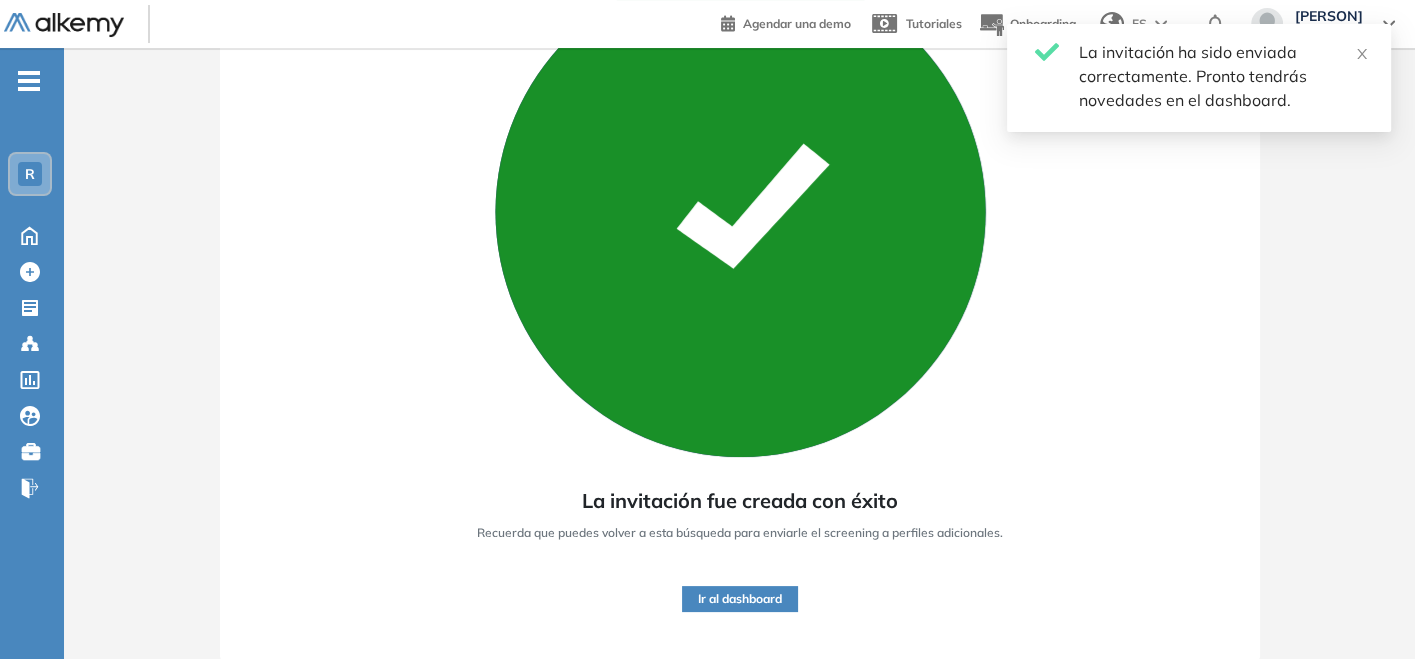 click on "Ir al dashboard" at bounding box center [740, 599] 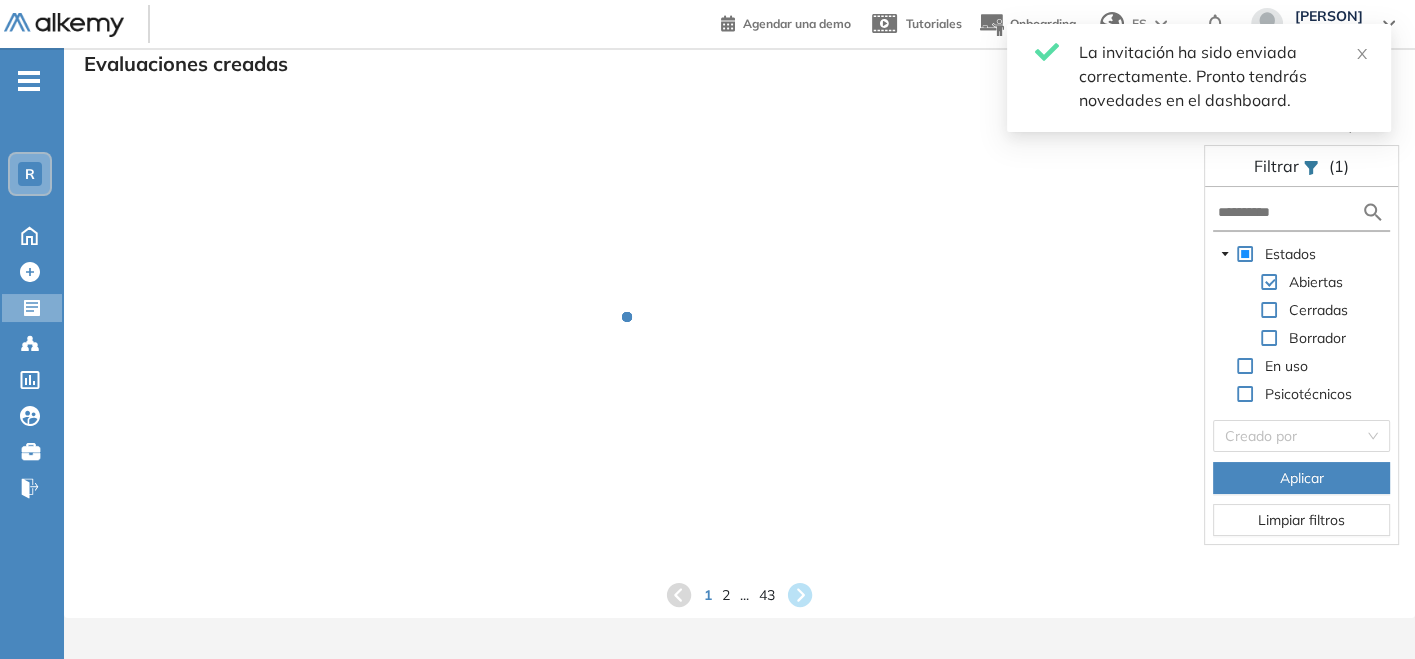 scroll, scrollTop: 48, scrollLeft: 0, axis: vertical 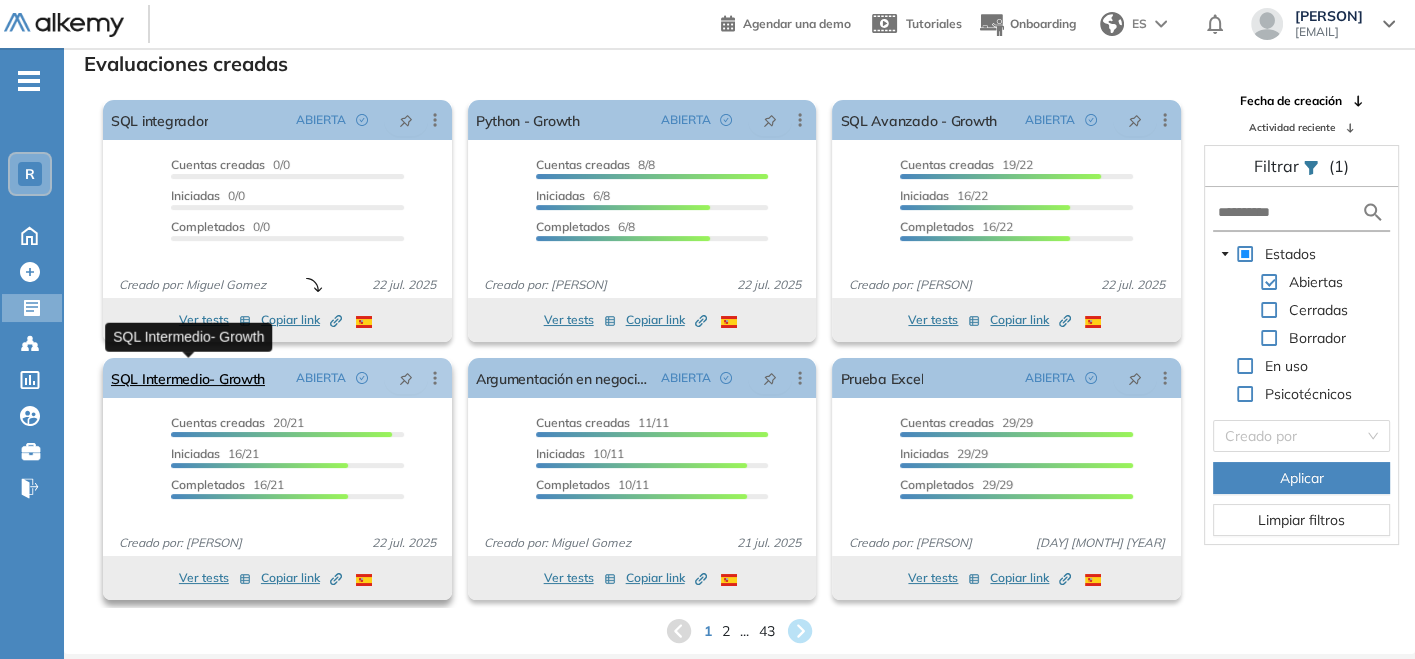 click on "SQL Intermedio- Growth" at bounding box center [188, 378] 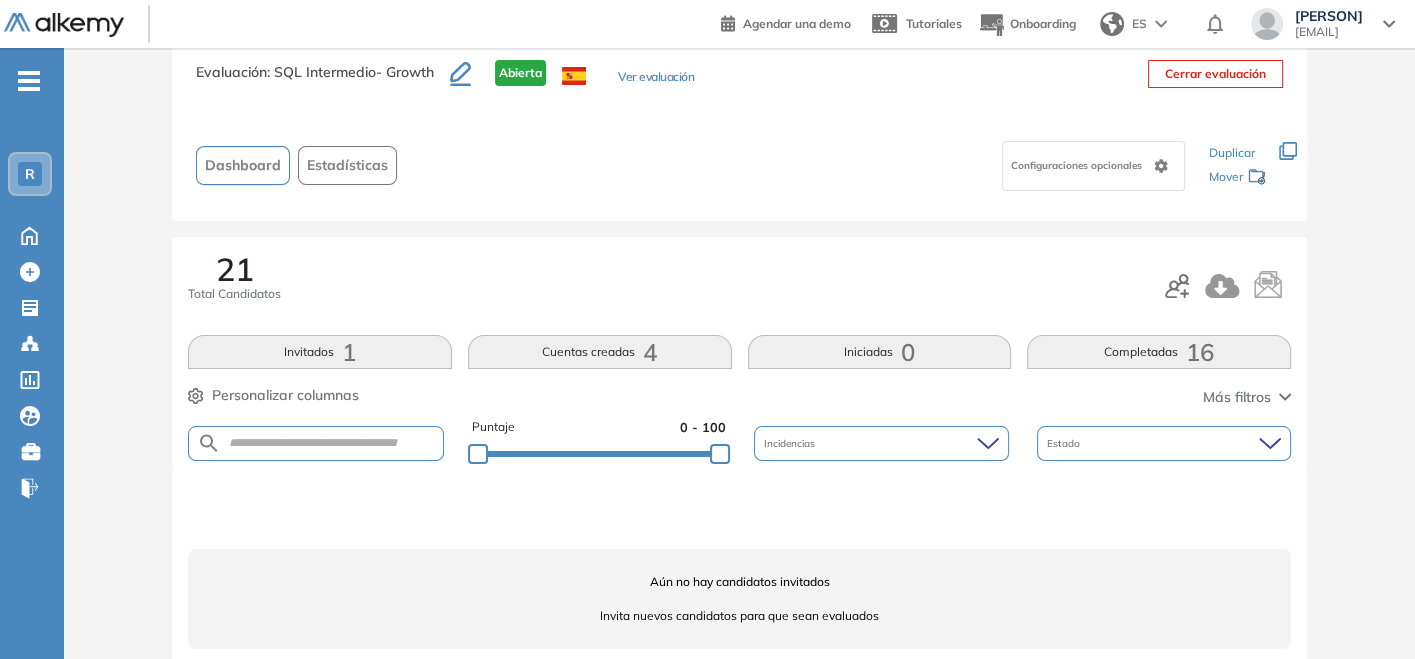 scroll, scrollTop: 80, scrollLeft: 0, axis: vertical 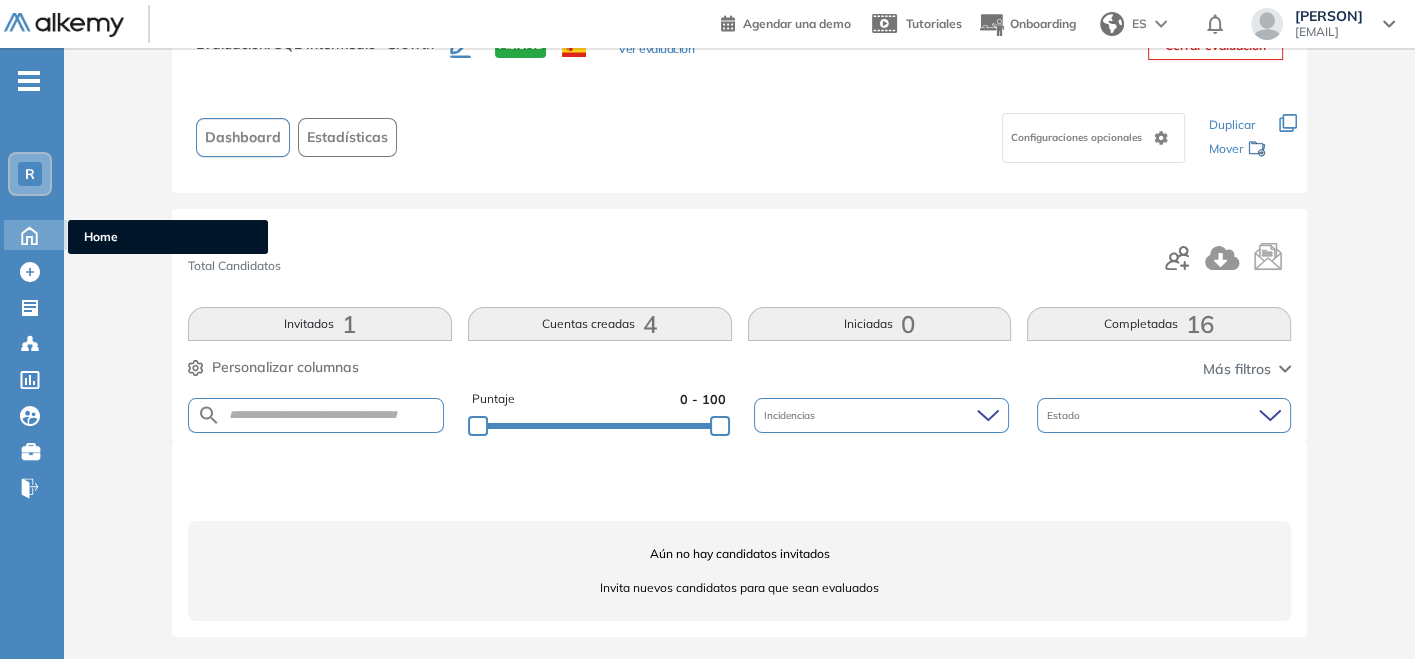 click 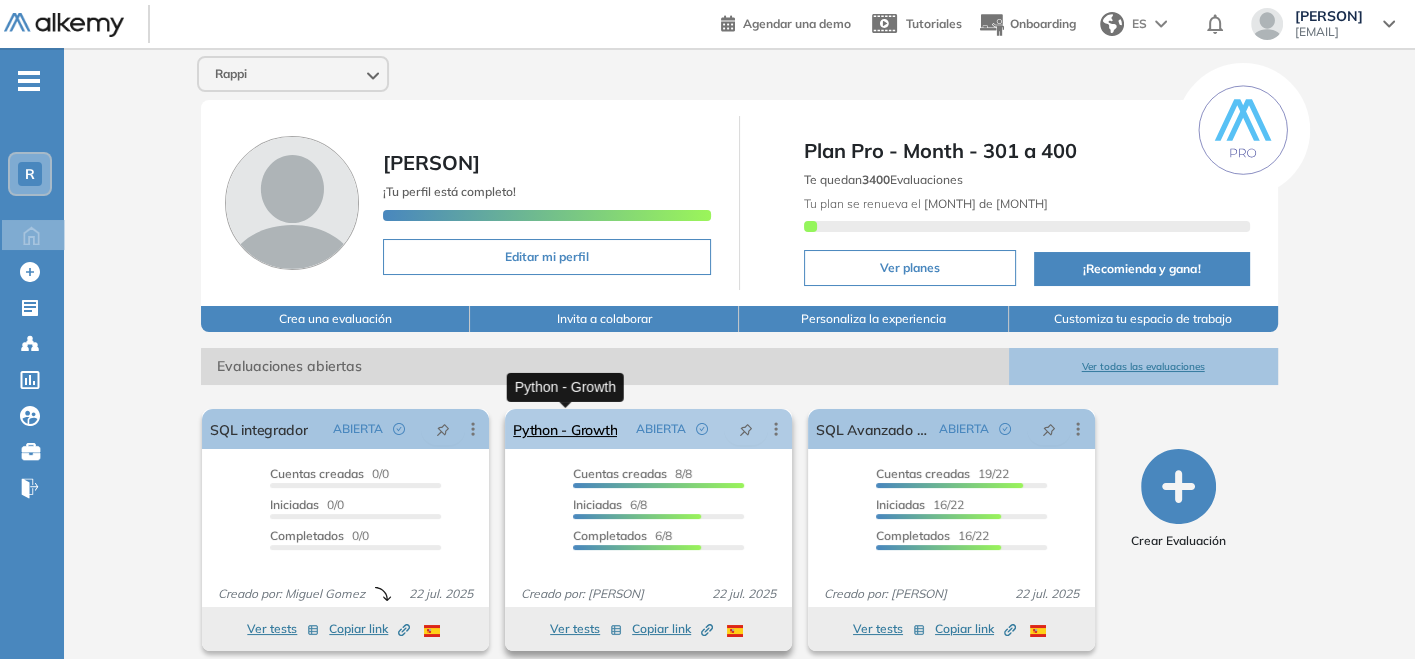 scroll, scrollTop: 222, scrollLeft: 0, axis: vertical 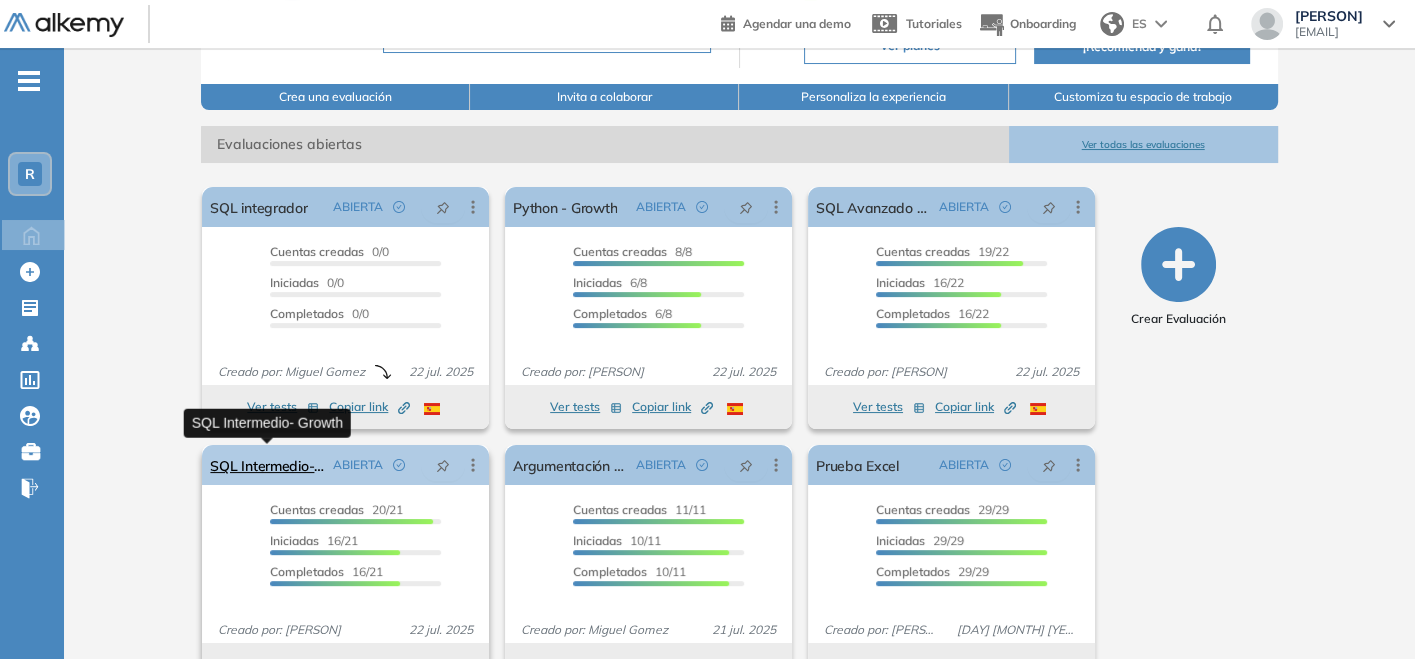 click on "SQL Intermedio- Growth" at bounding box center (267, 465) 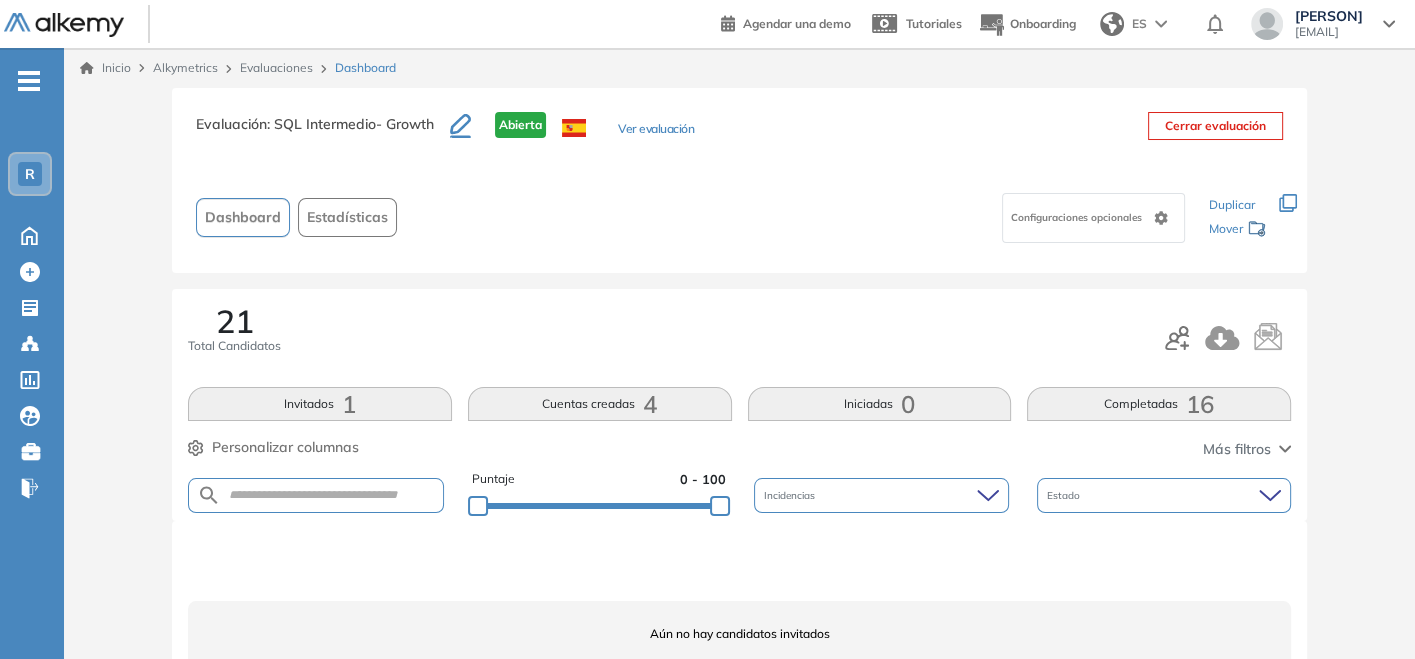 scroll, scrollTop: 80, scrollLeft: 0, axis: vertical 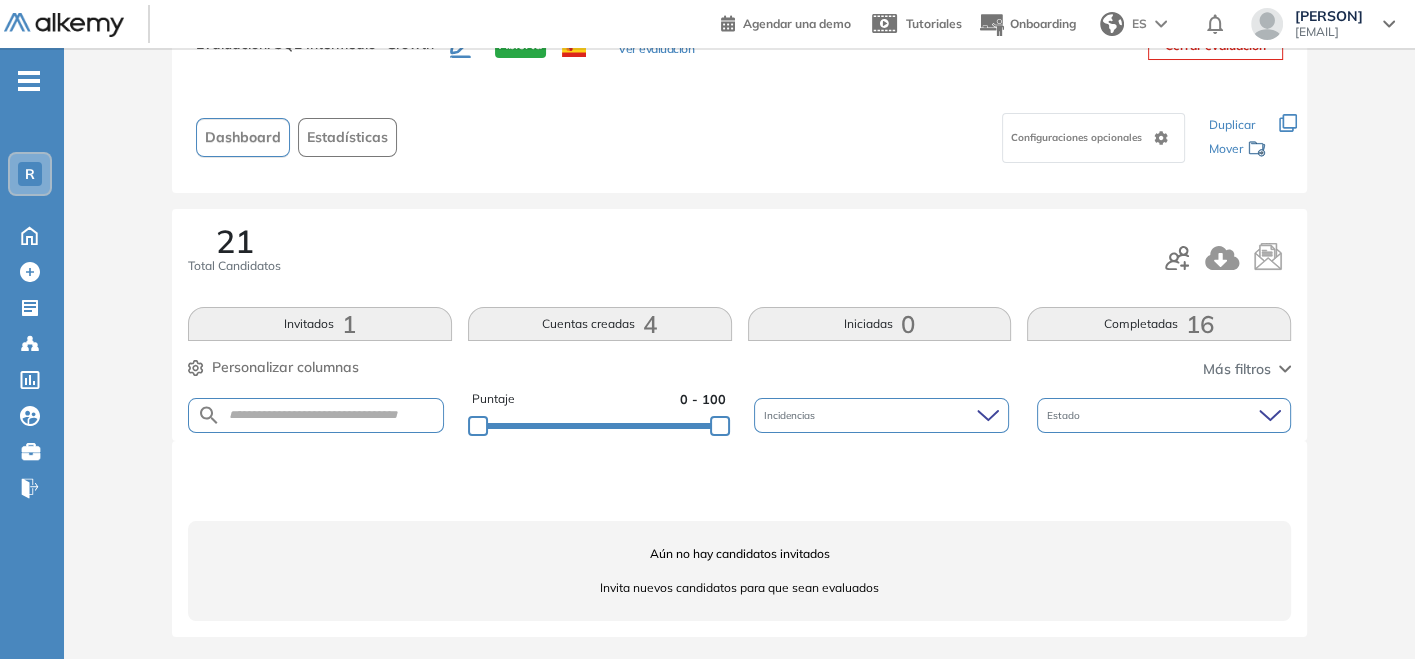 click on "Cuentas creadas 4" at bounding box center (600, 324) 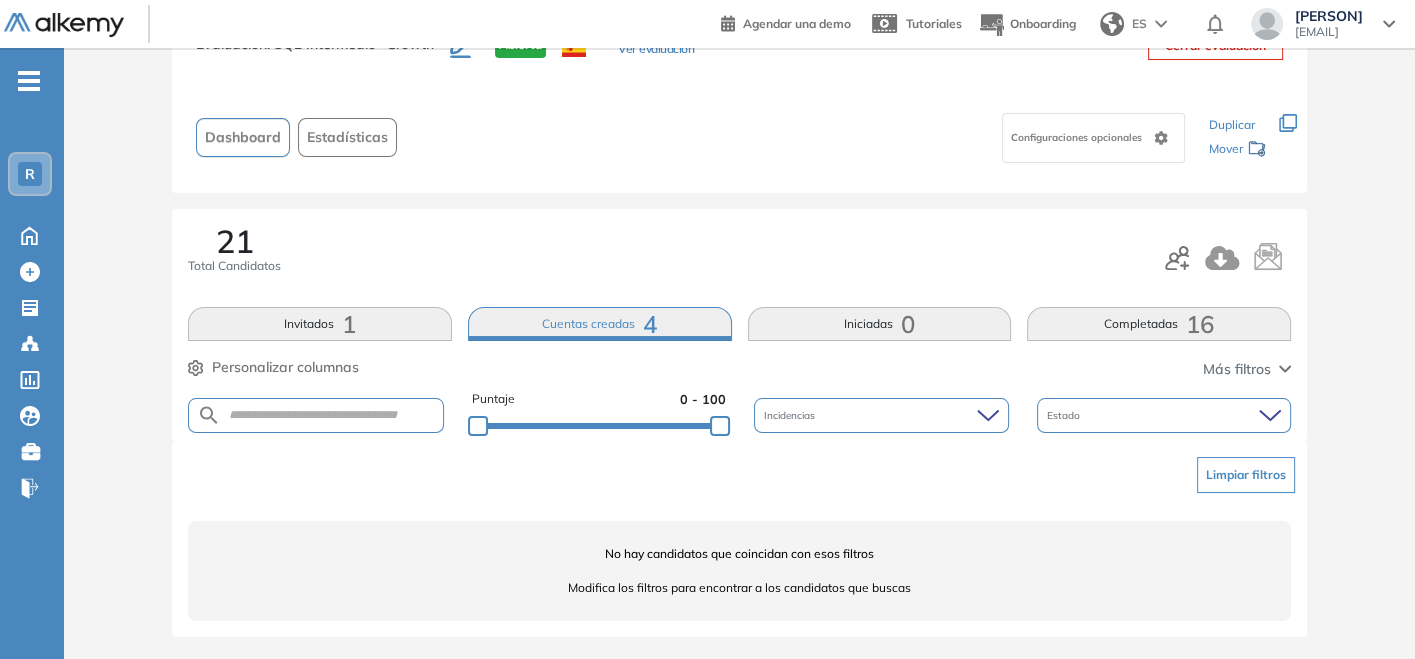 click on "Completadas 16" at bounding box center [1159, 324] 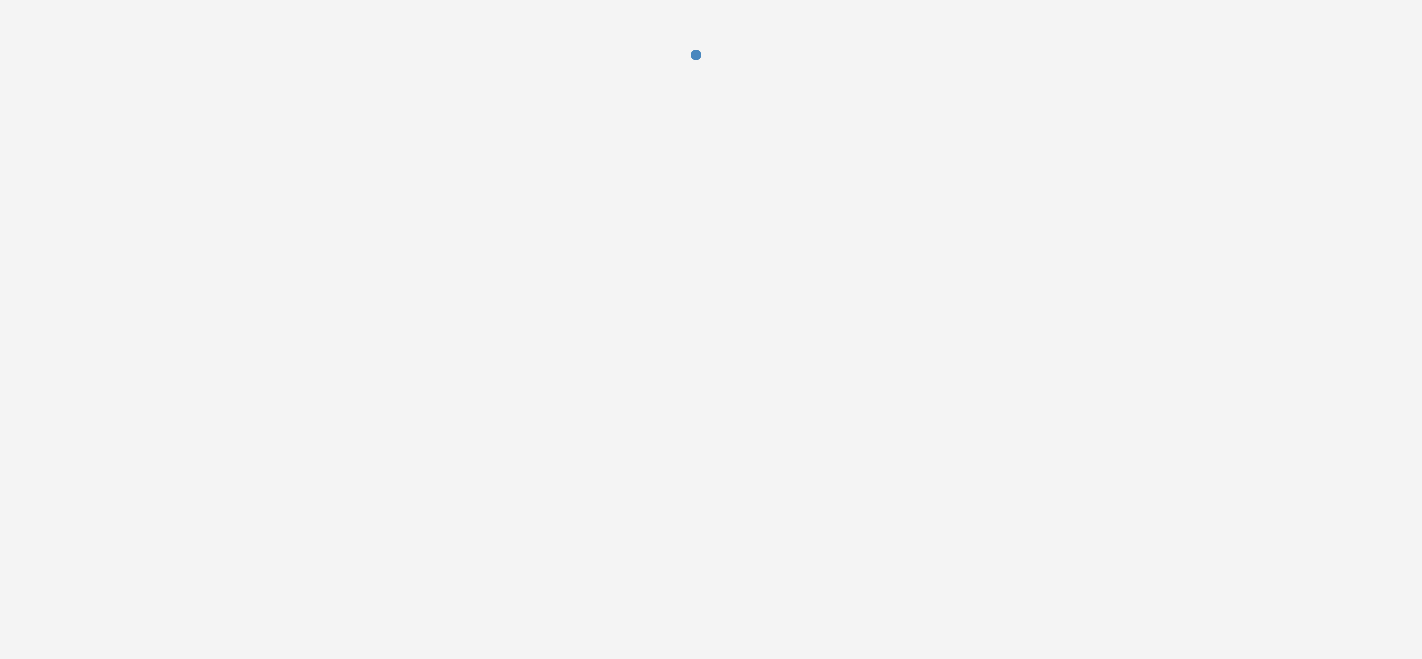 scroll, scrollTop: 0, scrollLeft: 0, axis: both 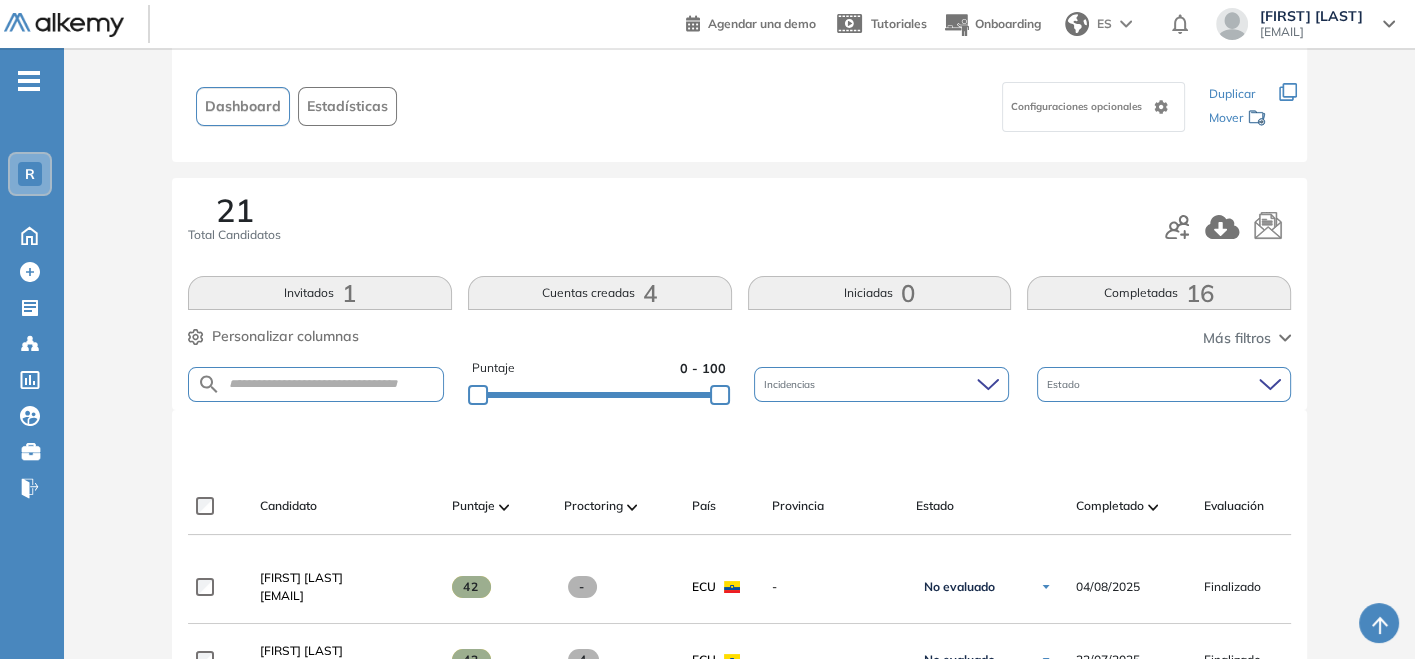 click 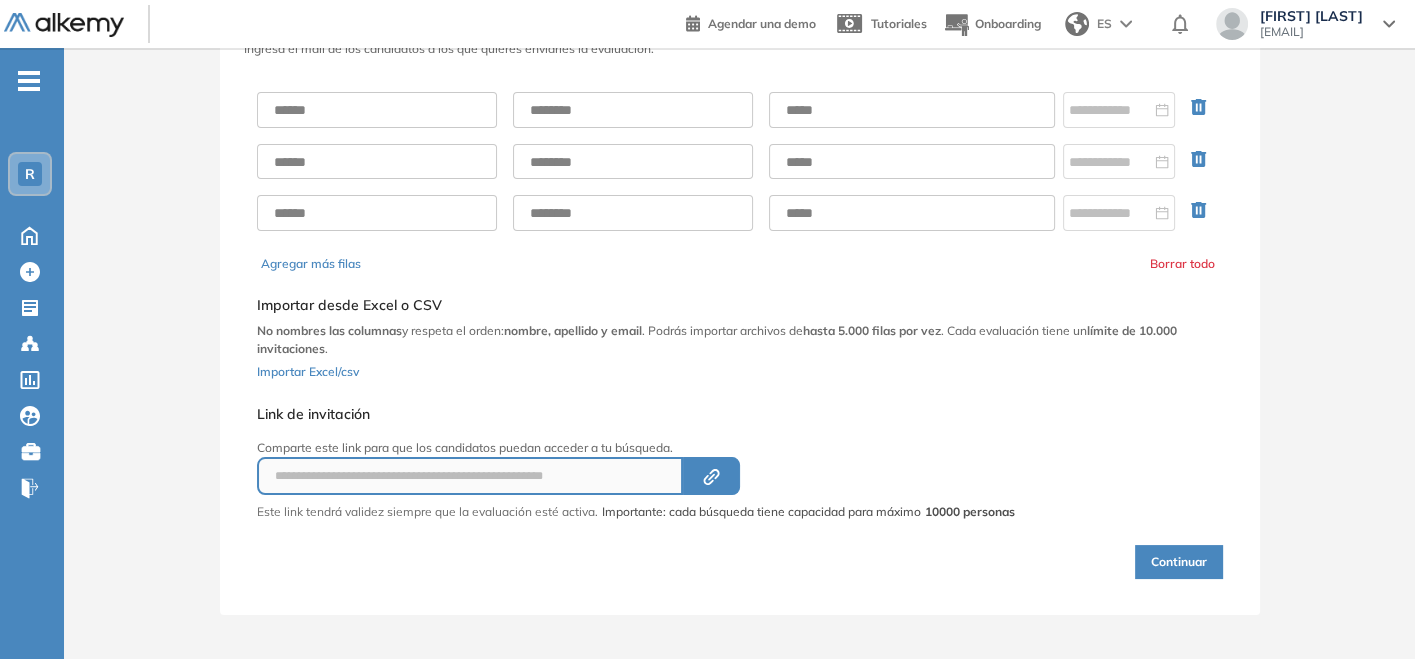 scroll, scrollTop: 0, scrollLeft: 0, axis: both 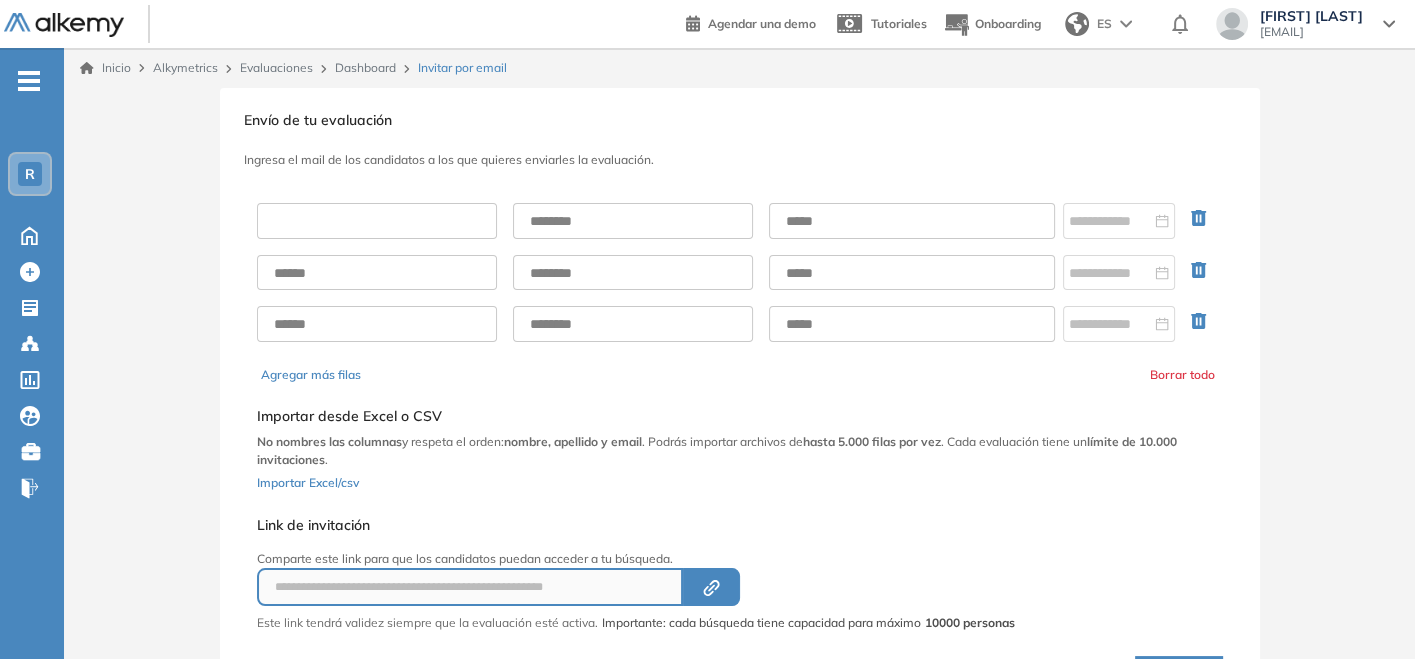 click at bounding box center (377, 221) 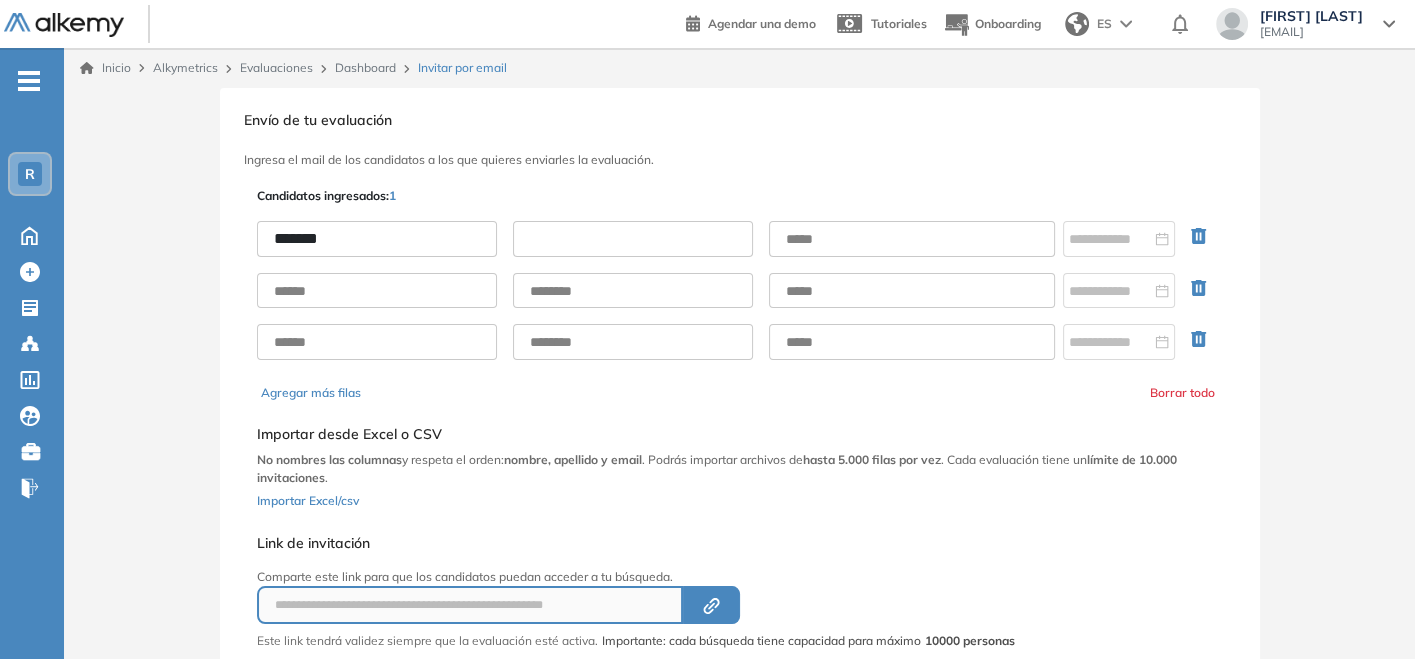 click at bounding box center [633, 239] 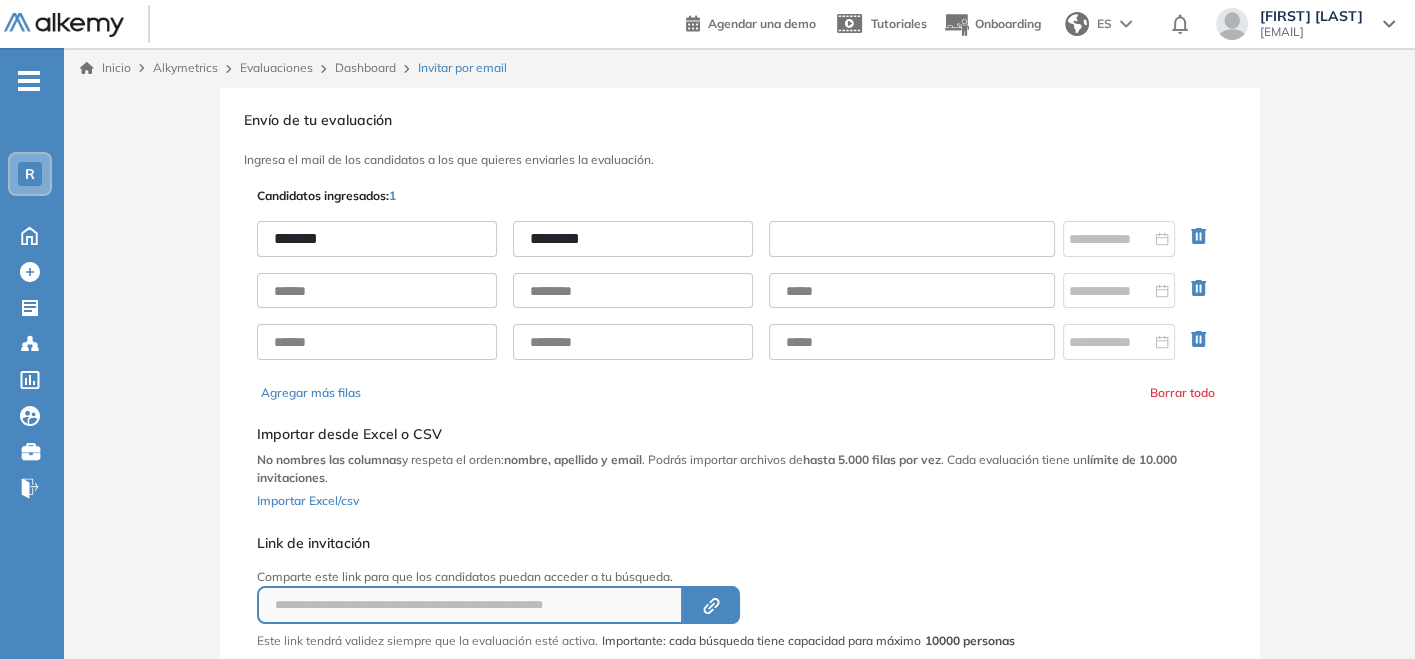 click at bounding box center (912, 239) 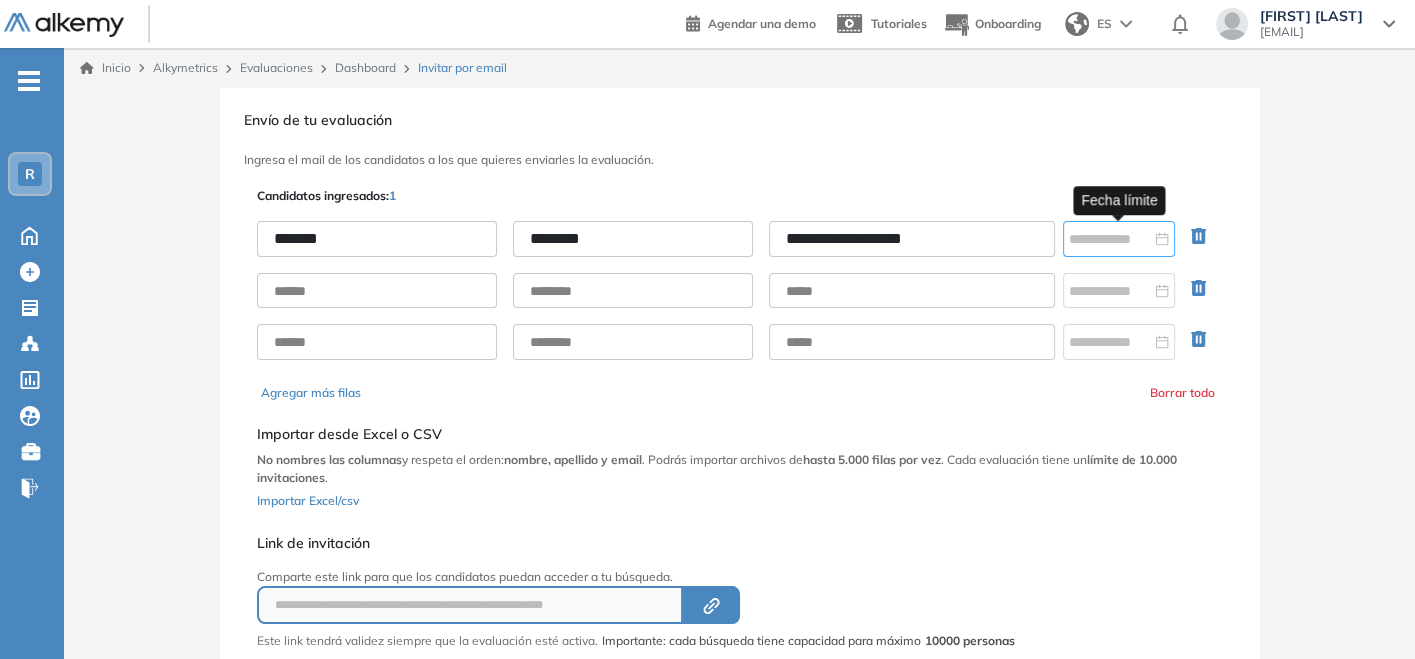 type on "**********" 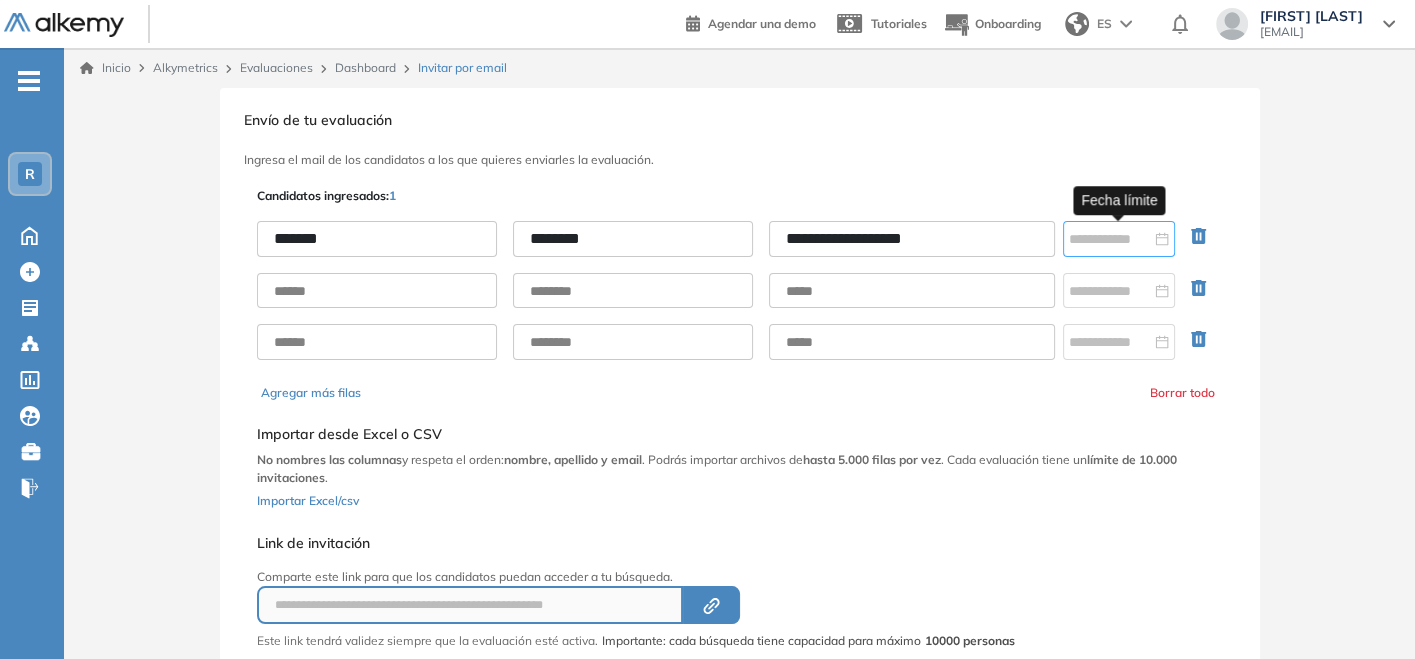 click at bounding box center [1119, 239] 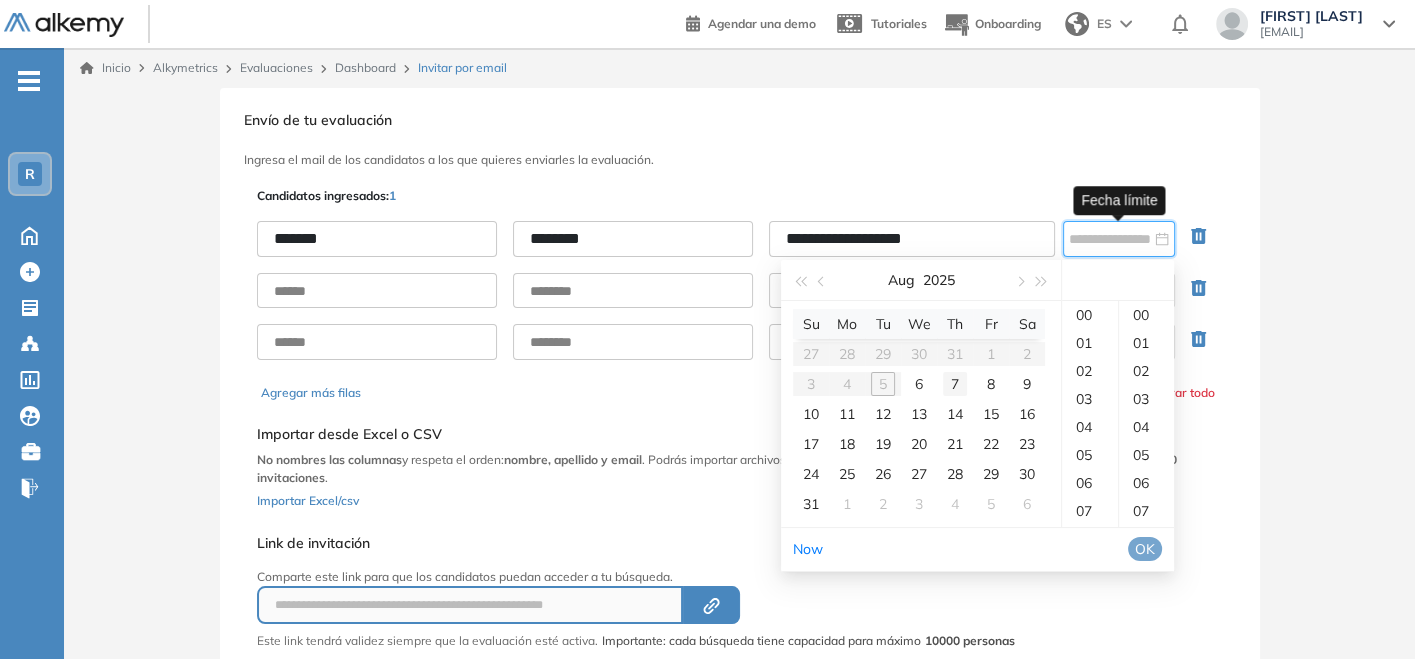 click on "7" at bounding box center (955, 384) 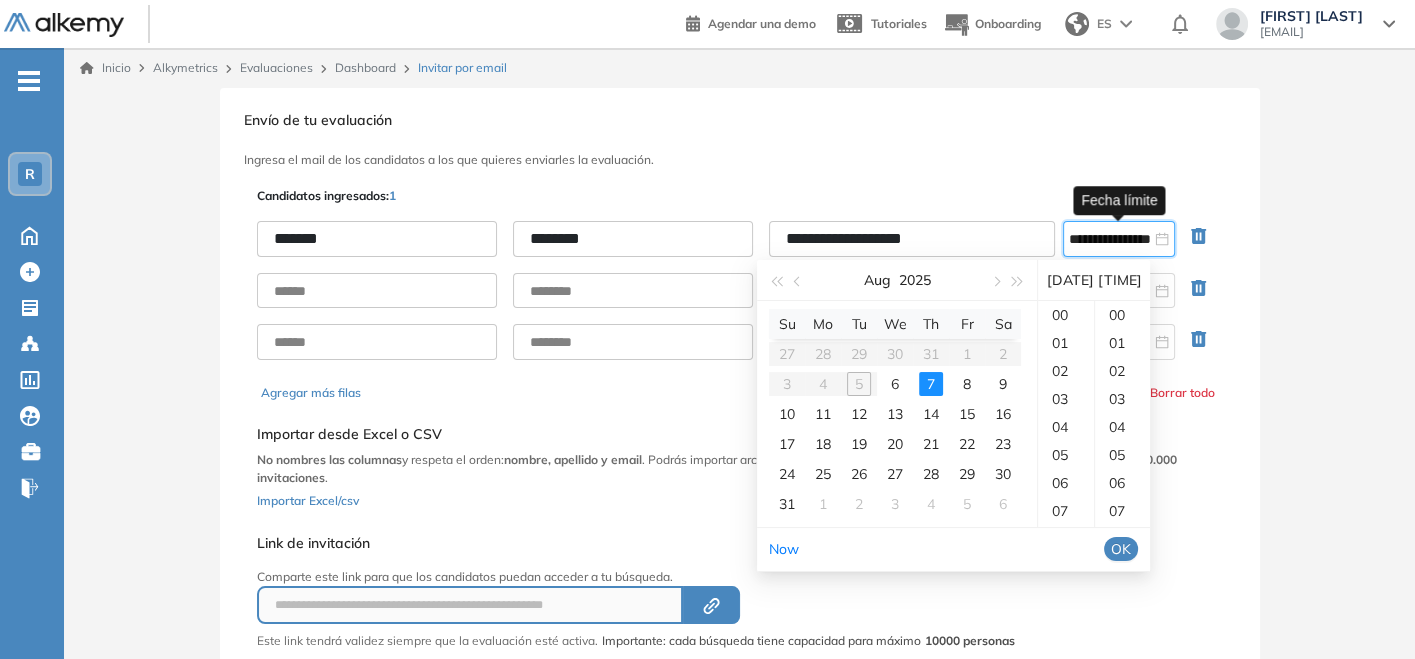 scroll, scrollTop: 448, scrollLeft: 0, axis: vertical 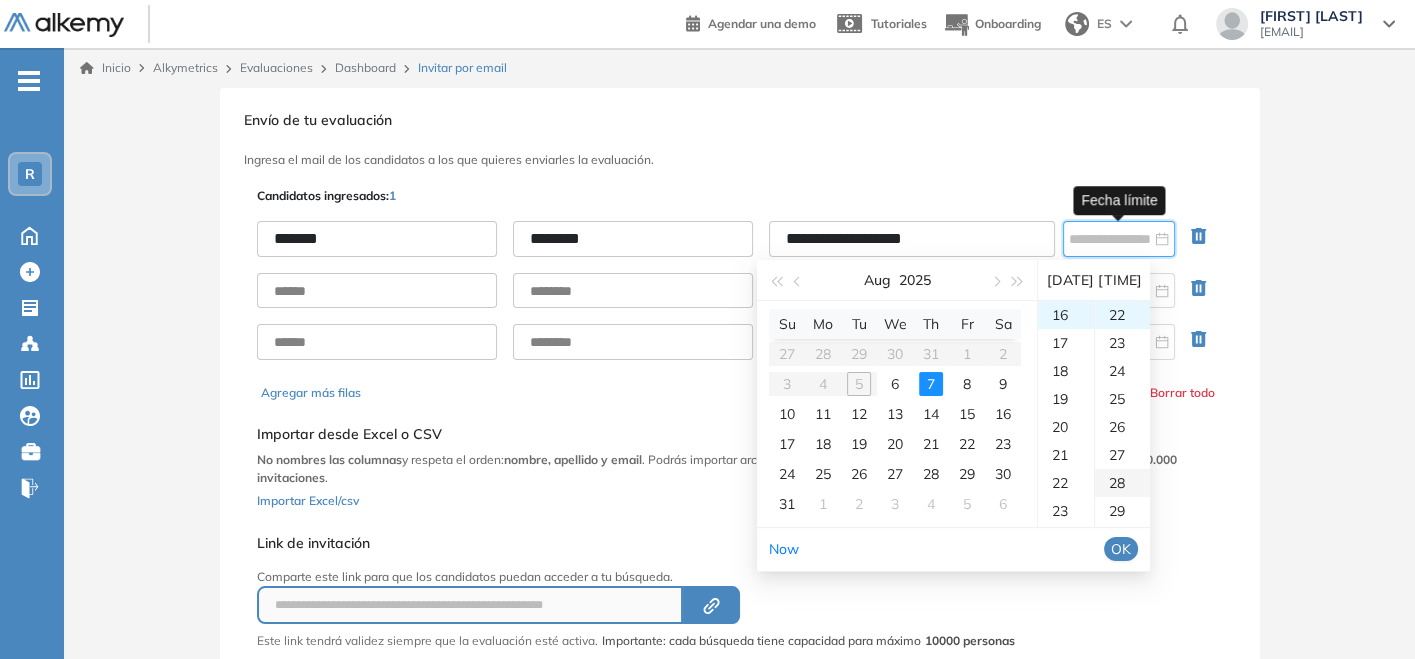 type on "**********" 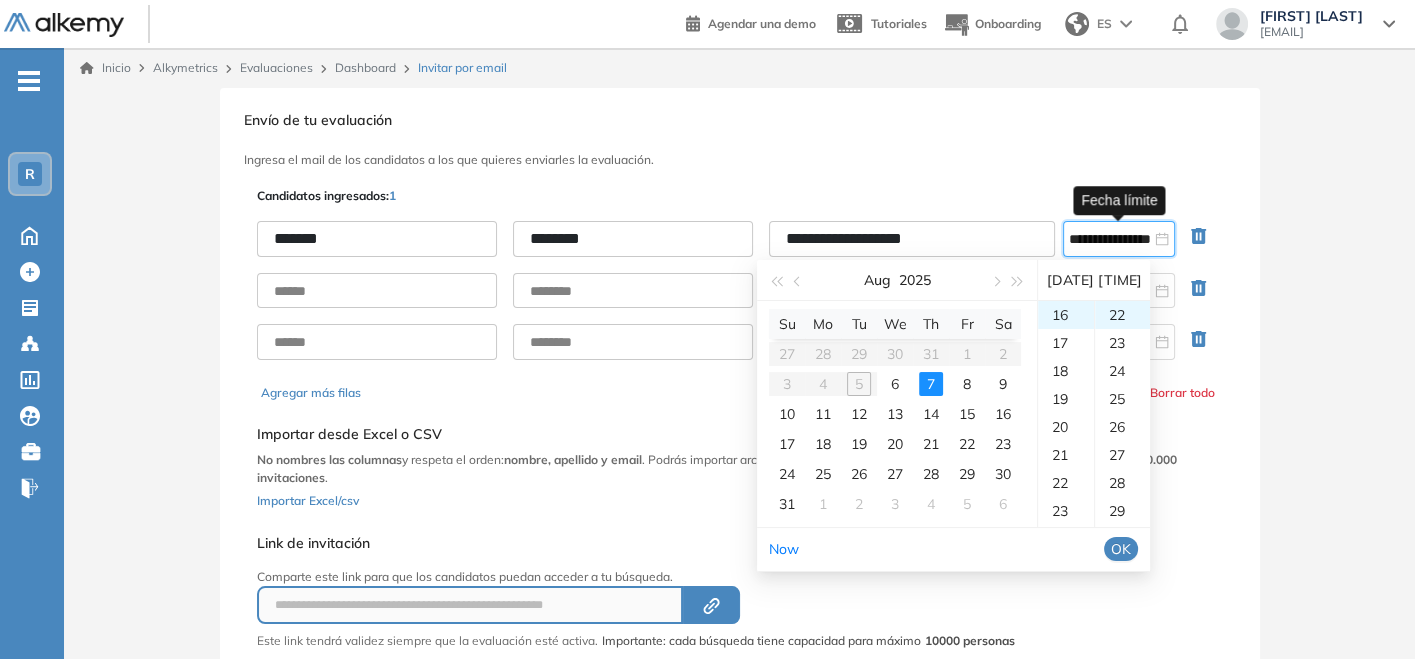 click on "OK" at bounding box center (1121, 549) 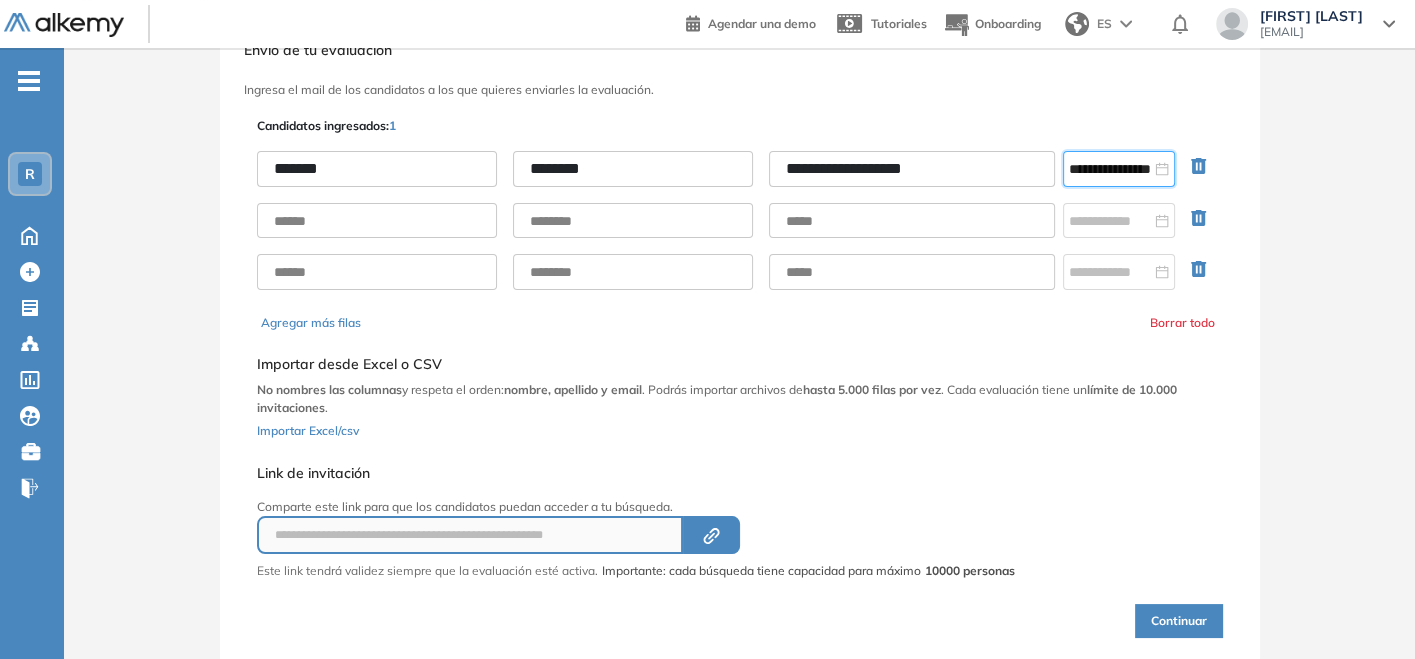 scroll, scrollTop: 129, scrollLeft: 0, axis: vertical 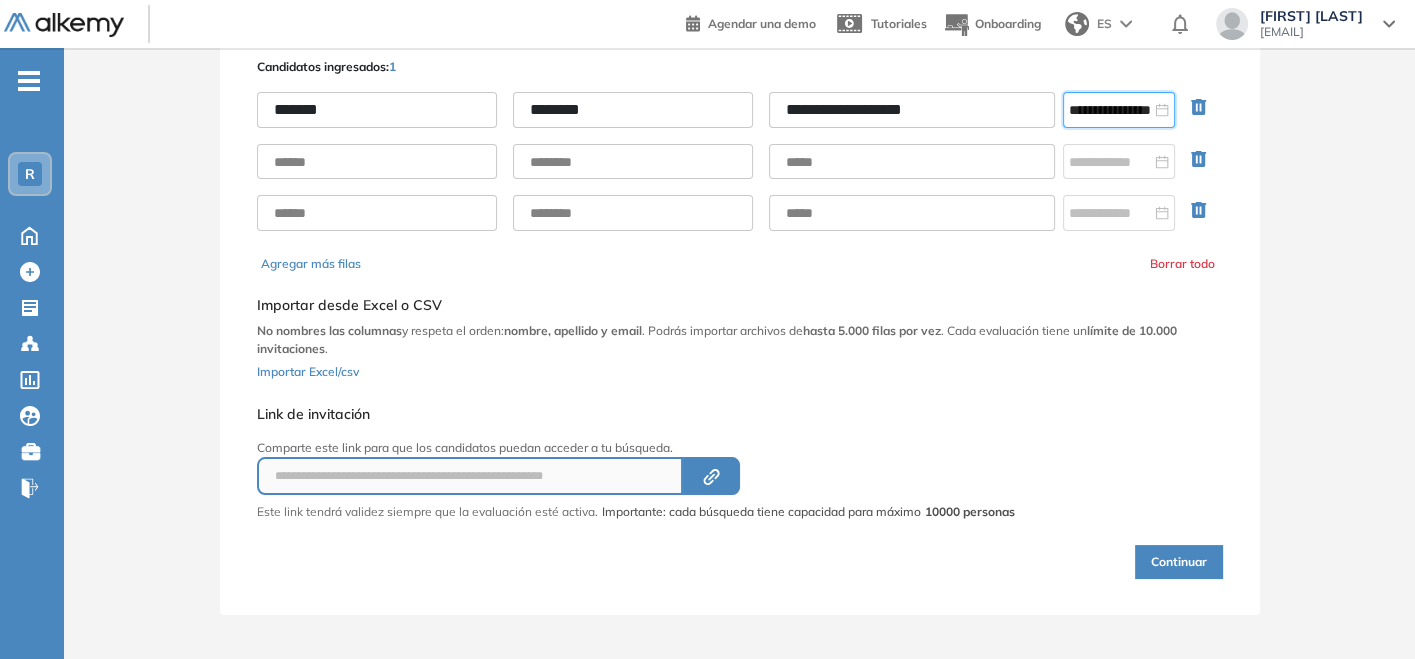 click on "Continuar" at bounding box center (1179, 562) 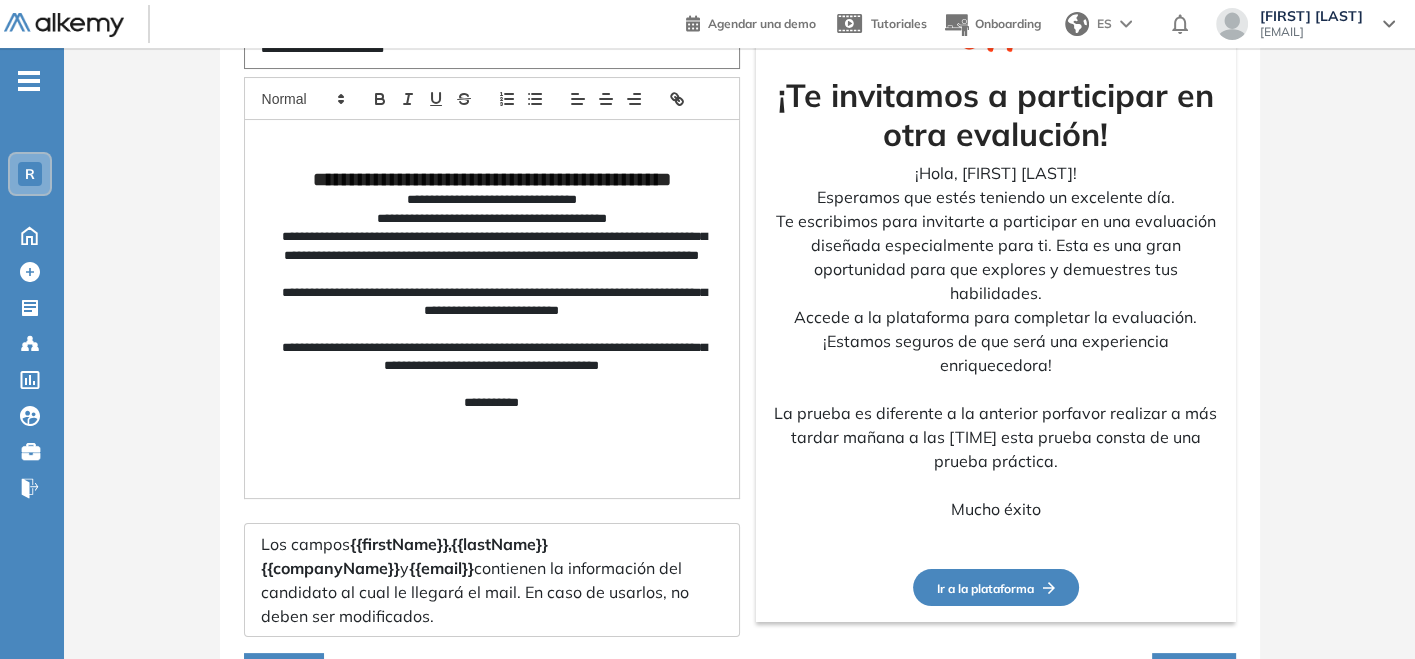 scroll, scrollTop: 330, scrollLeft: 0, axis: vertical 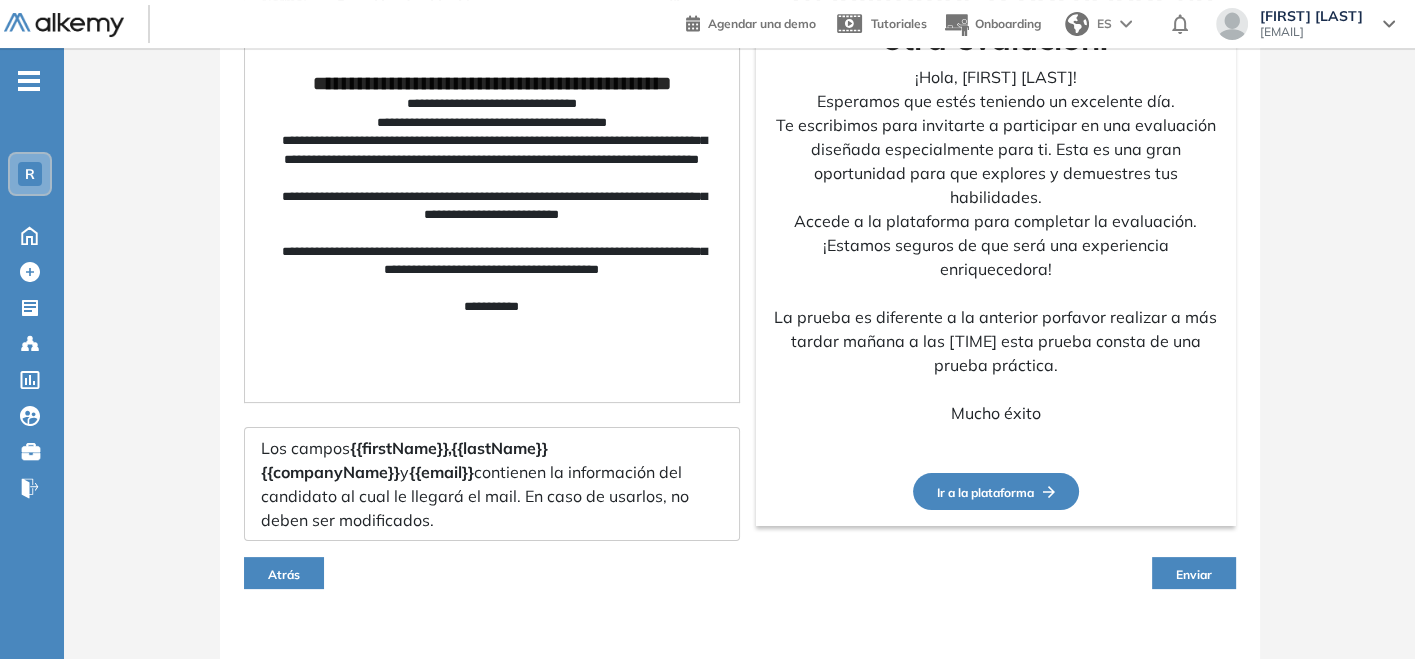 click on "Enviar" at bounding box center (1194, 573) 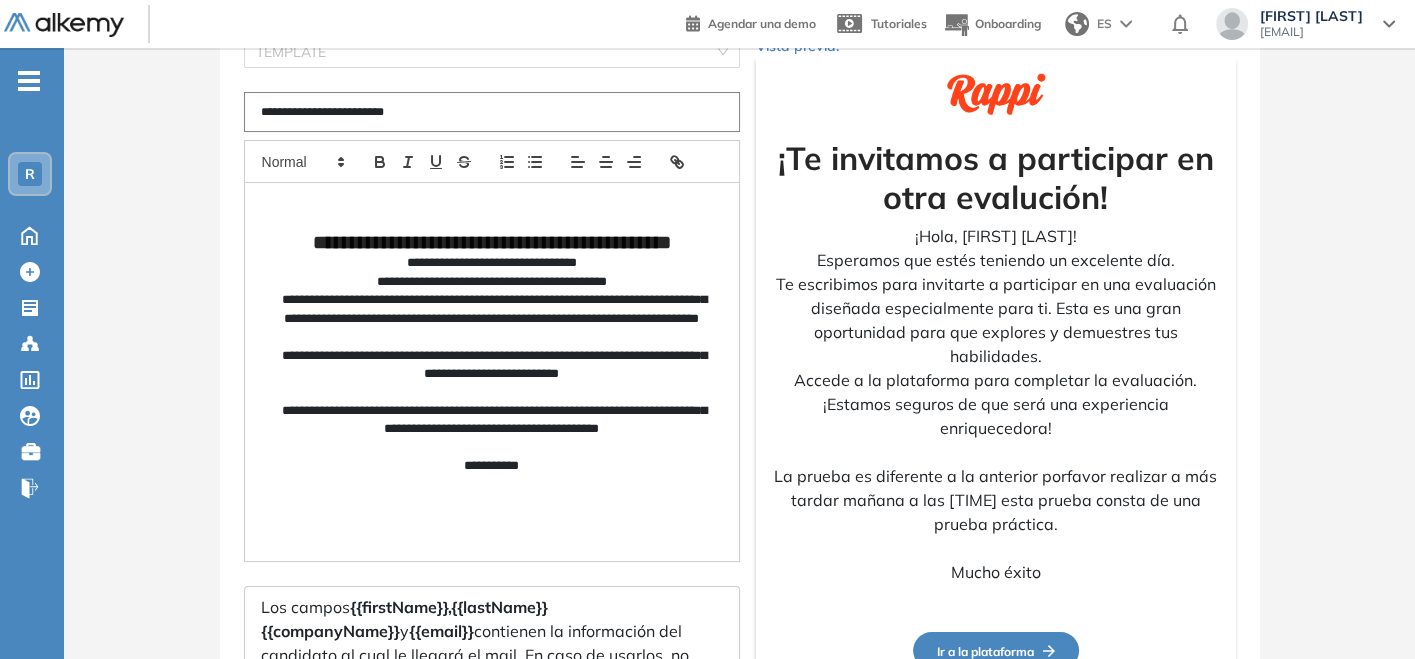 scroll, scrollTop: 330, scrollLeft: 0, axis: vertical 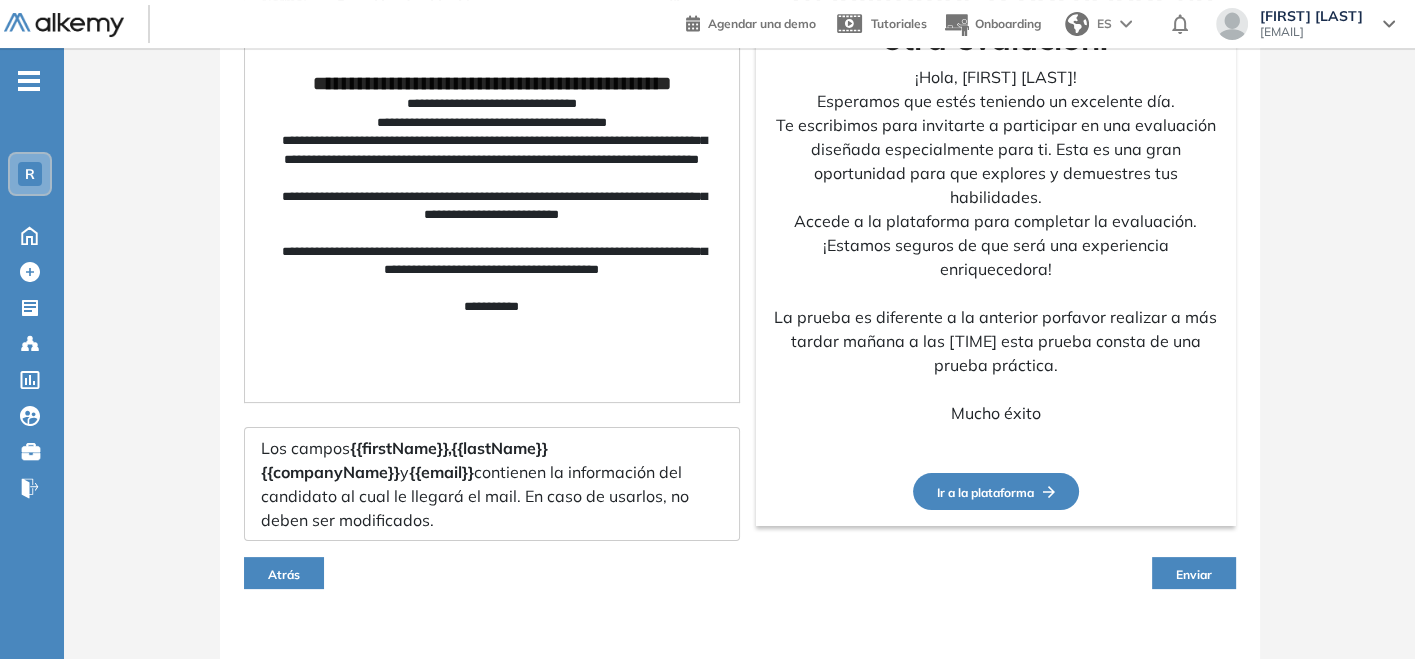 click on "Enviar" at bounding box center [1194, 574] 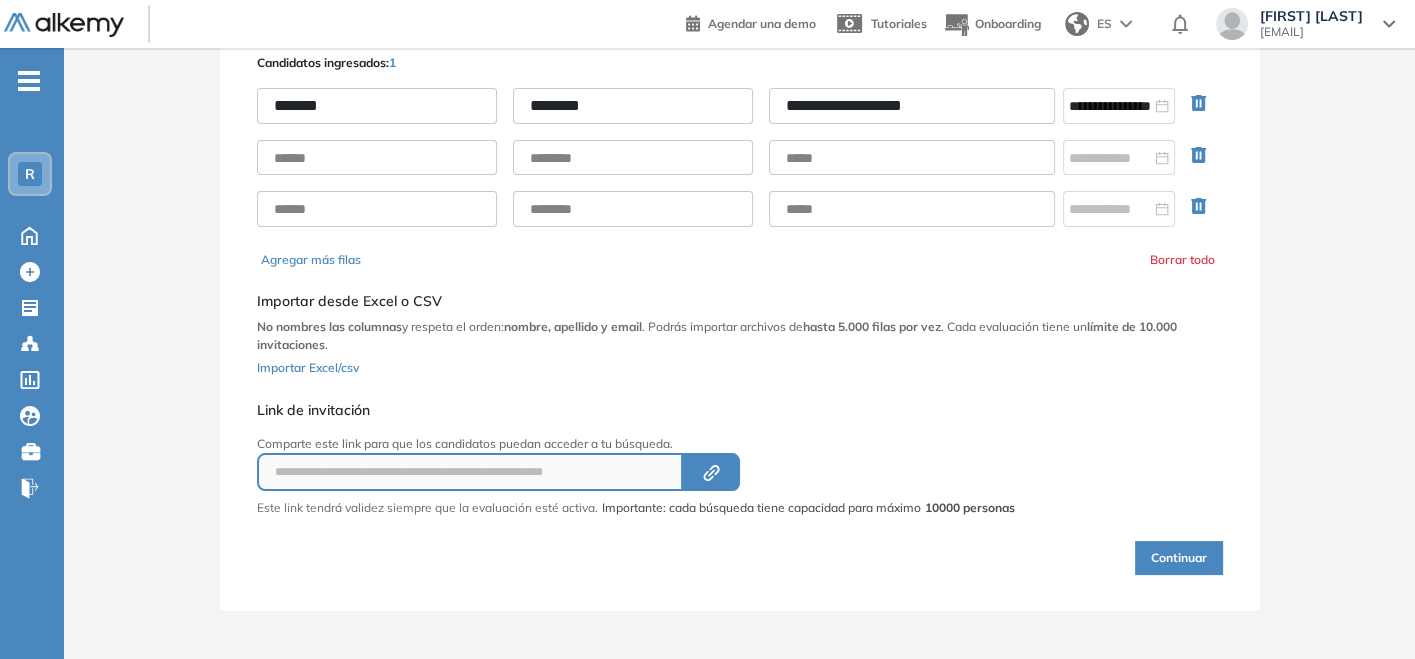 scroll, scrollTop: 129, scrollLeft: 0, axis: vertical 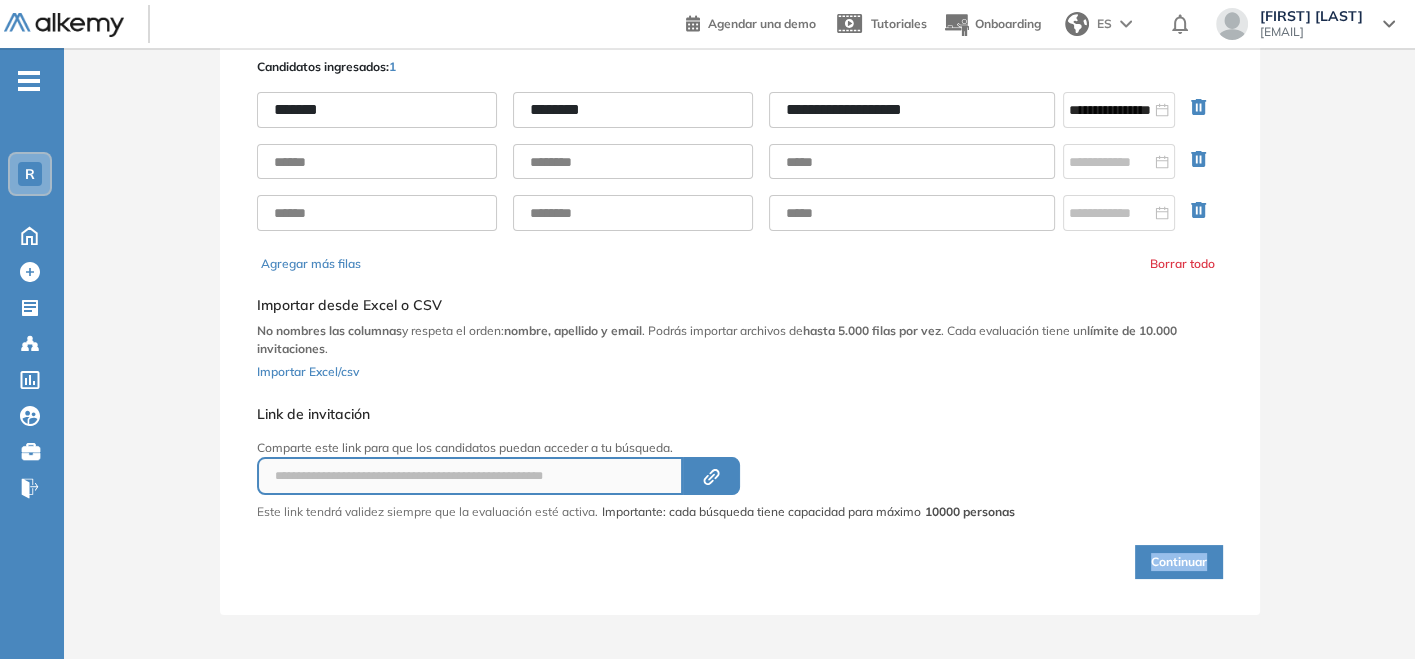click on "Continuar" at bounding box center (740, 550) 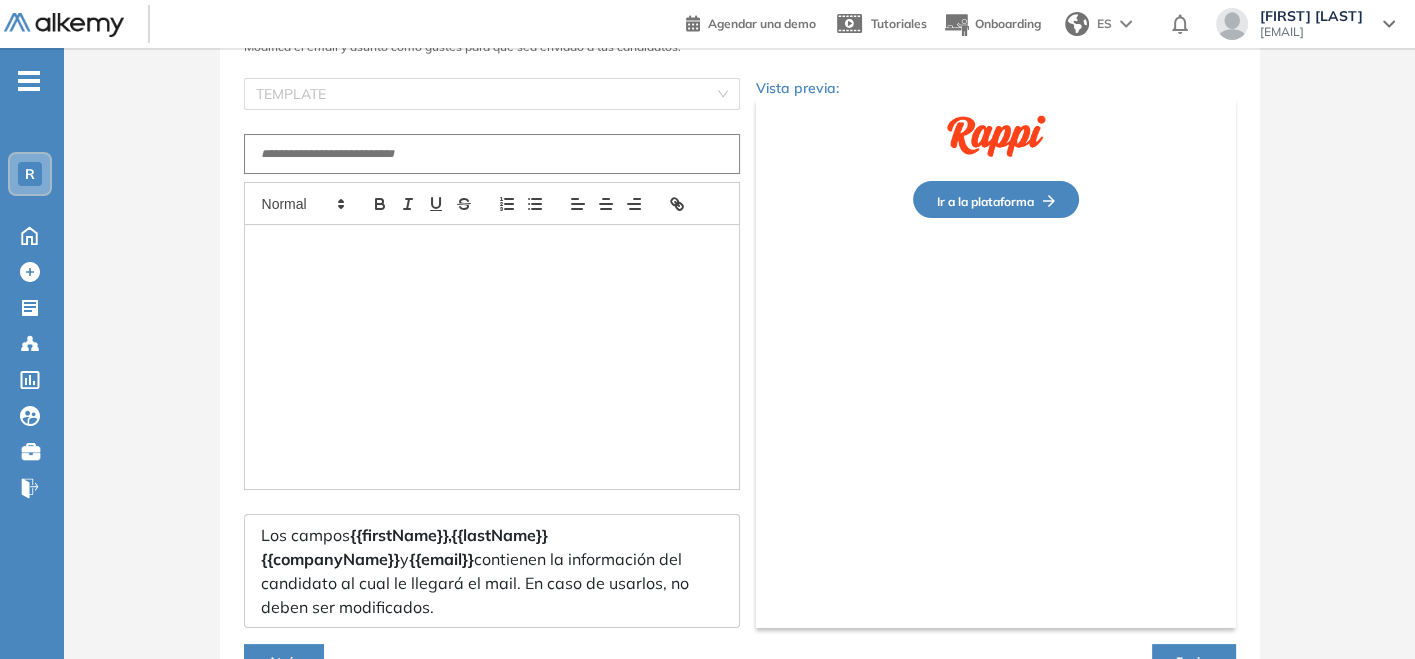 type on "**********" 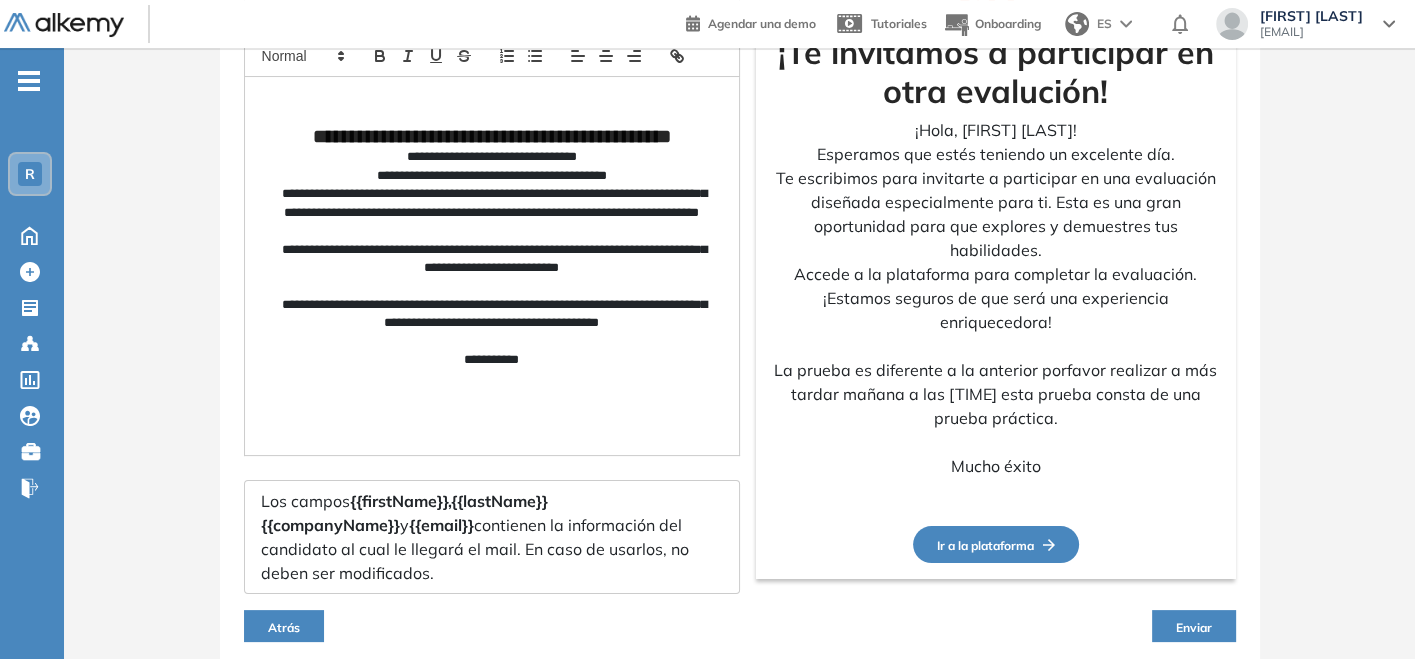 scroll, scrollTop: 330, scrollLeft: 0, axis: vertical 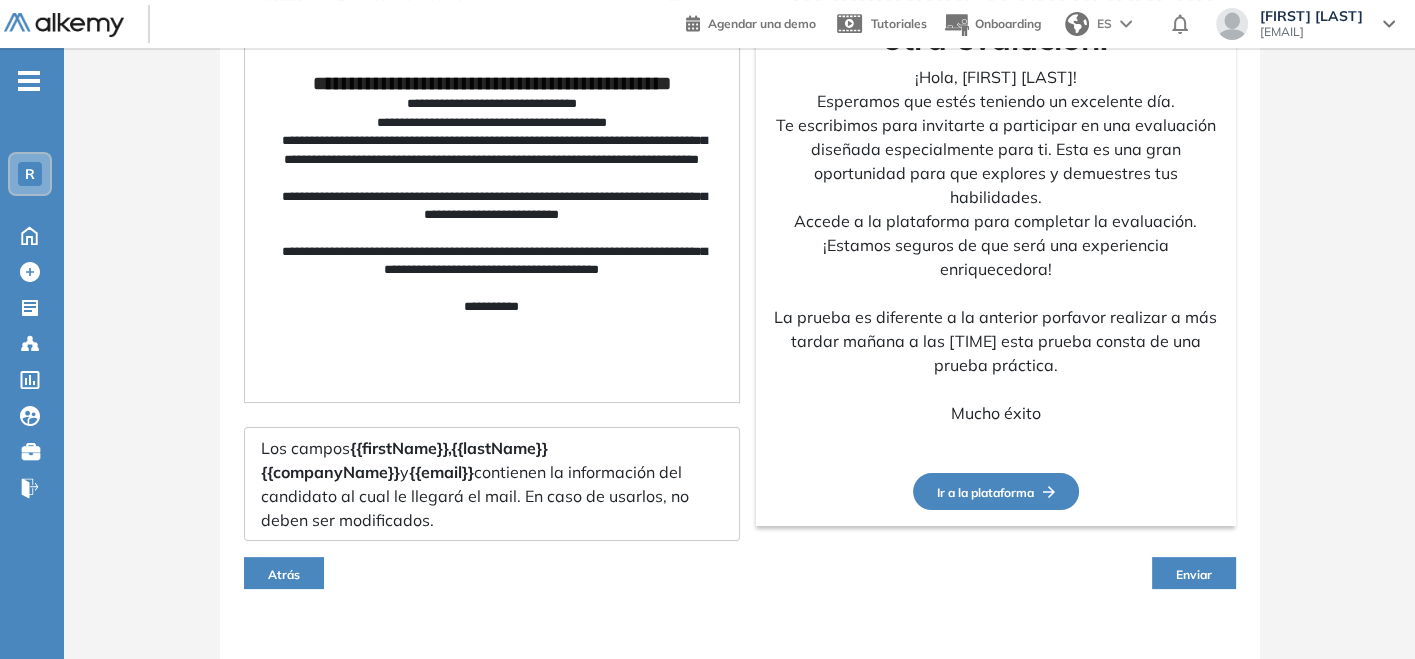 click on "Enviar" at bounding box center [1194, 574] 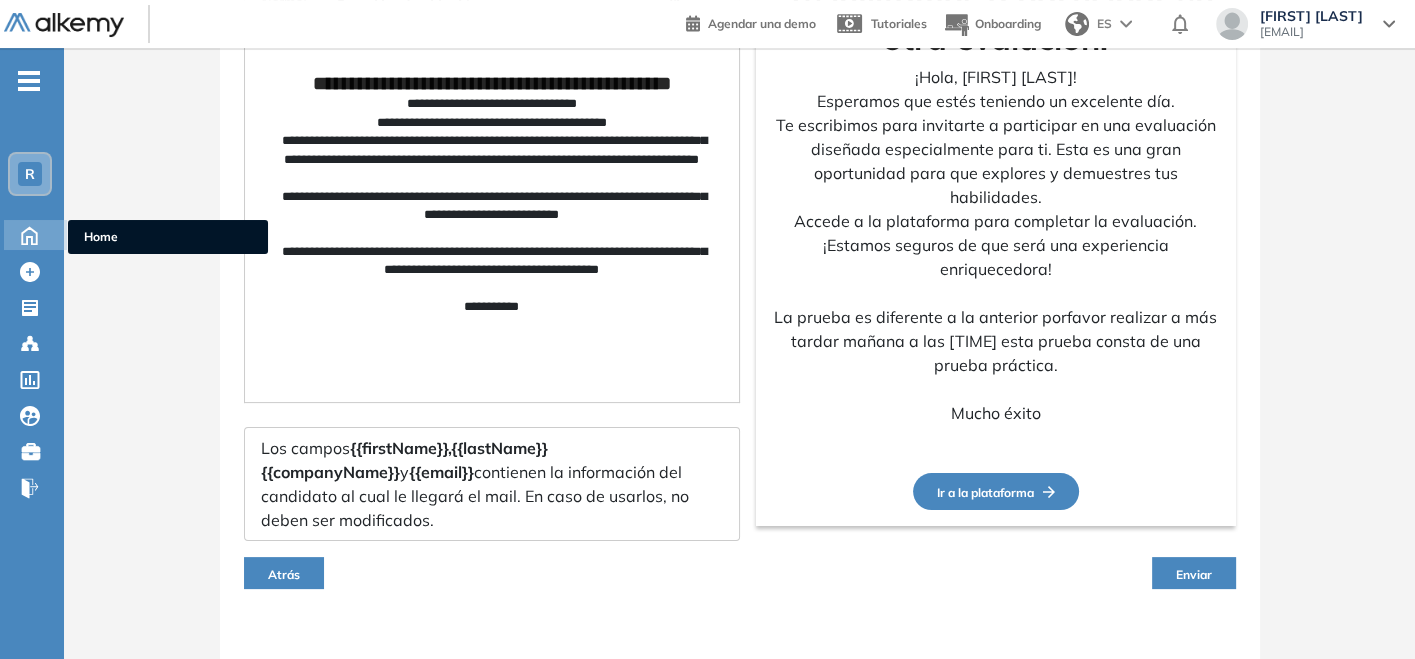 click 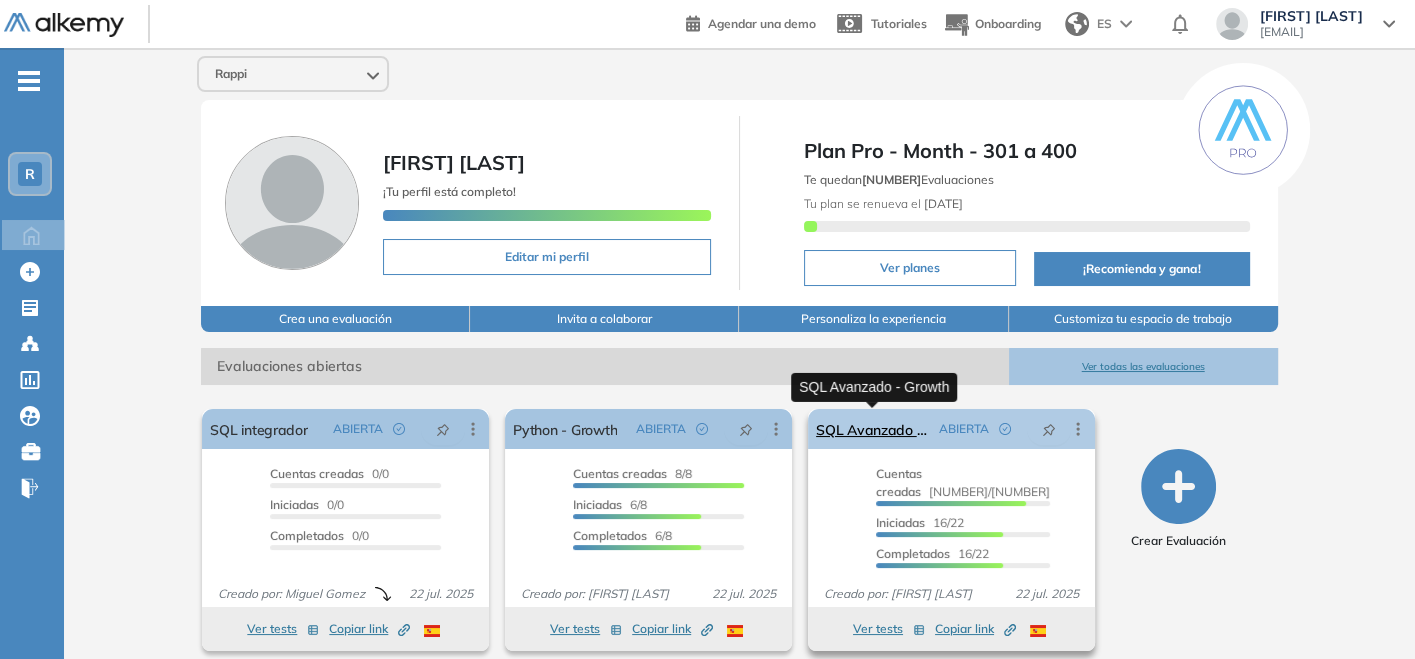 click on "SQL Avanzado - Growth" at bounding box center [873, 429] 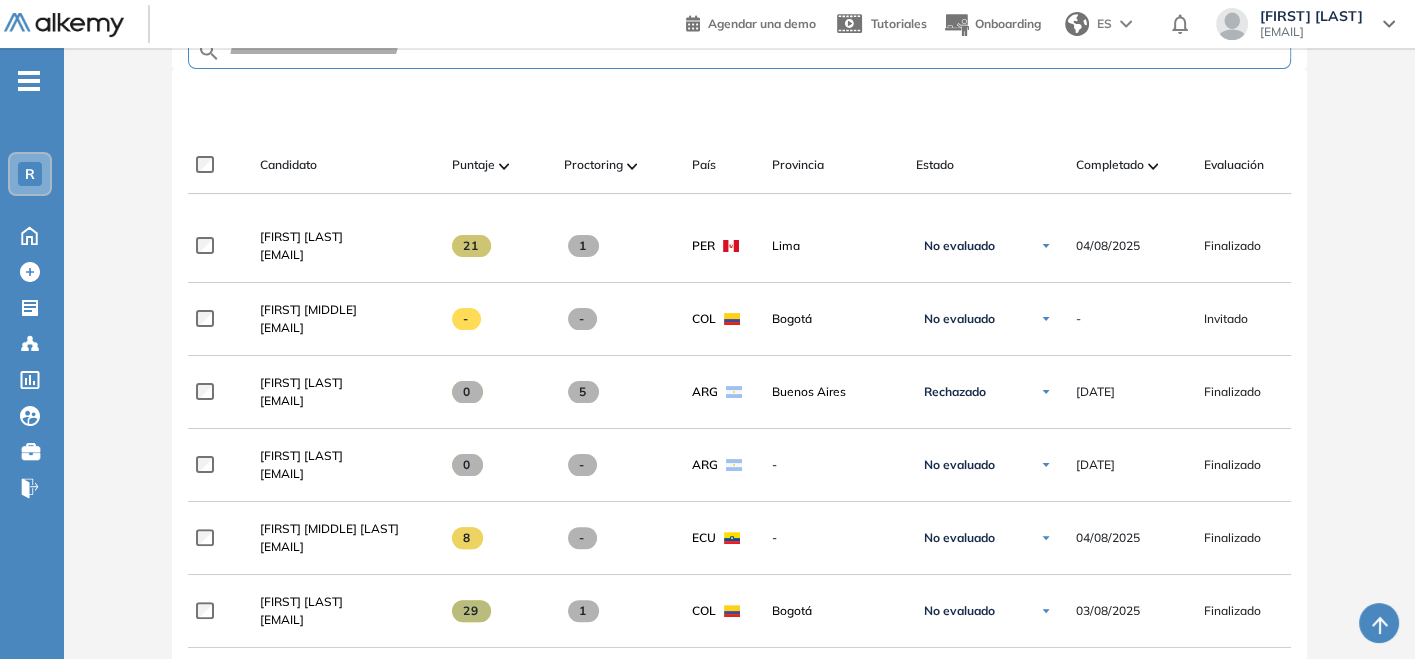 scroll, scrollTop: 333, scrollLeft: 0, axis: vertical 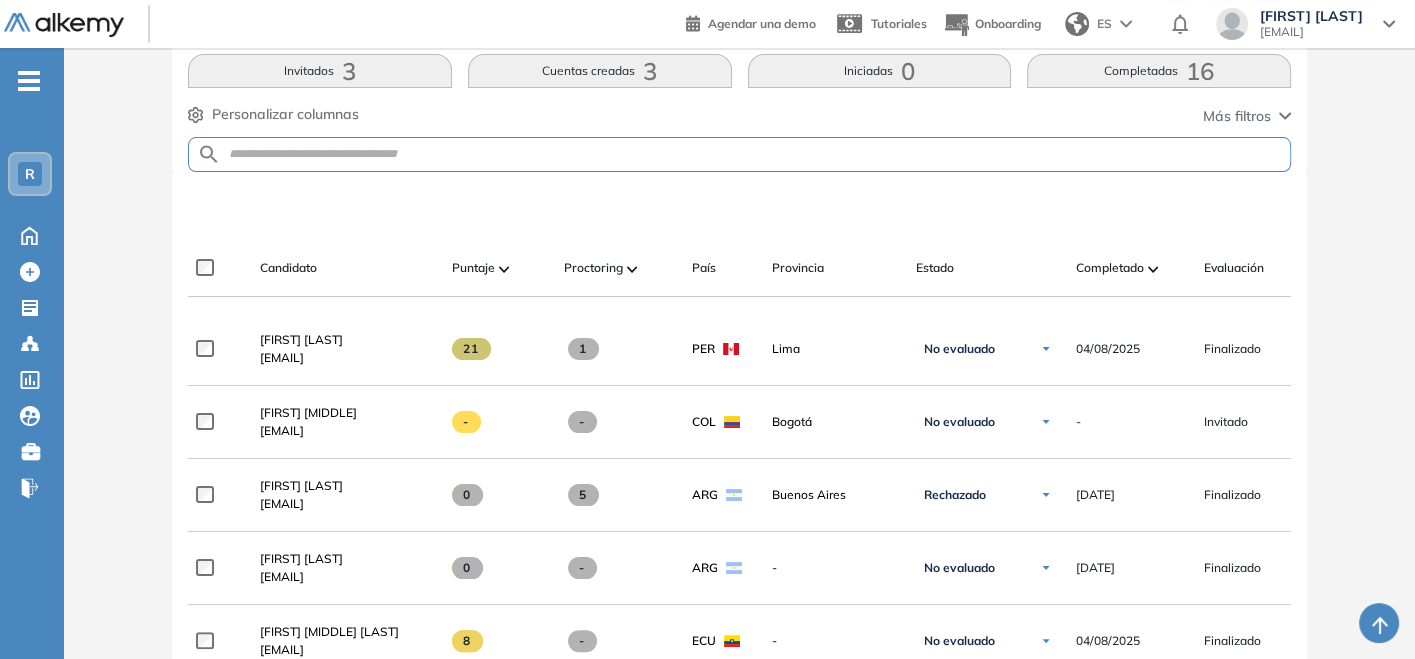 click on "Candidato Puntaje Proctoring País Provincia Estado Completado Evaluación Fecha límite Linkedin" at bounding box center (739, 268) 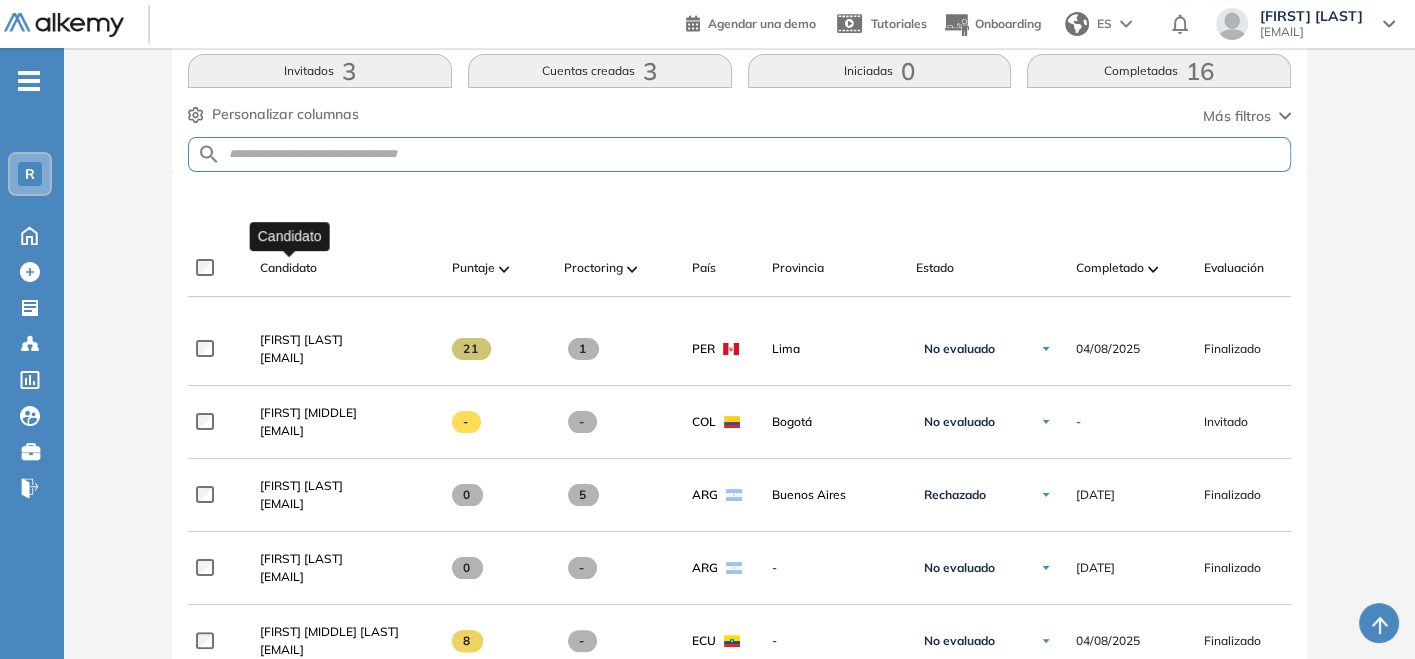 click on "Candidato" at bounding box center (288, 268) 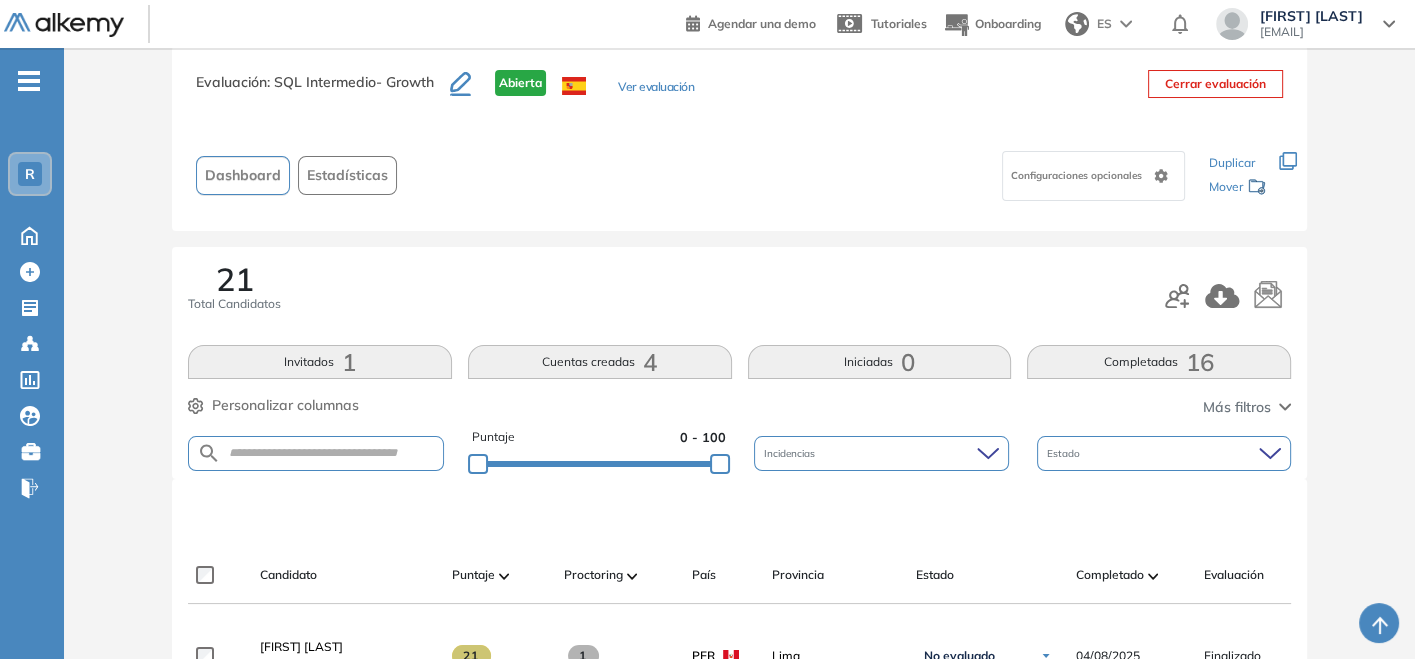 scroll, scrollTop: 0, scrollLeft: 0, axis: both 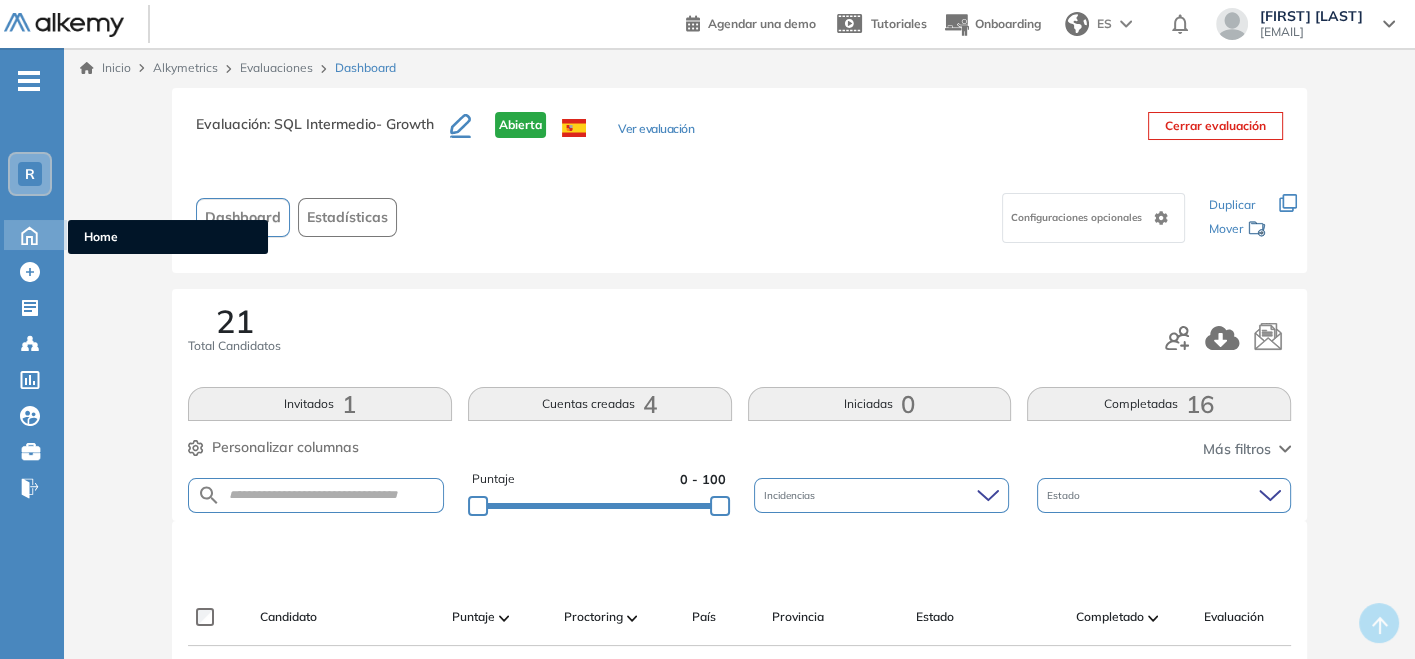 click 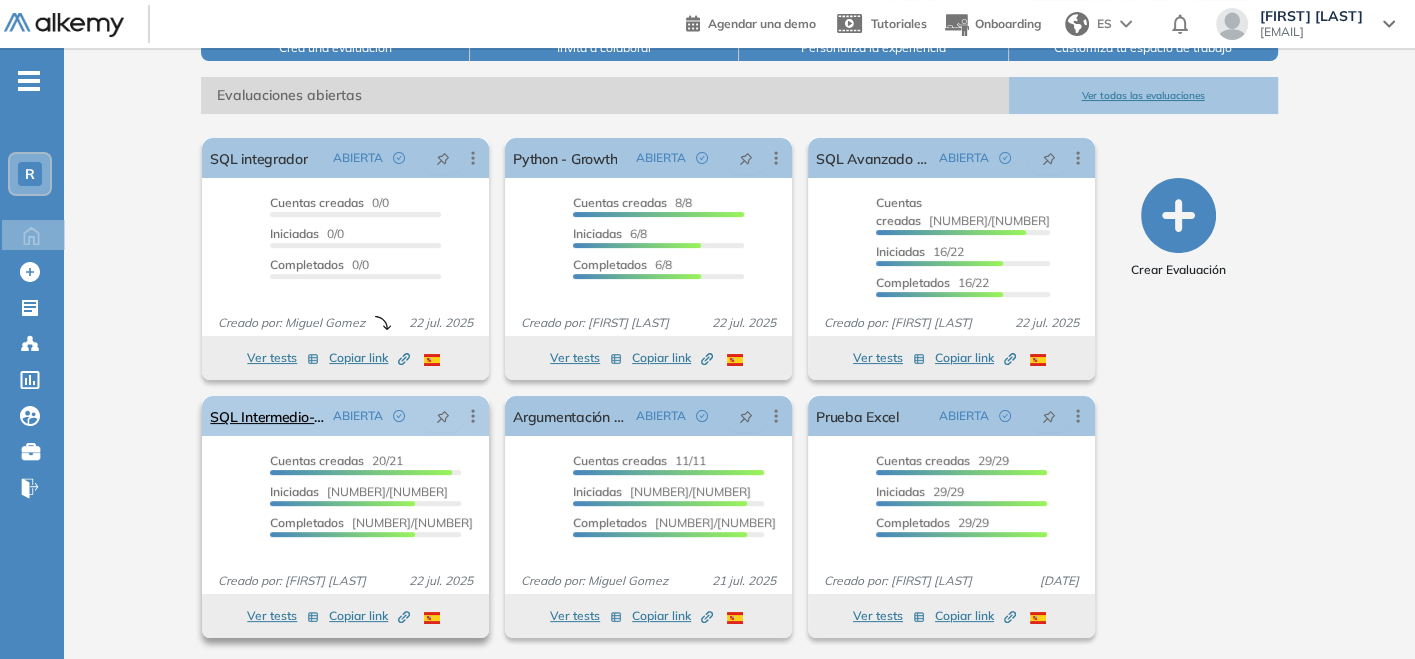 scroll, scrollTop: 271, scrollLeft: 0, axis: vertical 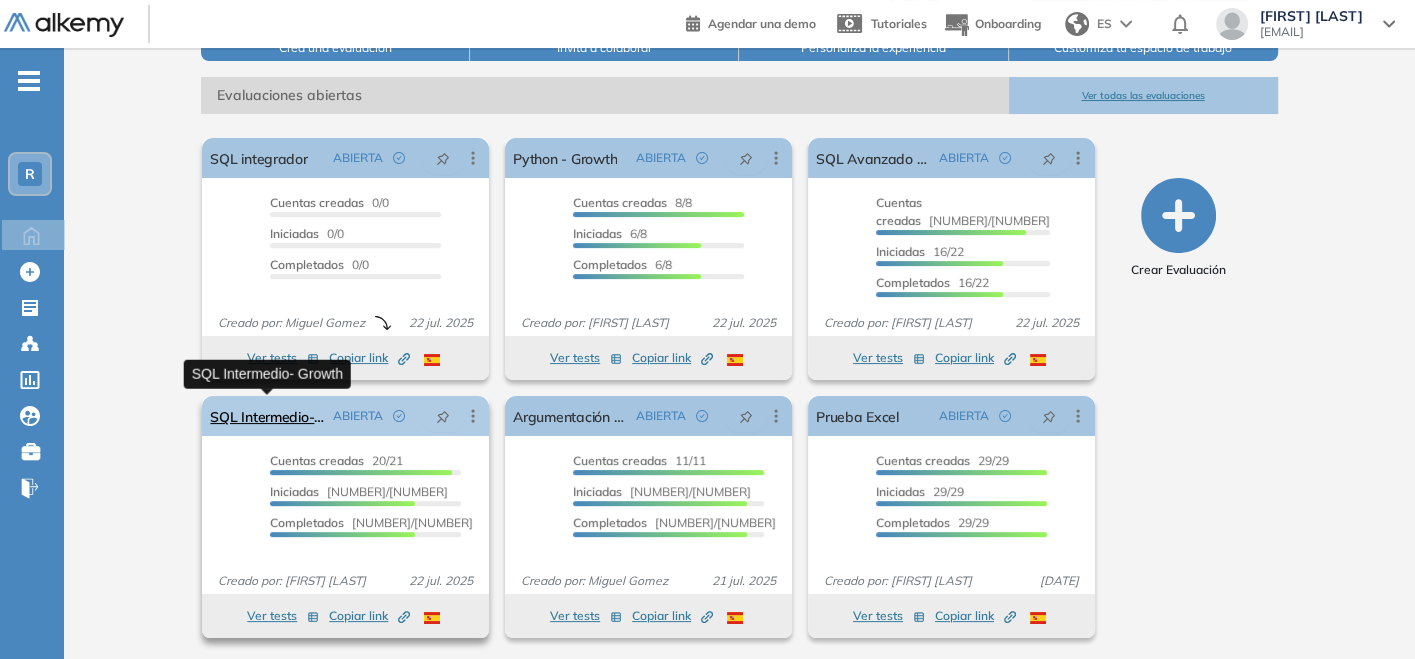 click on "SQL Intermedio- Growth" at bounding box center (267, 416) 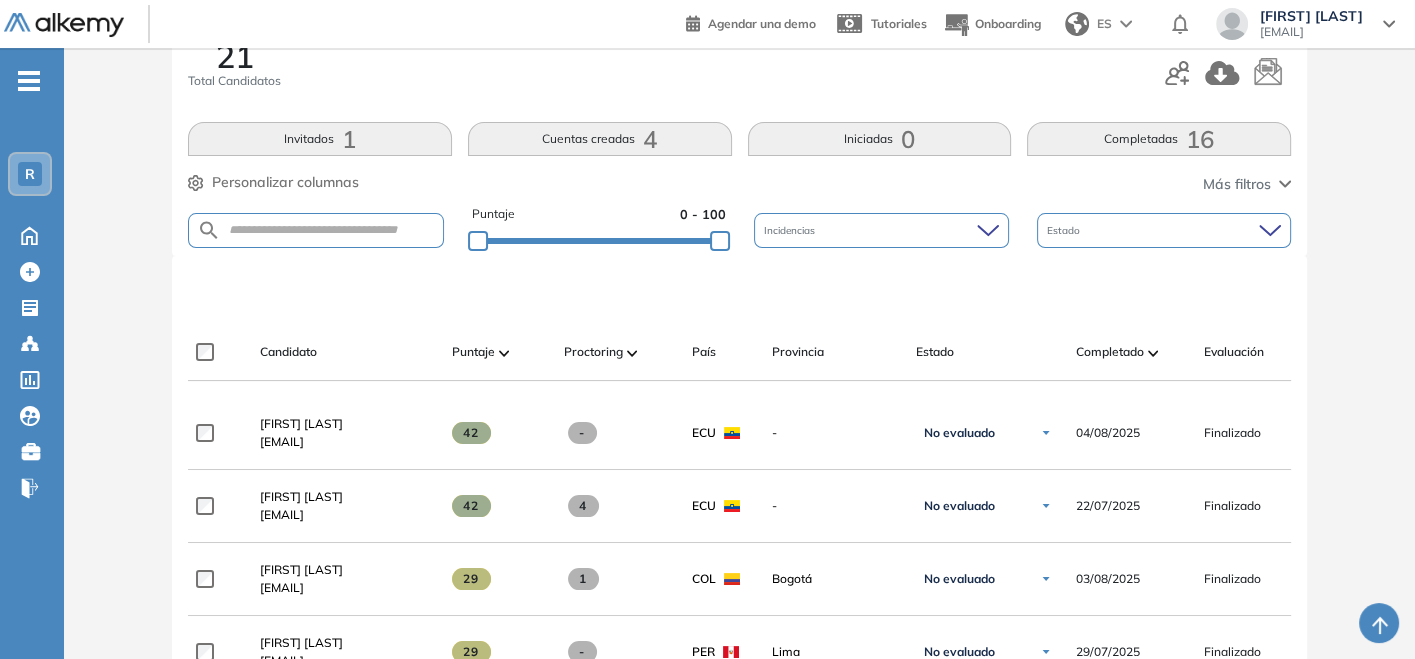scroll, scrollTop: 0, scrollLeft: 0, axis: both 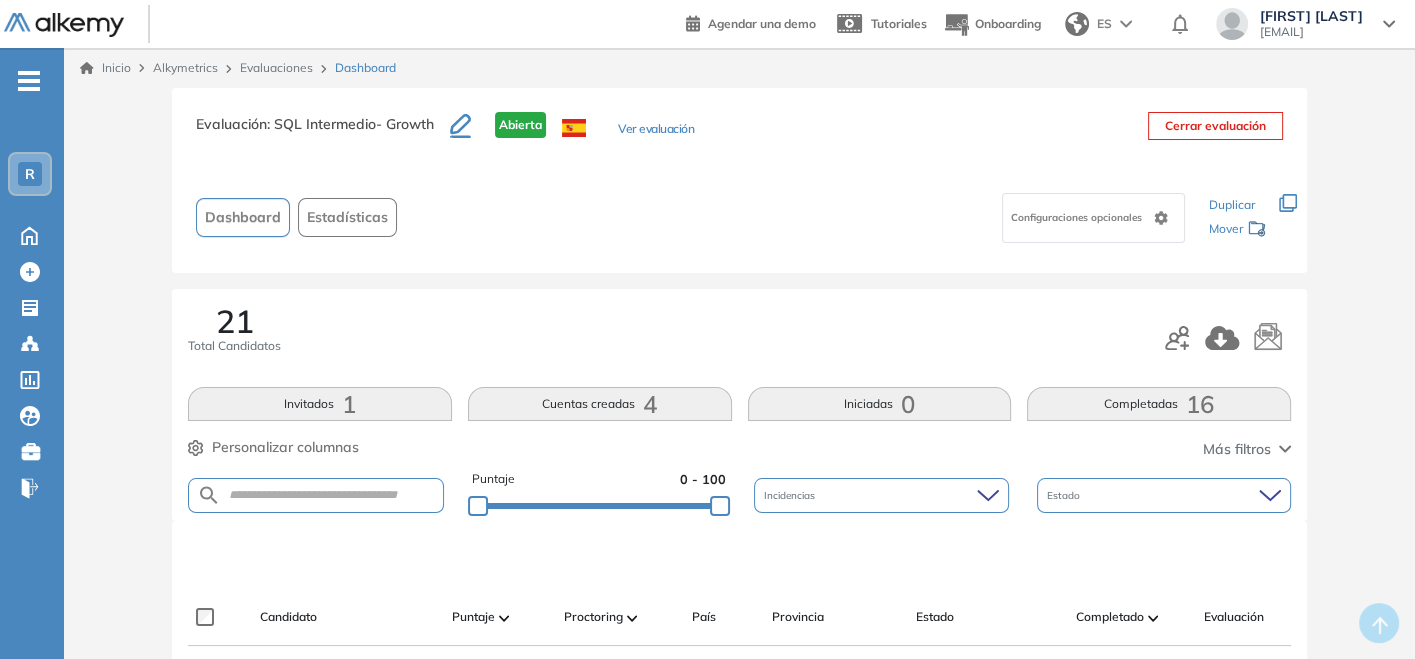 click on "Invitados 1" at bounding box center [320, 404] 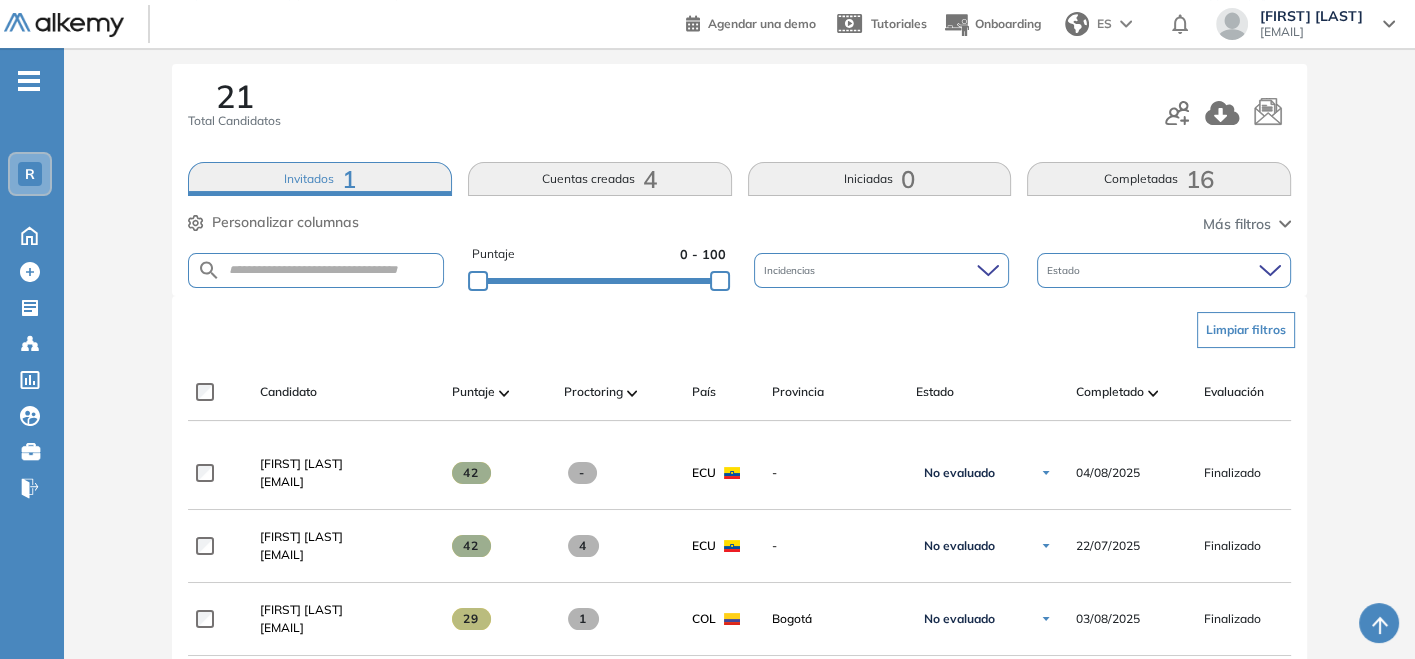 scroll, scrollTop: 333, scrollLeft: 0, axis: vertical 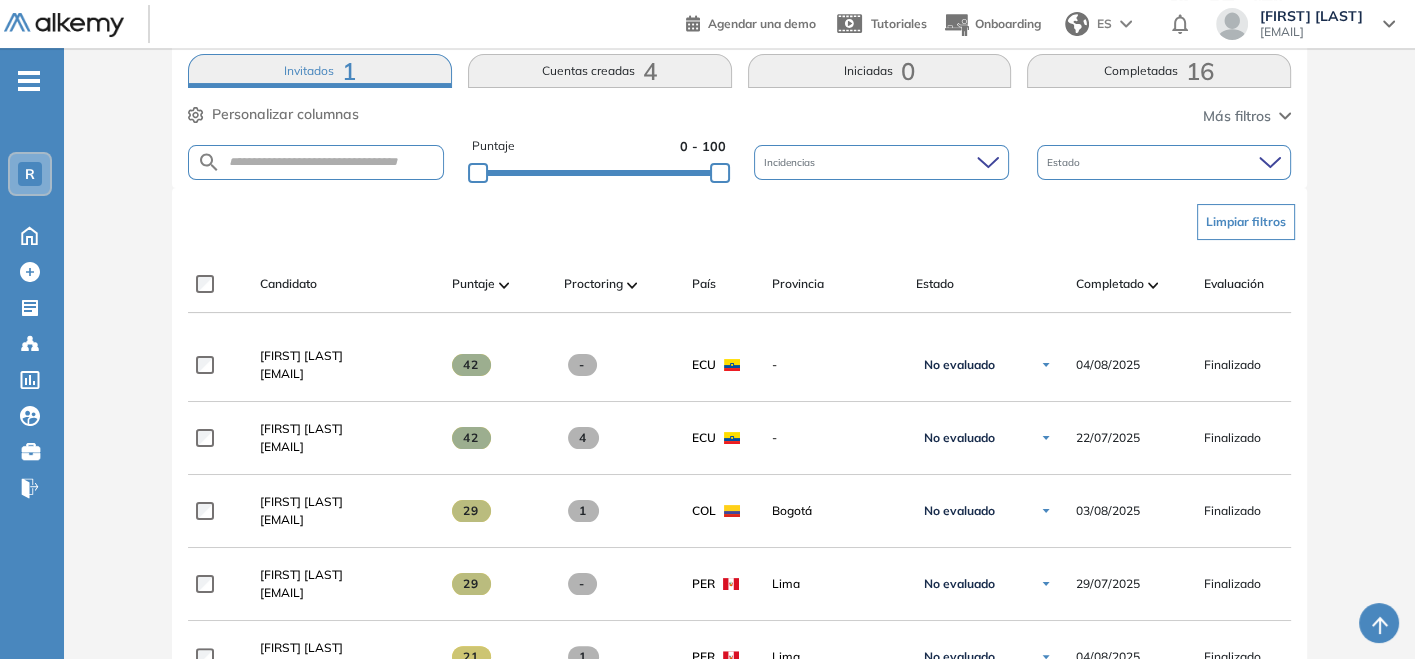 click on "Invitados 1" at bounding box center (320, 71) 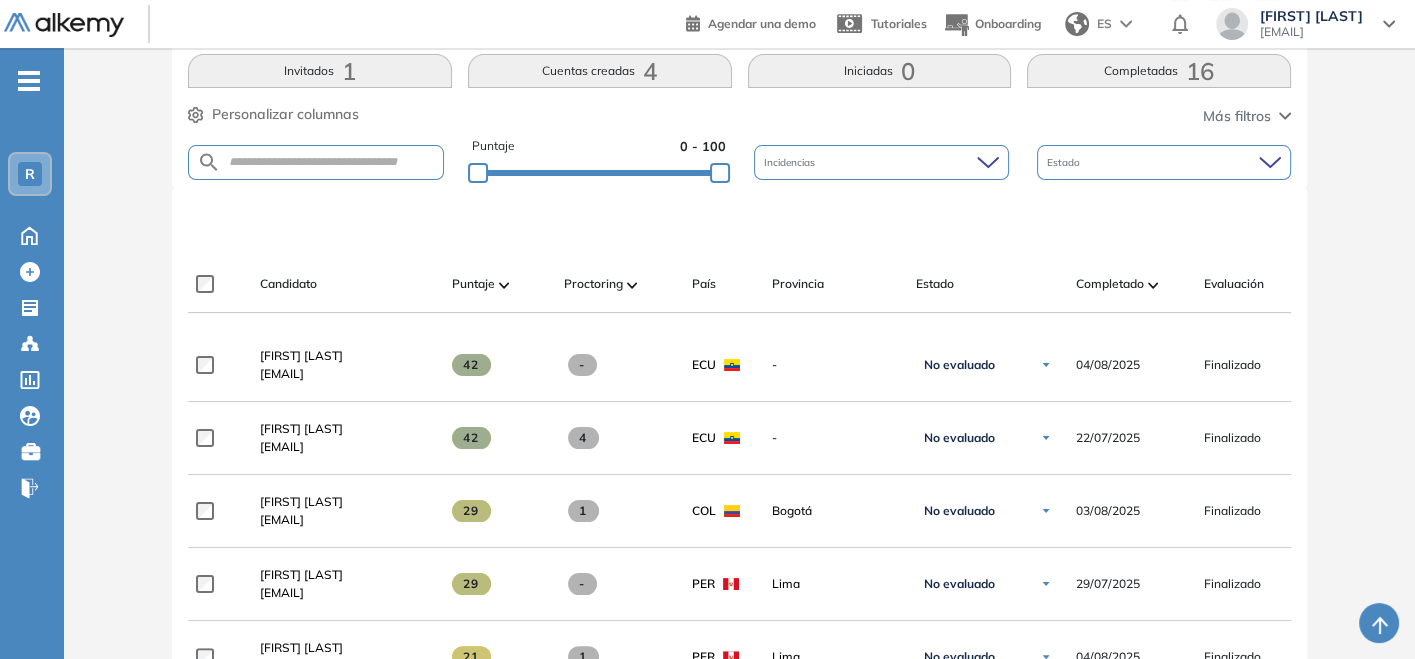 click on "Invitados 1" at bounding box center (320, 71) 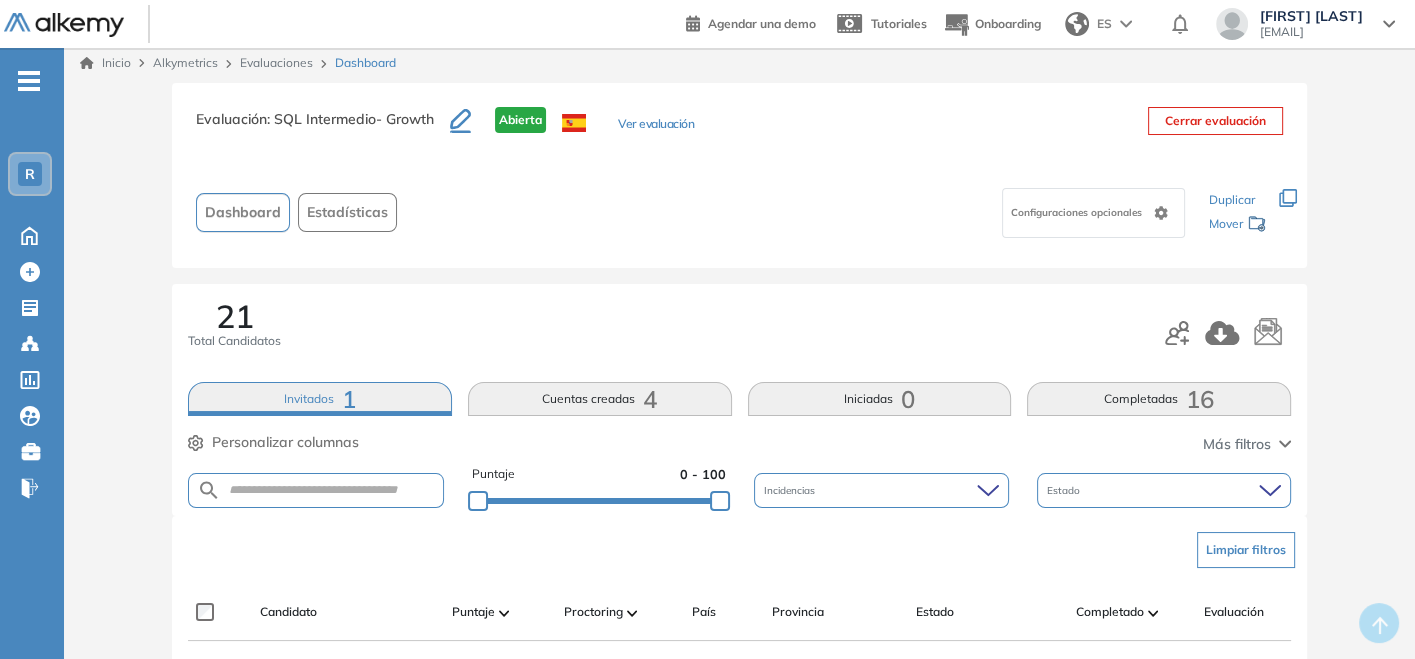 scroll, scrollTop: 0, scrollLeft: 0, axis: both 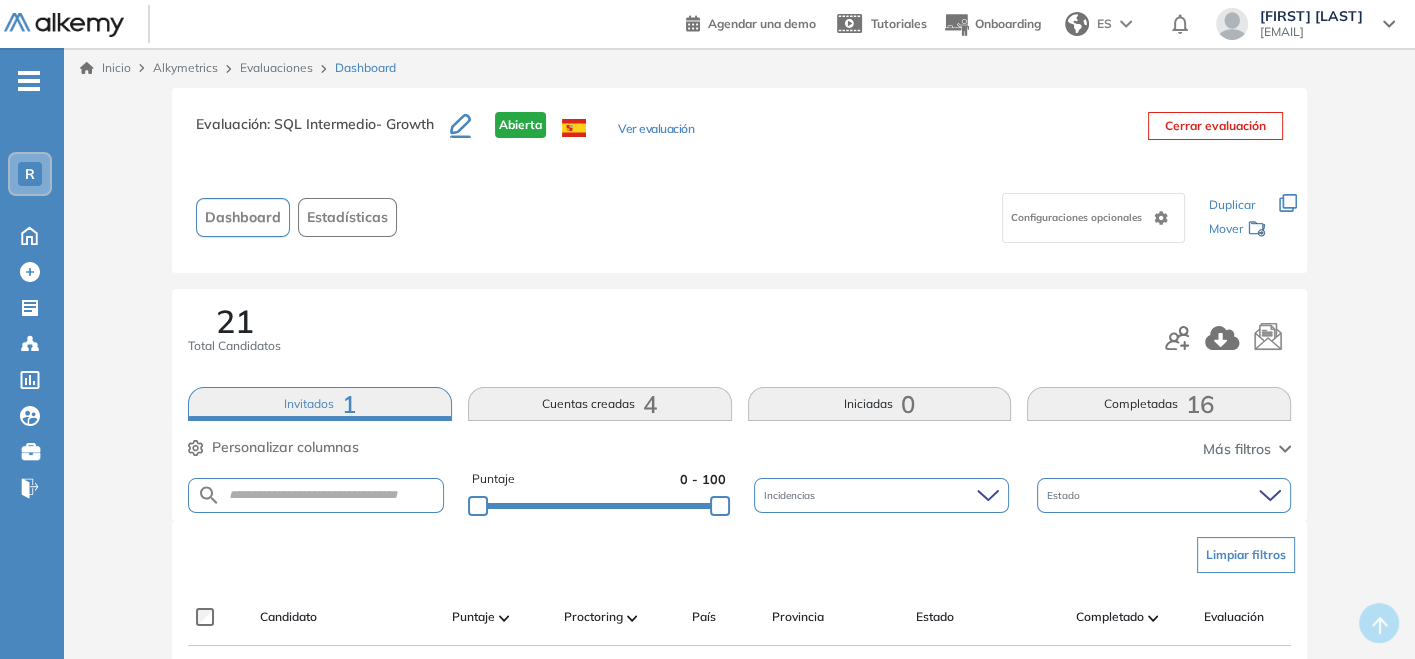 click at bounding box center (64, 25) 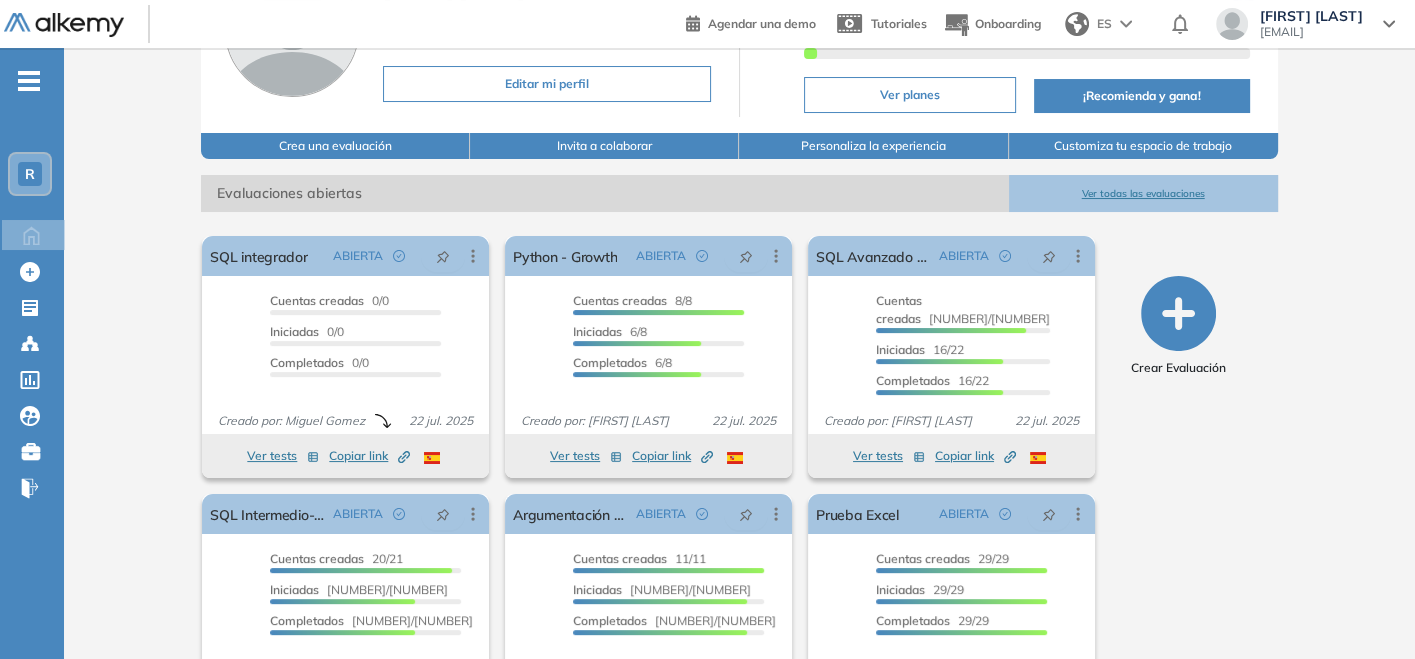 scroll, scrollTop: 271, scrollLeft: 0, axis: vertical 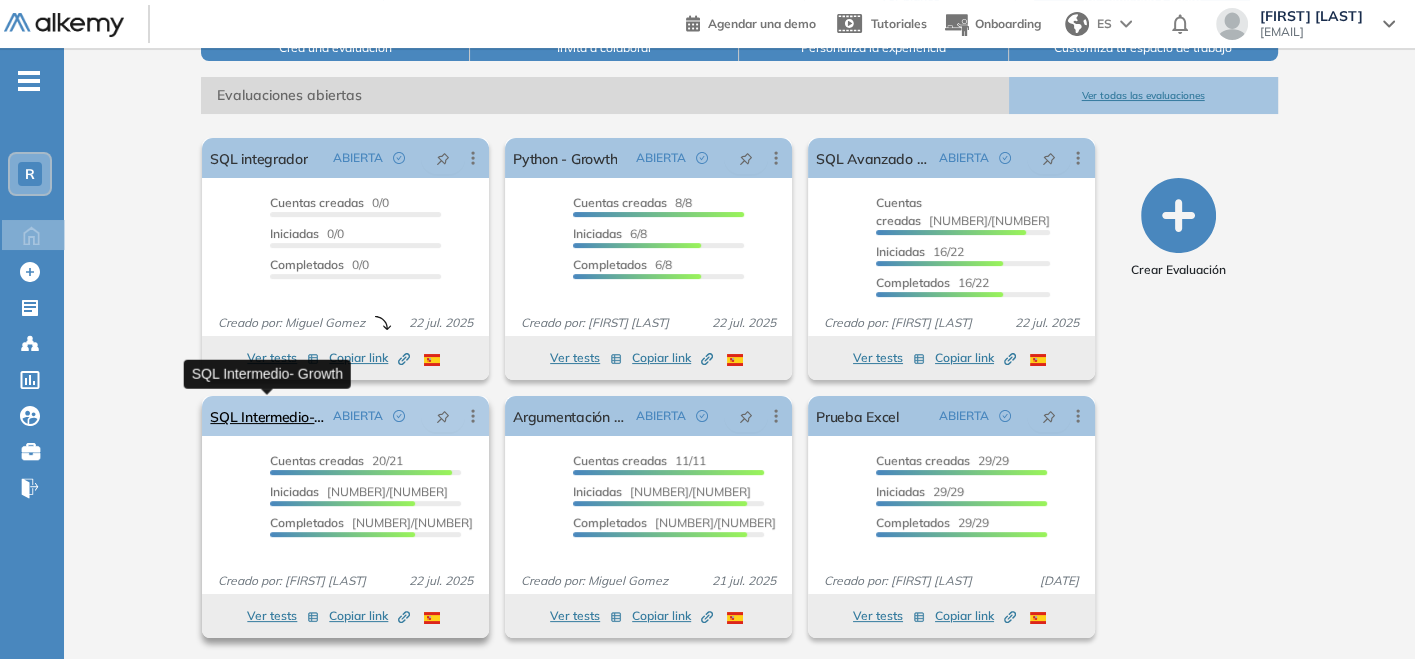 click on "SQL Intermedio- Growth" at bounding box center [267, 416] 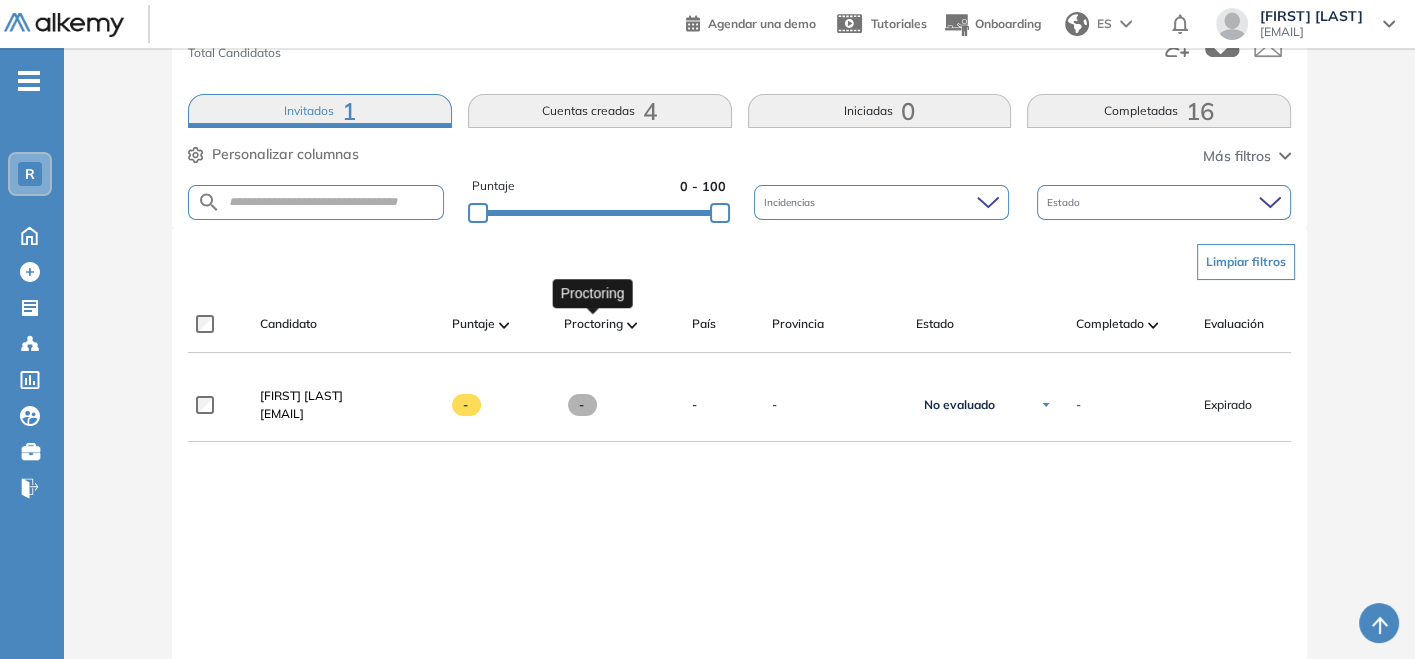 scroll, scrollTop: 258, scrollLeft: 0, axis: vertical 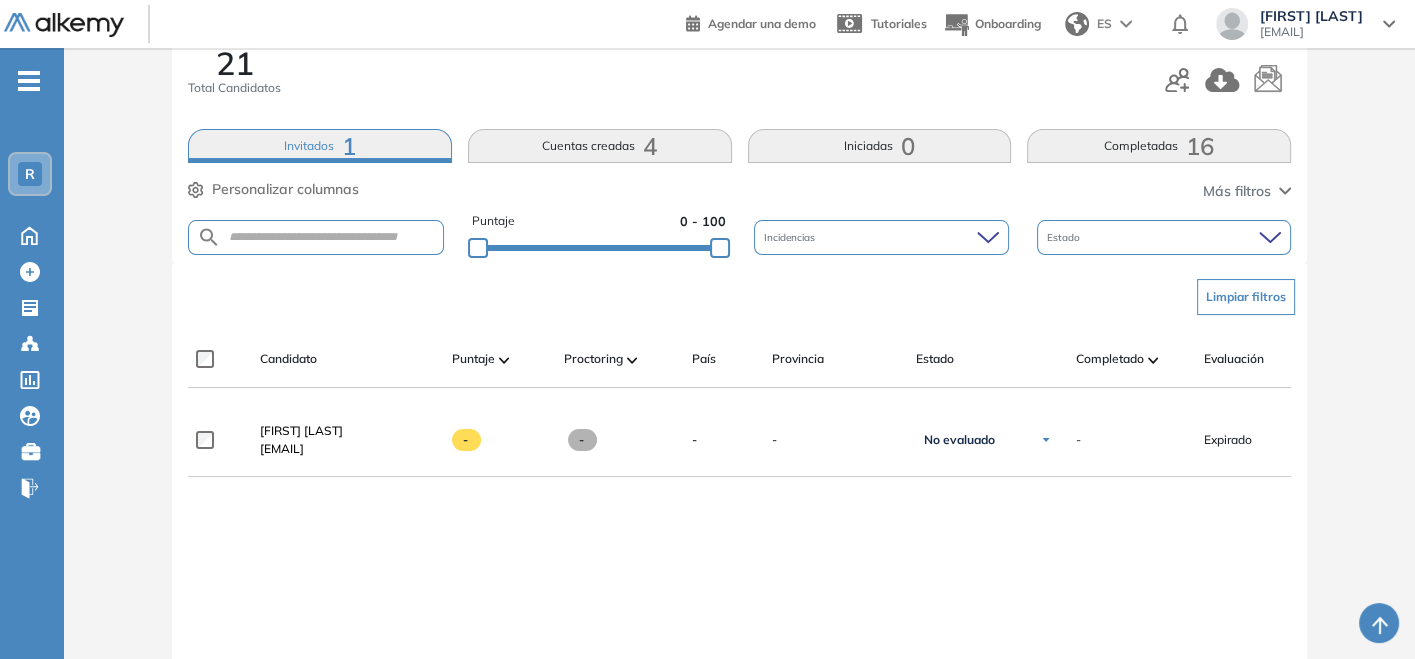 click on "Cuentas creadas 4" at bounding box center (600, 146) 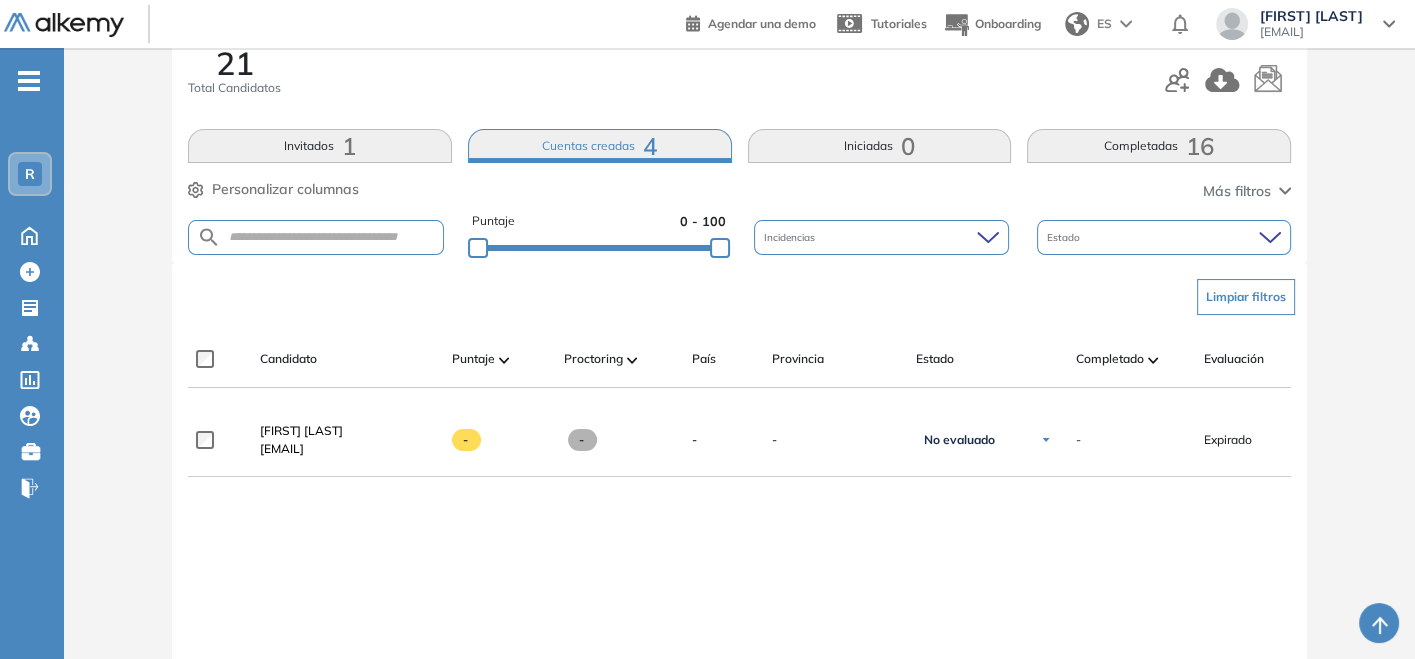click on "Iniciadas 0" at bounding box center (880, 146) 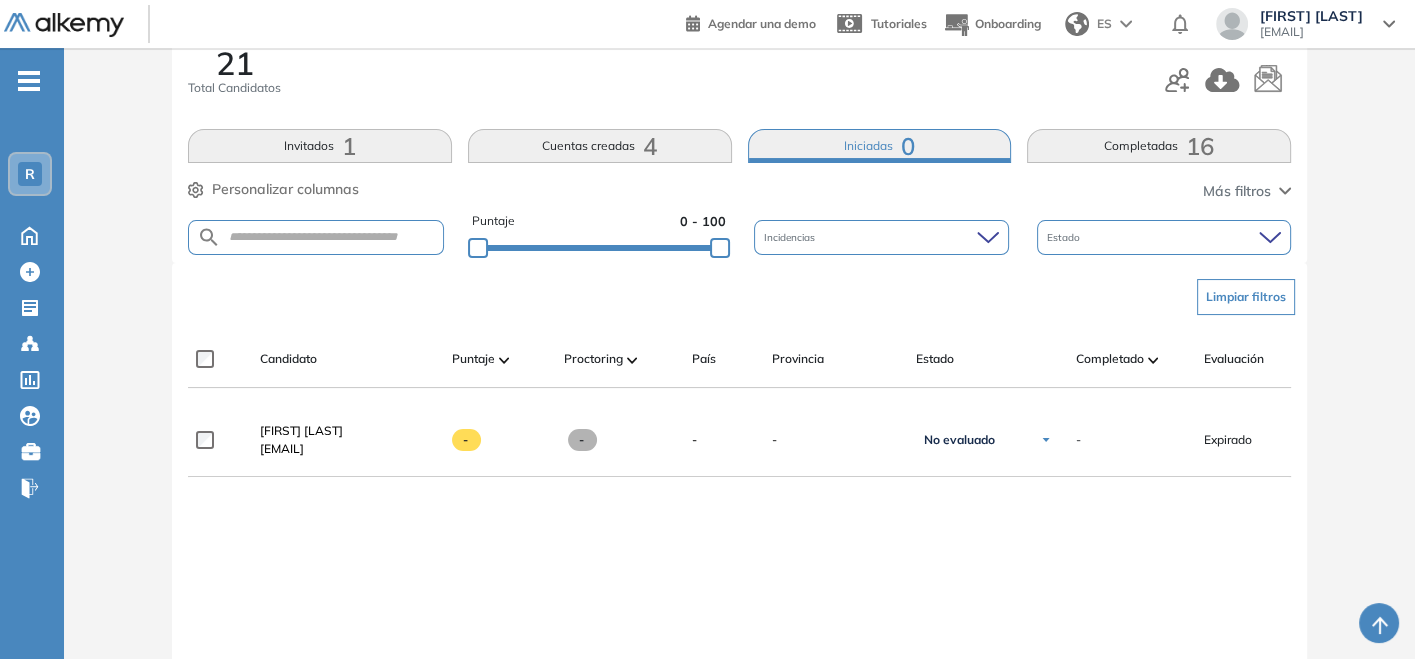 click on "Cuentas creadas 4" at bounding box center (600, 146) 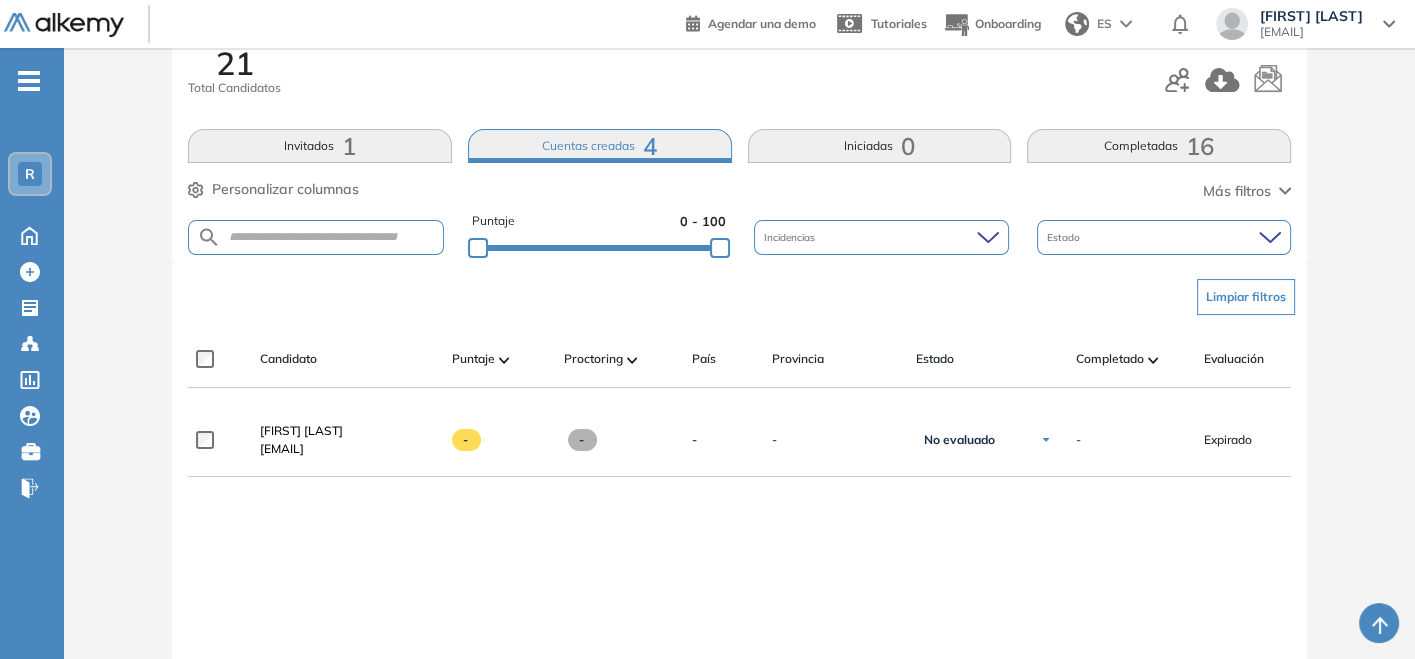 click on "Cuentas creadas 4" at bounding box center [600, 146] 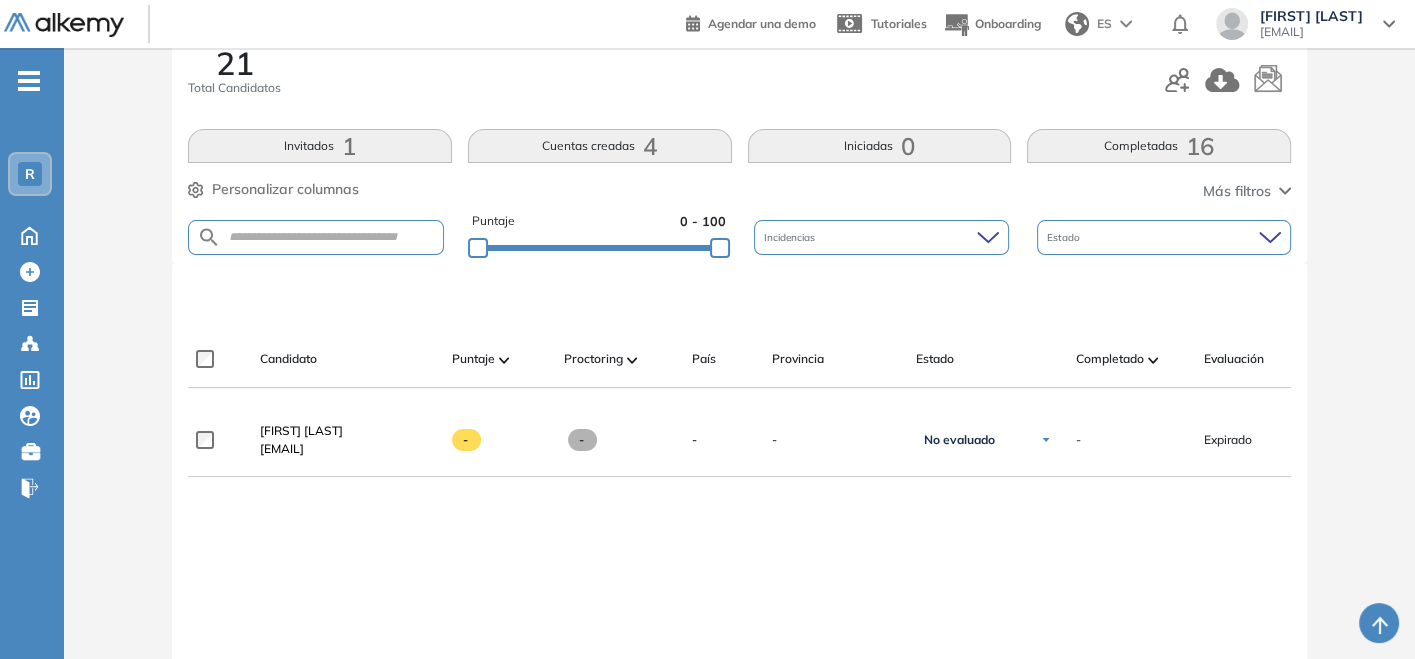 click on "Cuentas creadas 4" at bounding box center (600, 146) 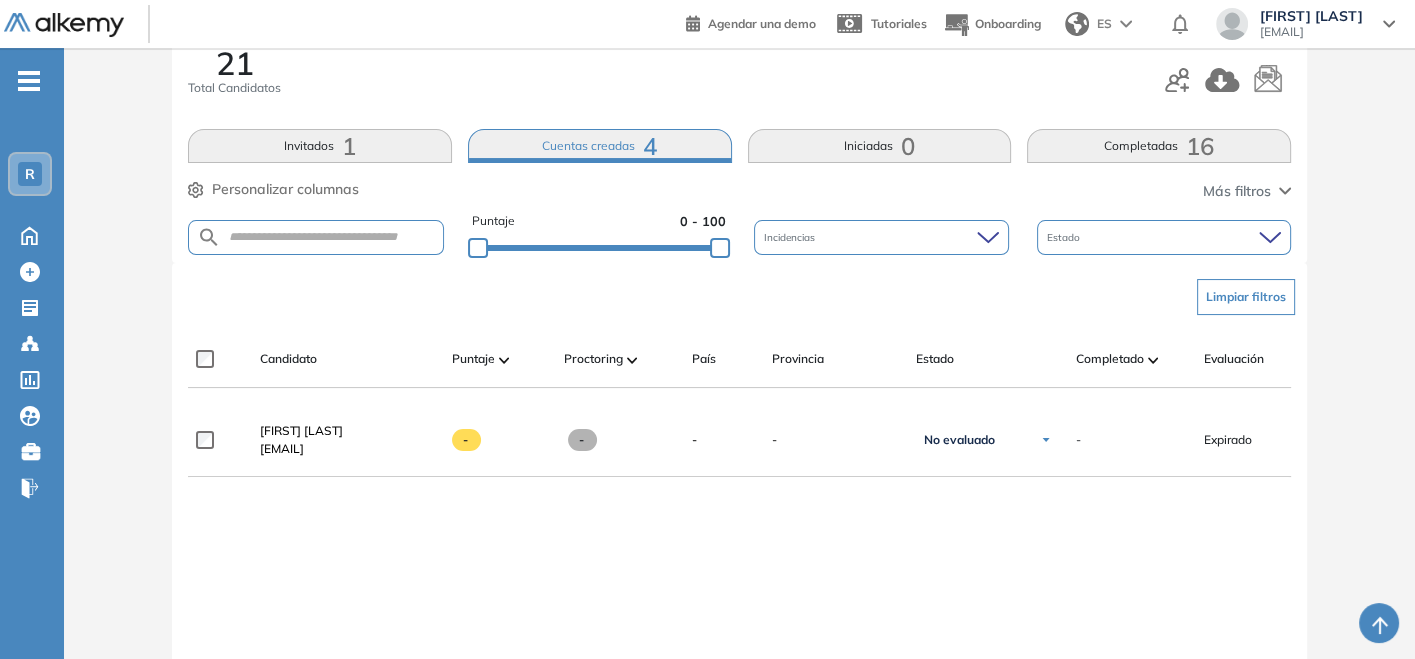 click on "[EMAIL]" at bounding box center [1311, 32] 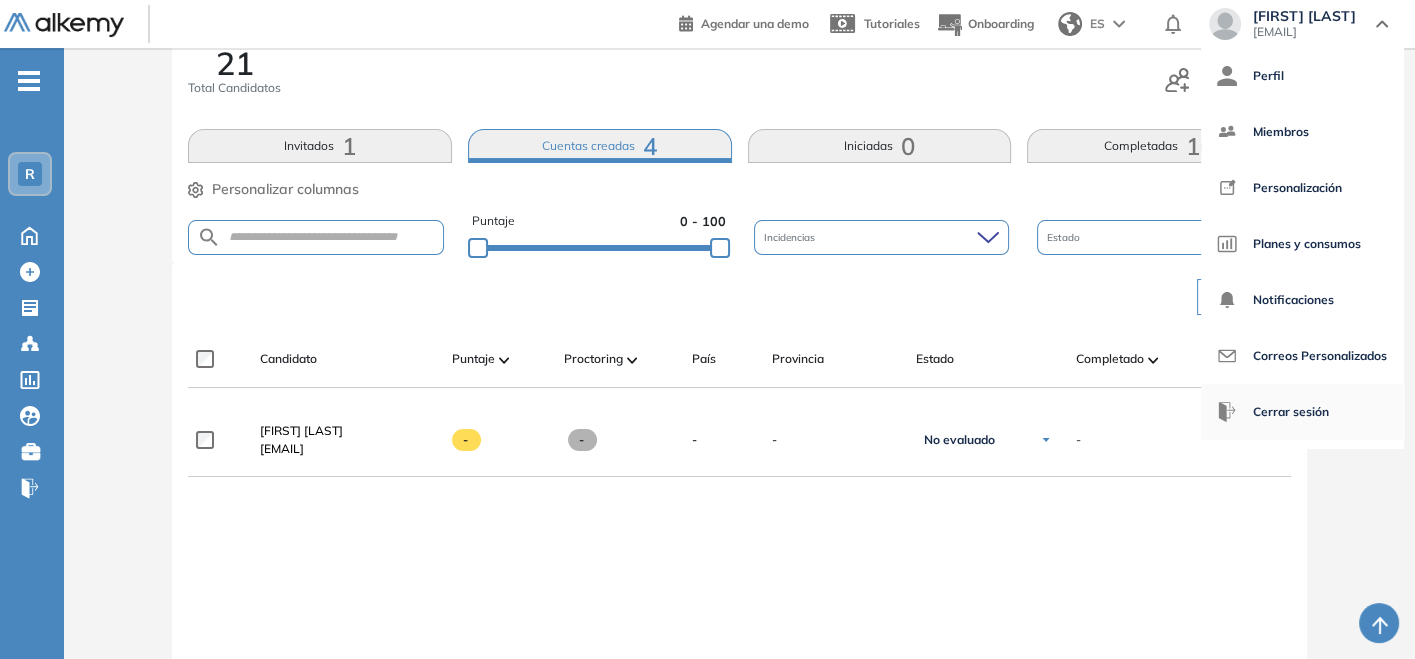 click on "Cerrar sesión" at bounding box center (1291, 412) 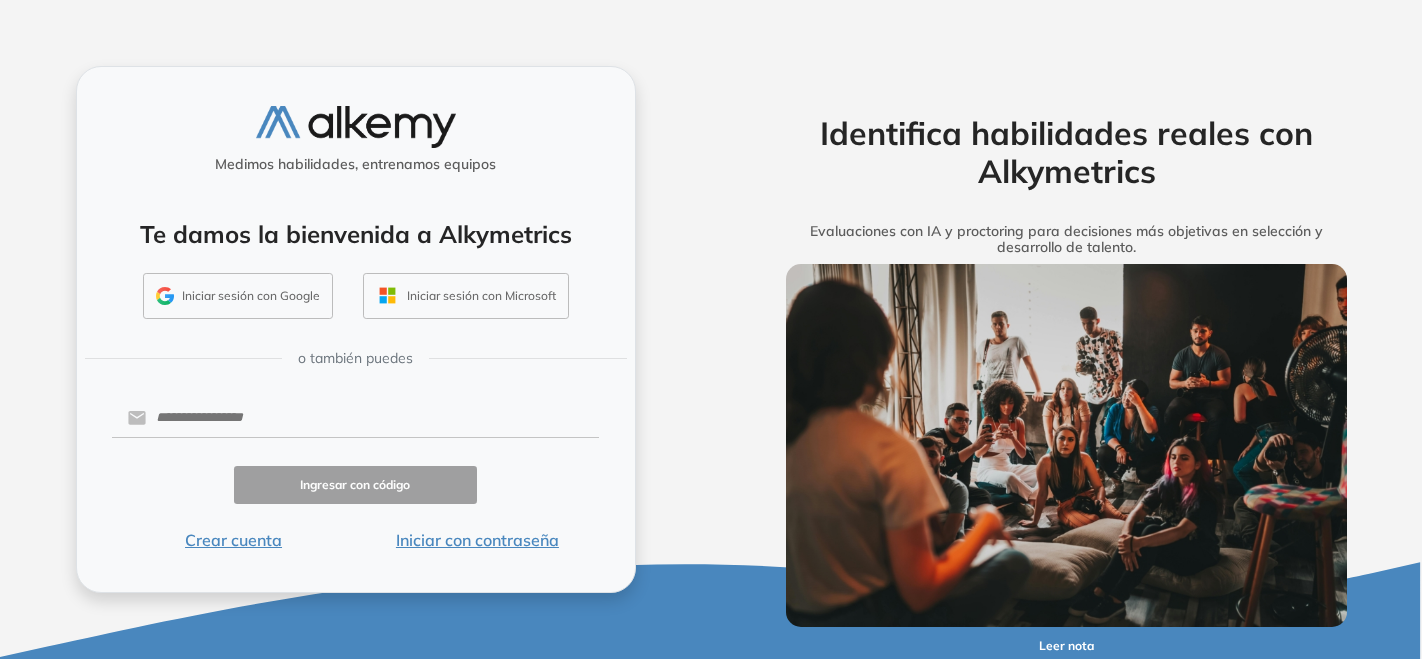 scroll, scrollTop: 0, scrollLeft: 0, axis: both 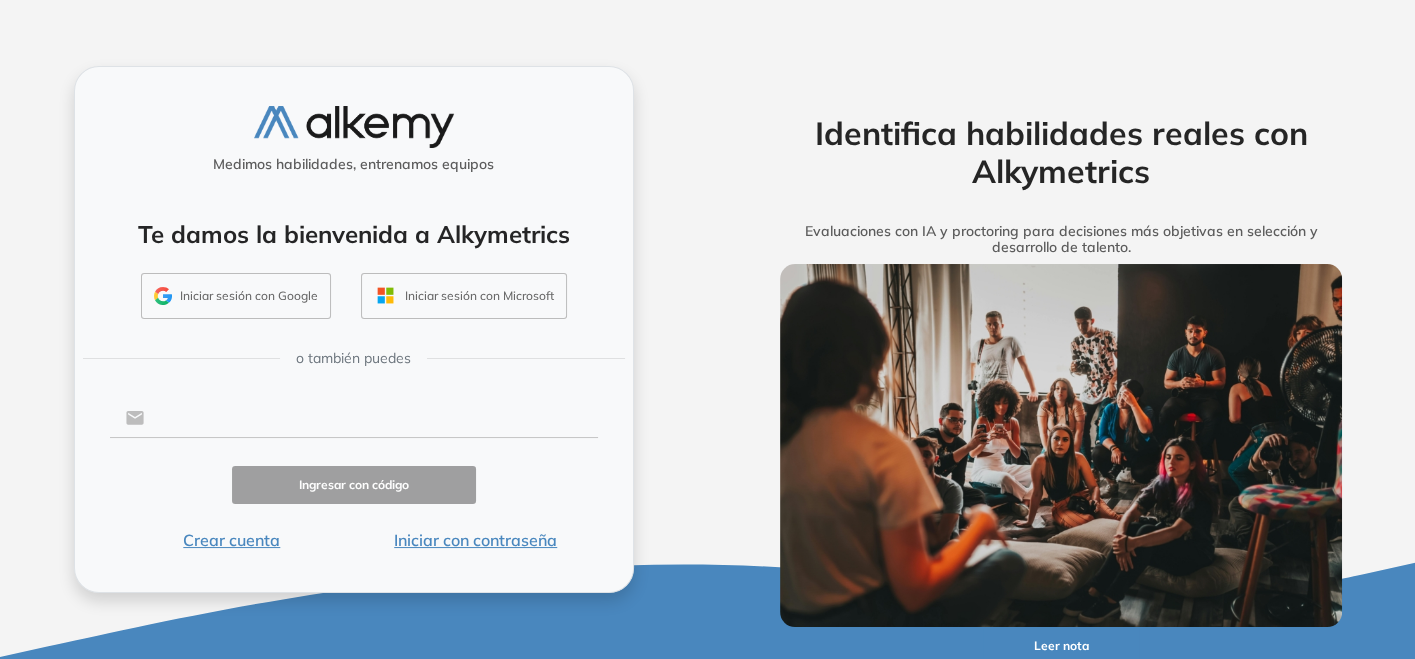 click at bounding box center (370, 418) 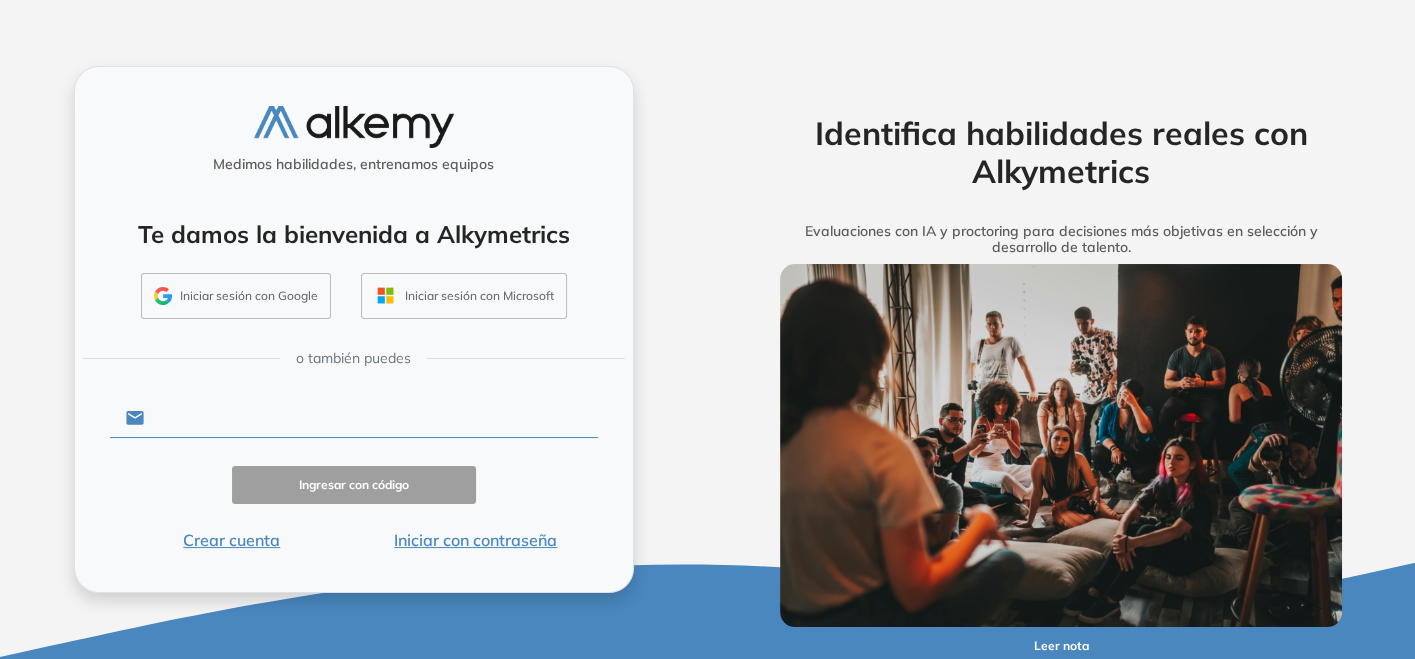 type on "**********" 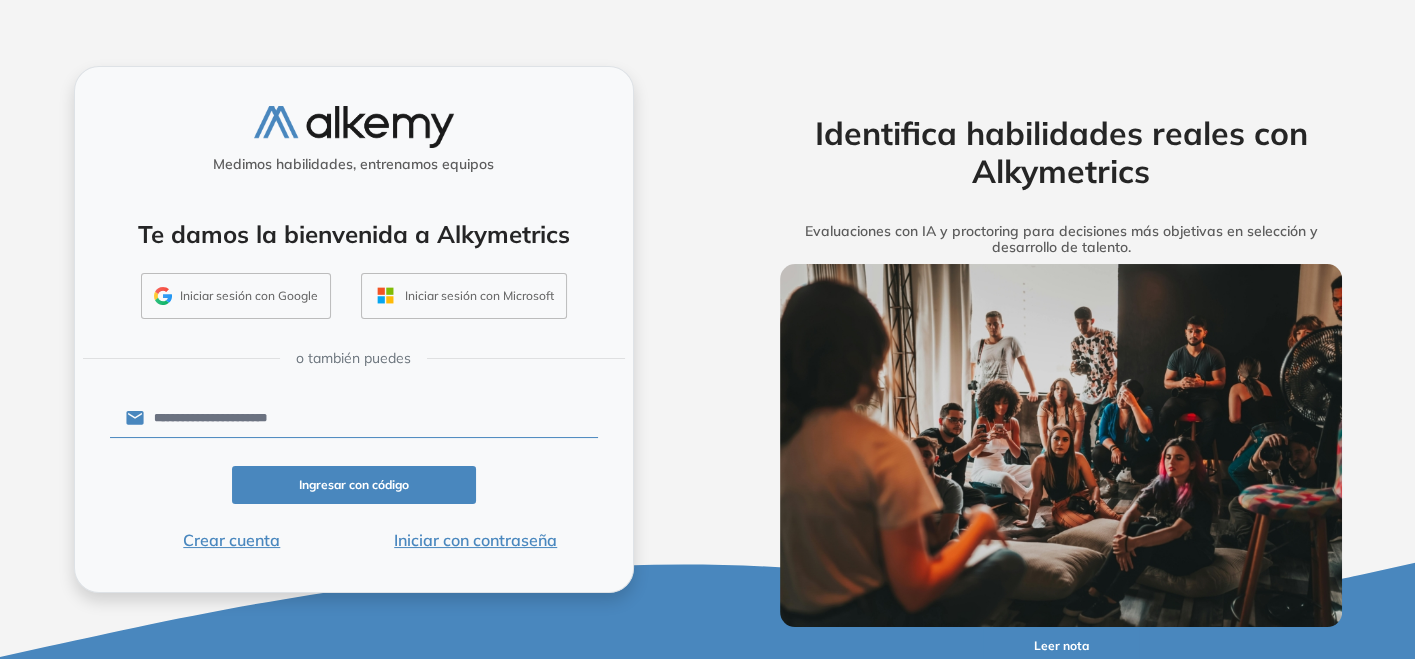 click on "Iniciar sesión con Google" at bounding box center [236, 296] 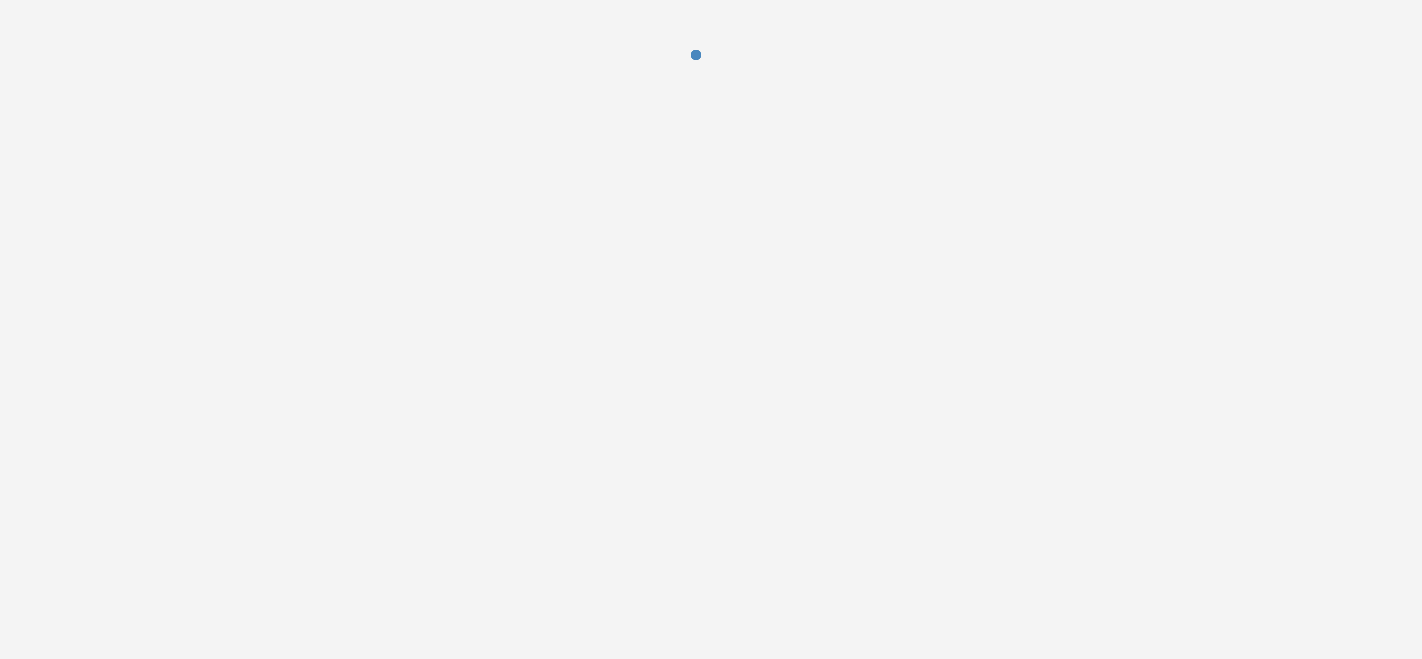scroll, scrollTop: 0, scrollLeft: 0, axis: both 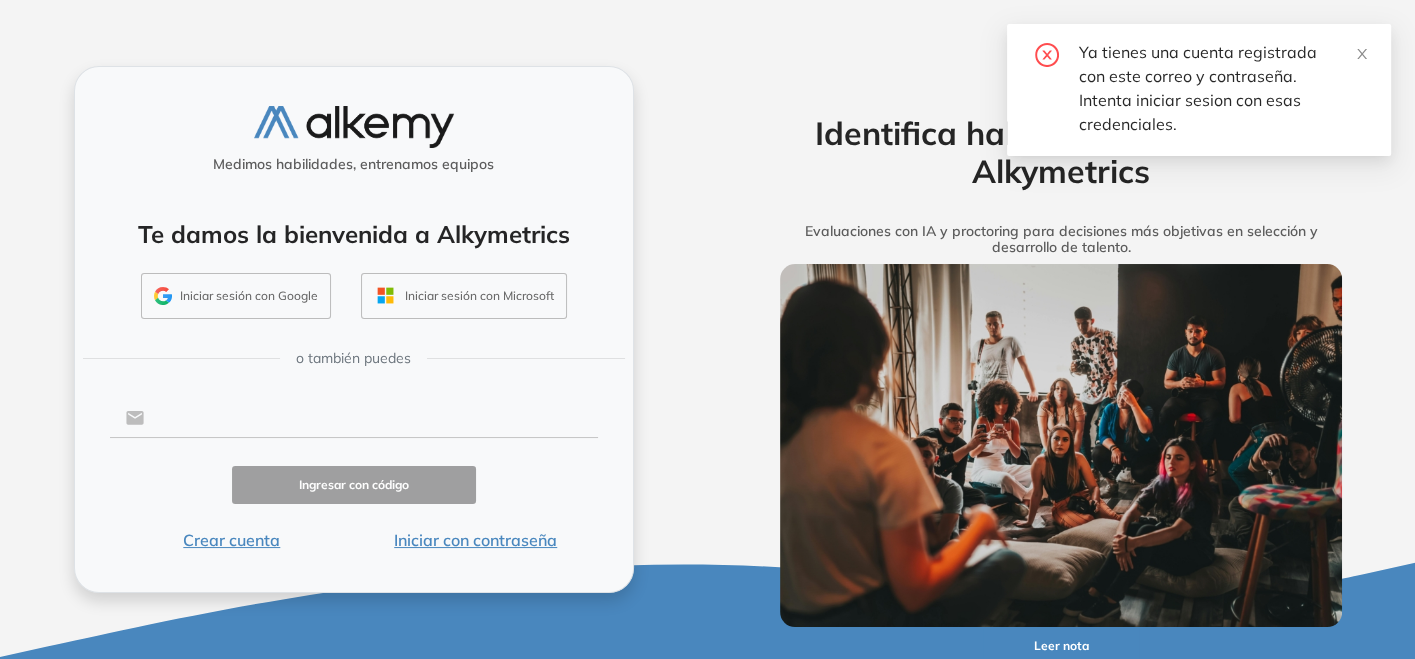 click at bounding box center [370, 418] 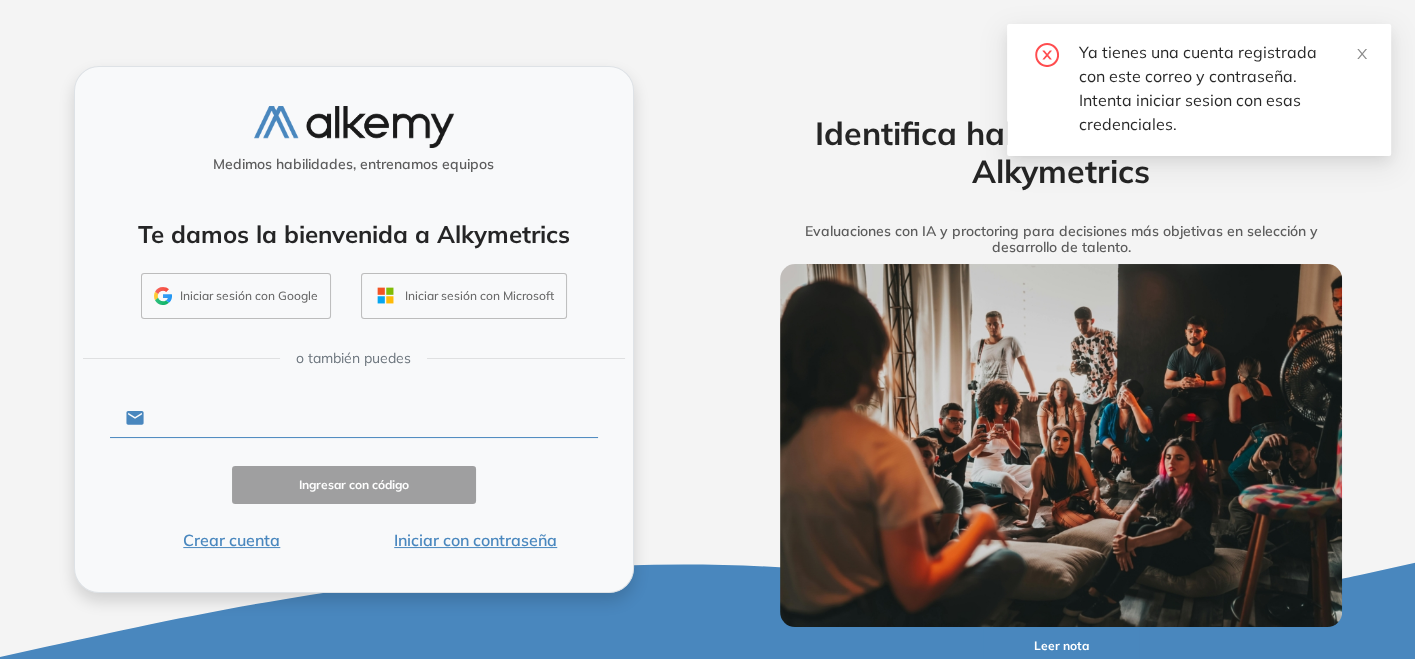 type on "**********" 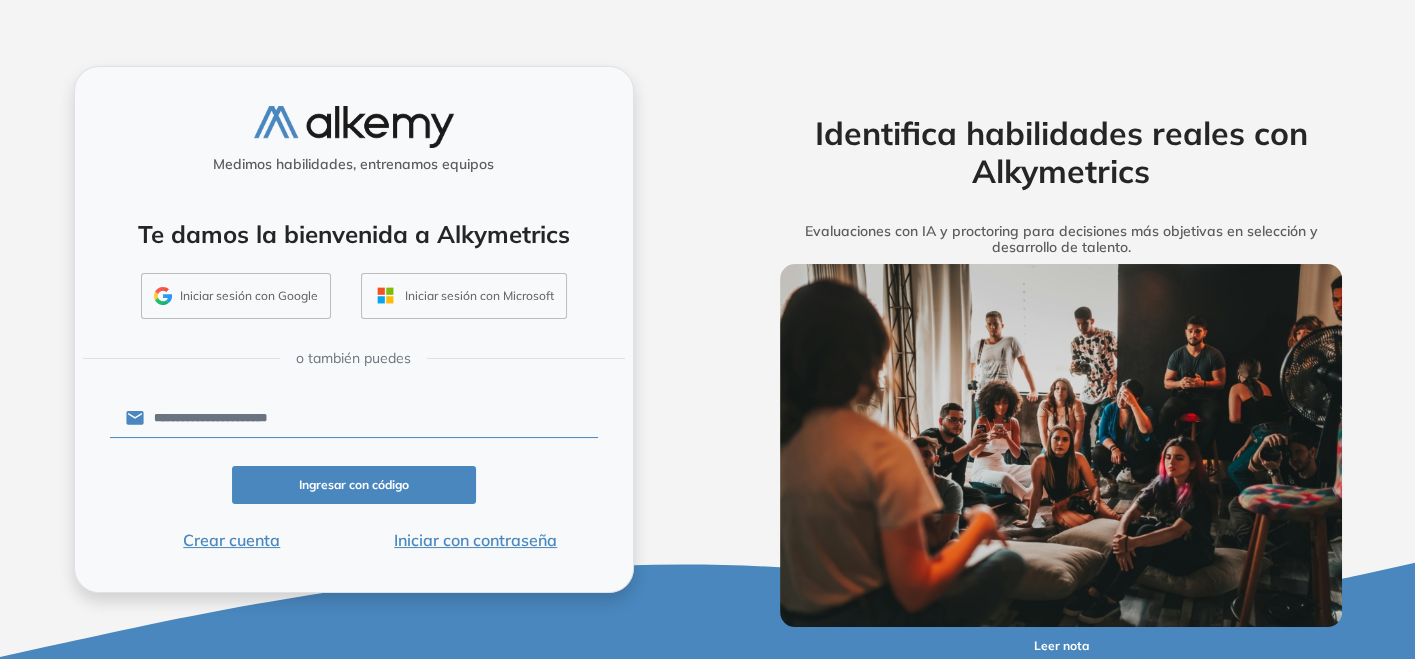 click on "Iniciar con contraseña" at bounding box center (476, 540) 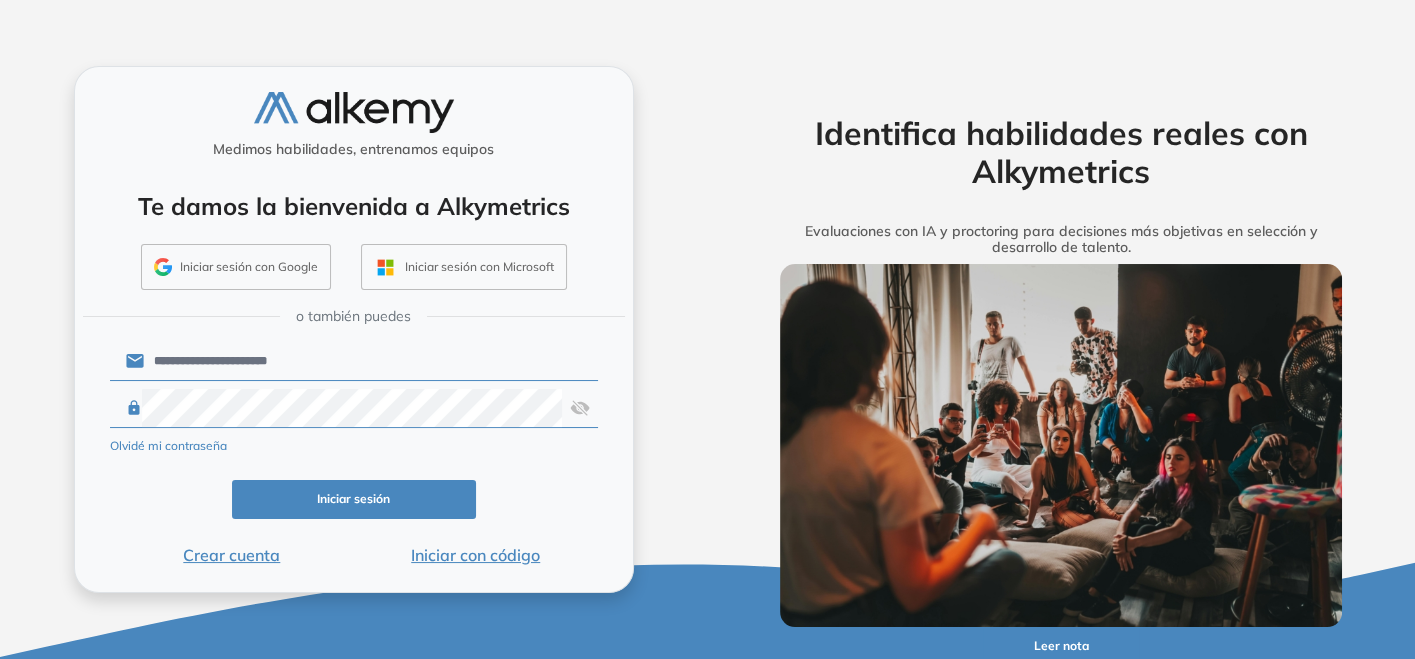 click on "Iniciar sesión" at bounding box center (354, 499) 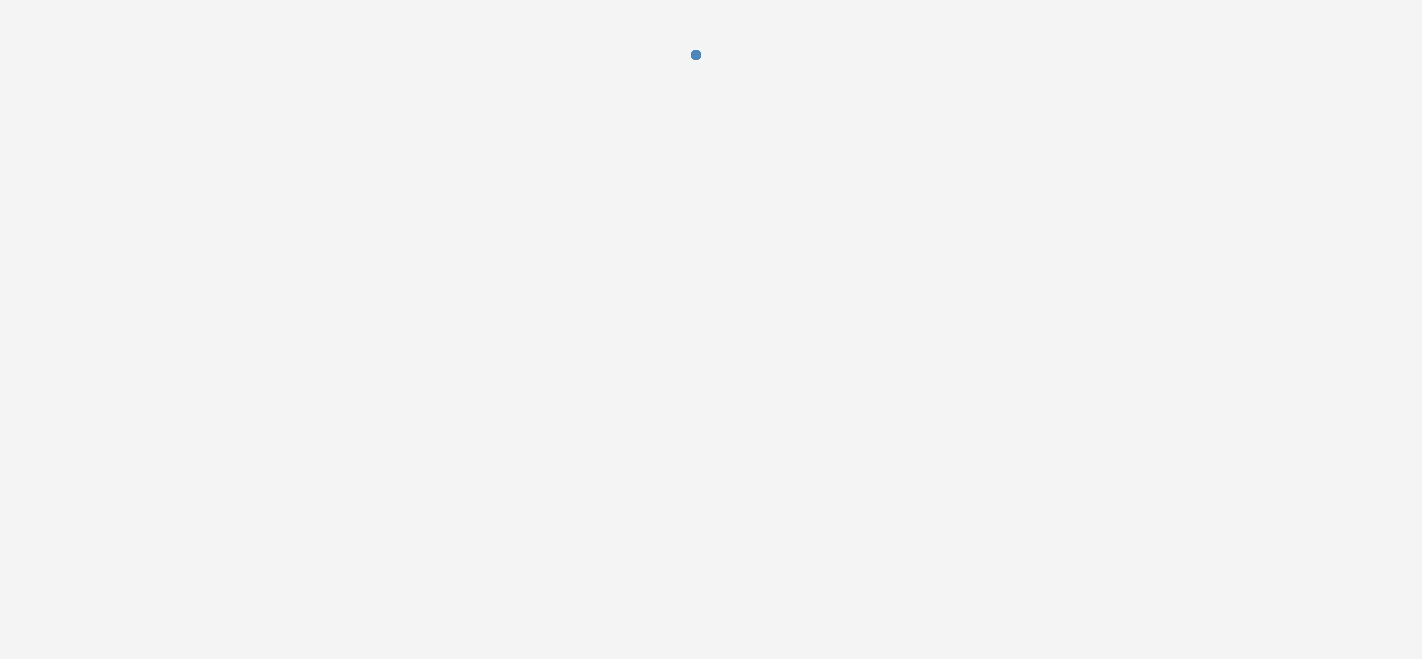 scroll, scrollTop: 0, scrollLeft: 0, axis: both 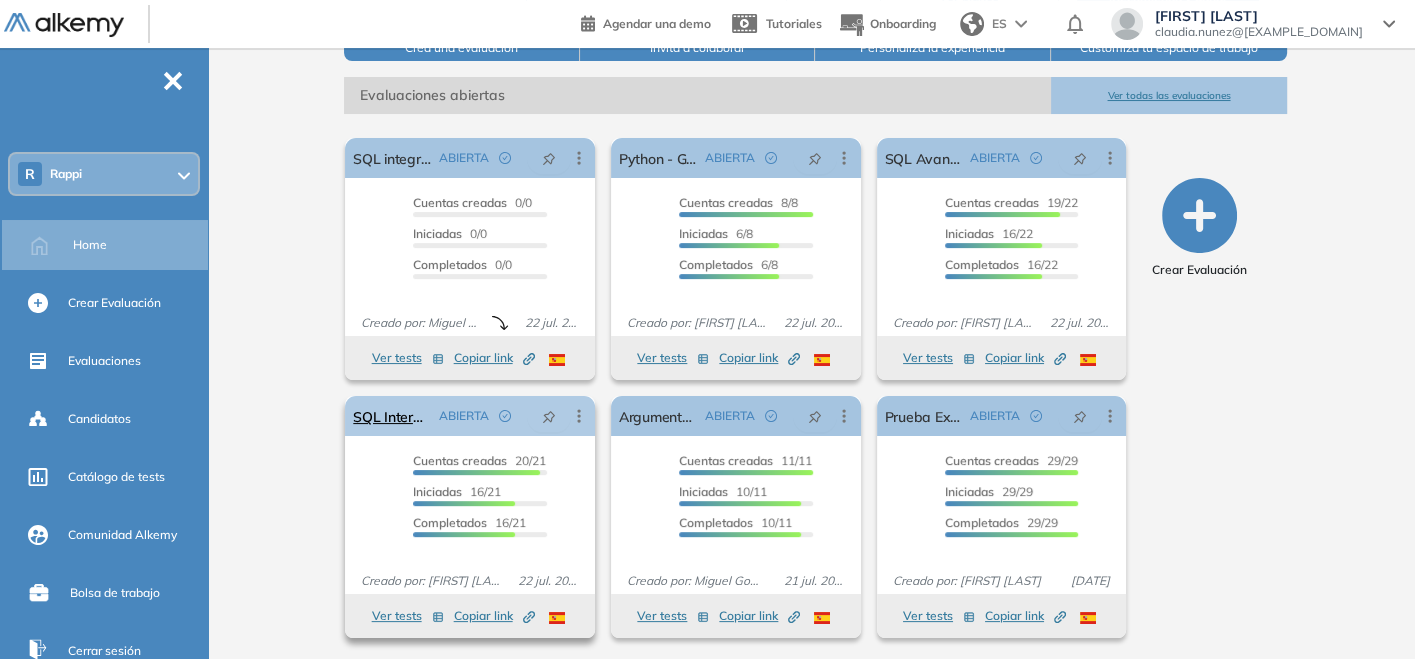 click on "SQL Intermedio- Growth" at bounding box center (392, 416) 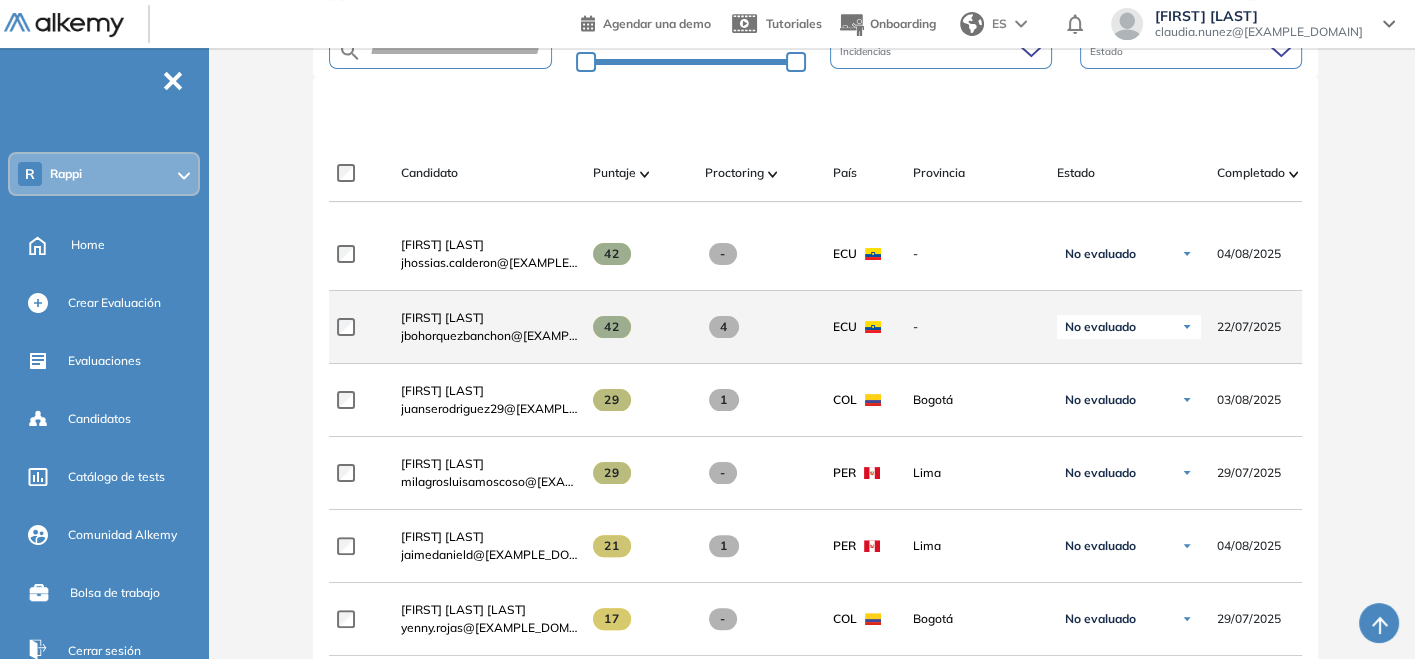 scroll, scrollTop: 0, scrollLeft: 0, axis: both 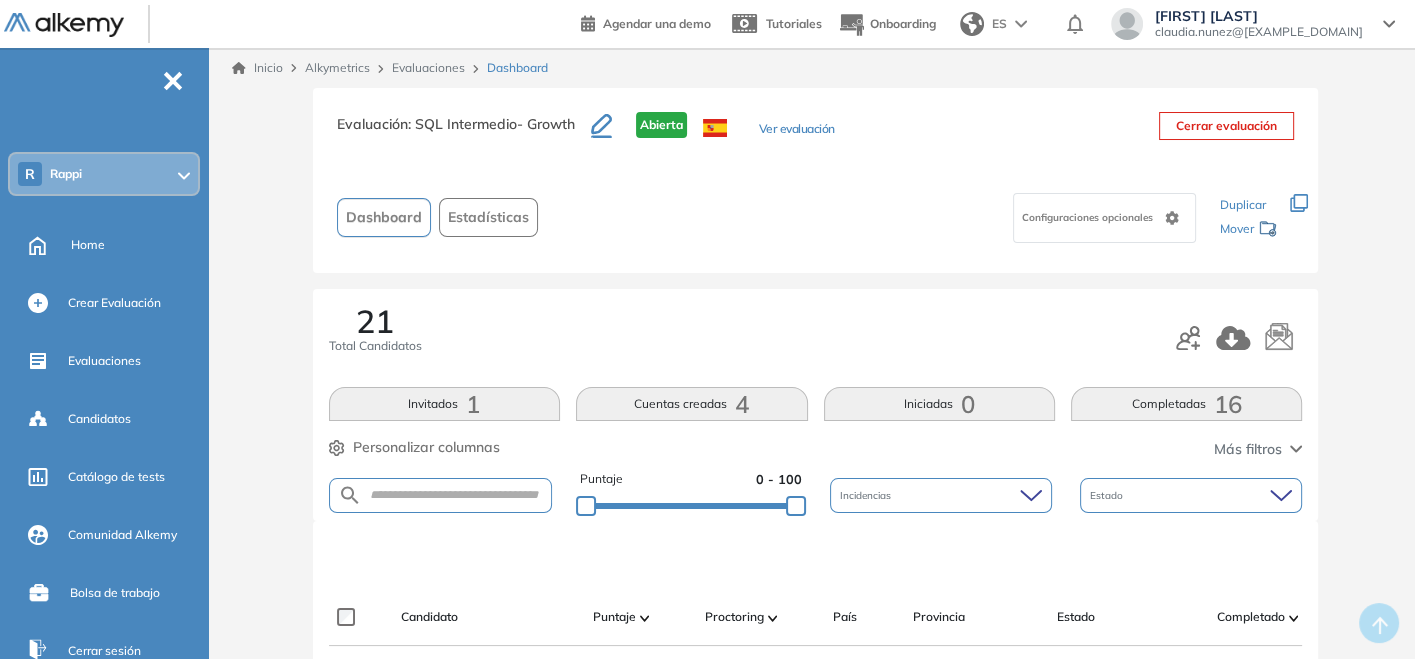 click on "Invitados 1" at bounding box center (444, 404) 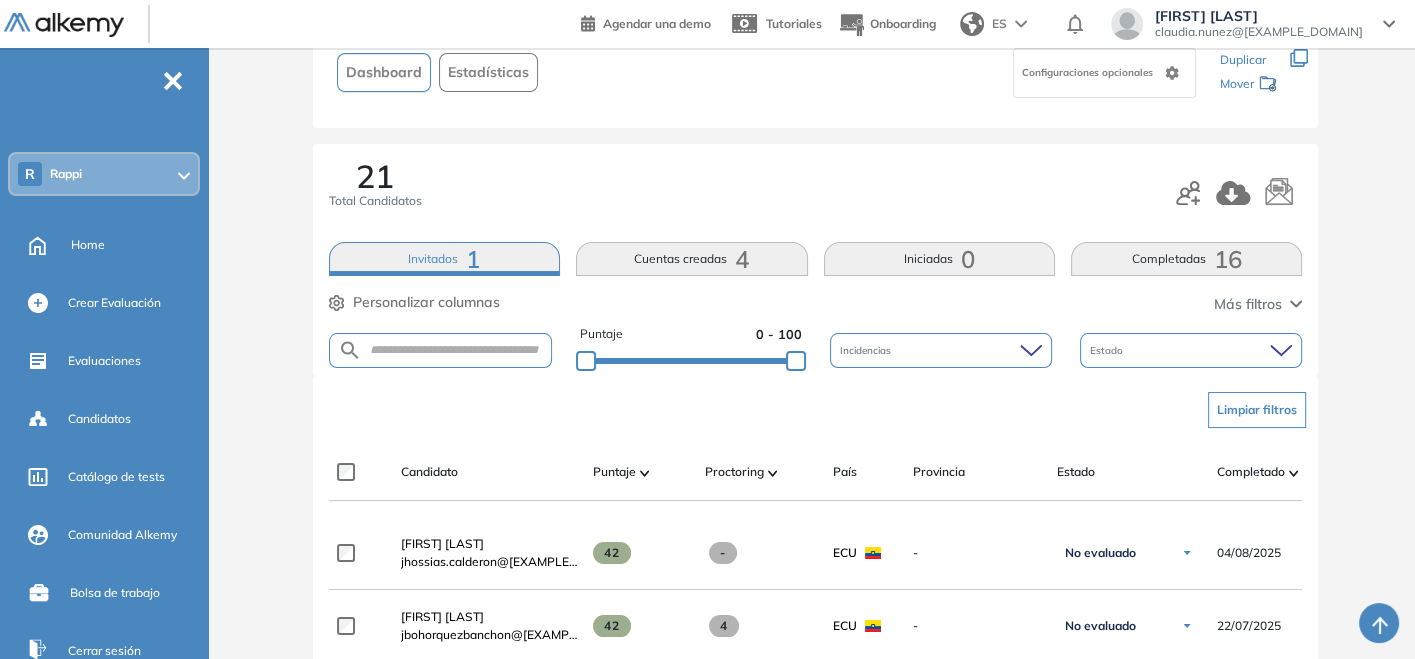 scroll, scrollTop: 111, scrollLeft: 0, axis: vertical 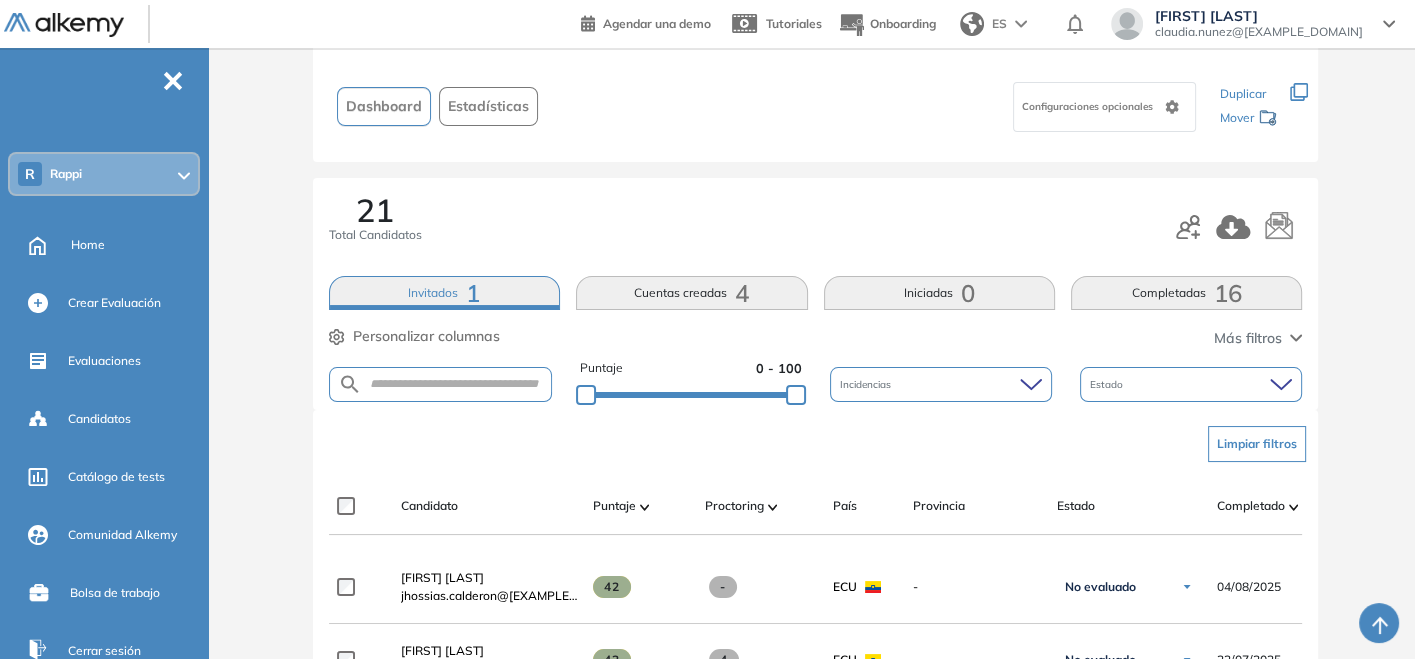 click on "Cuentas creadas 4" at bounding box center [691, 293] 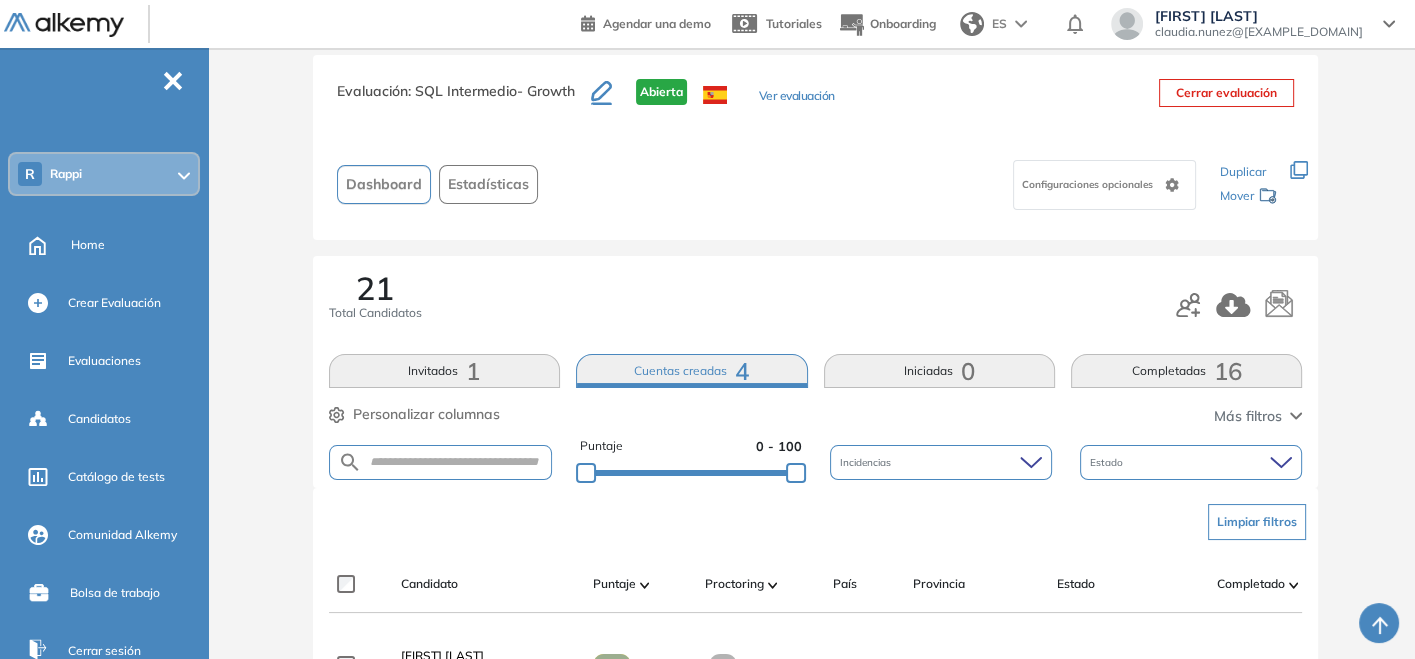 scroll, scrollTop: 0, scrollLeft: 0, axis: both 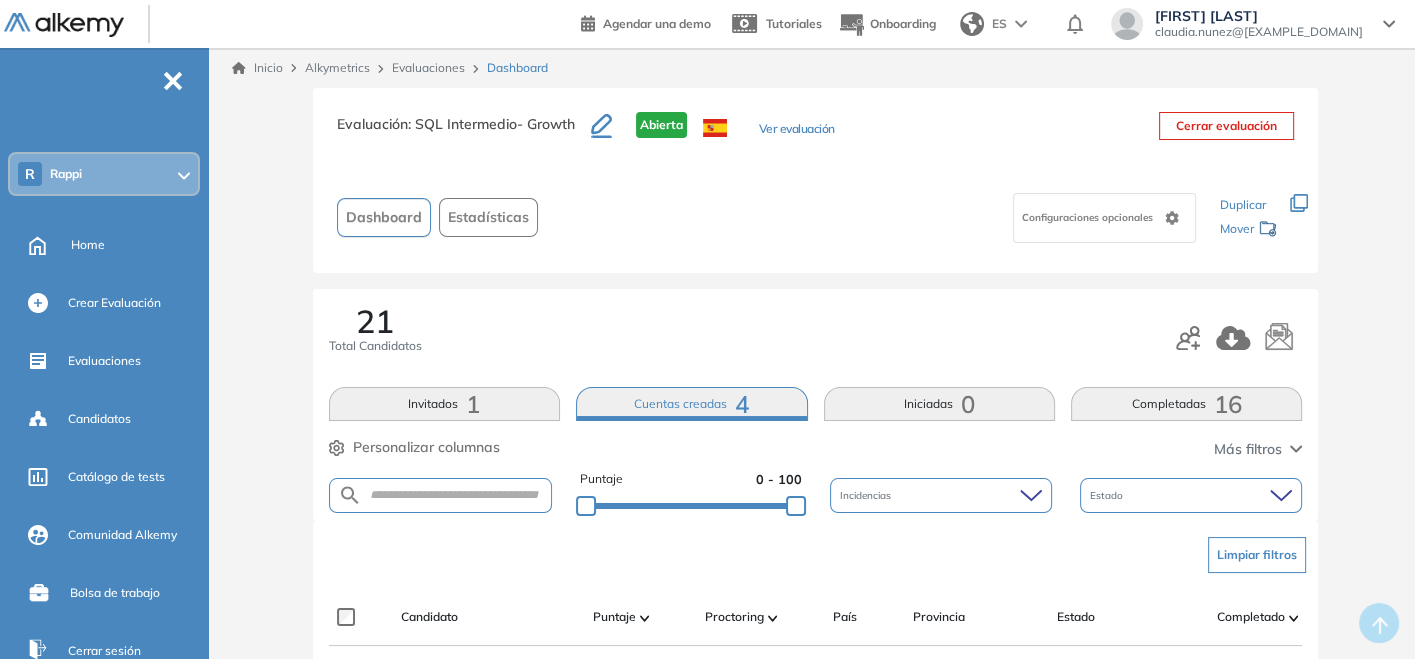 click on "Alkymetrics" at bounding box center (337, 67) 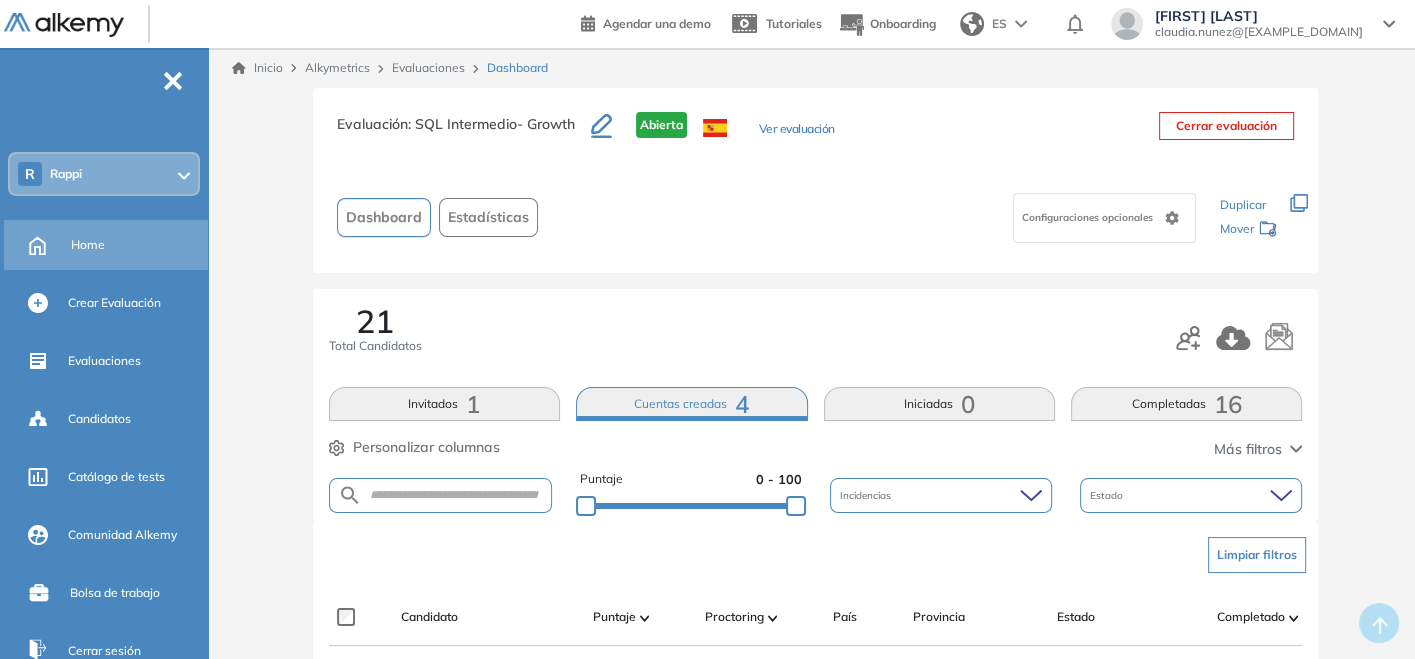 click on "Home" at bounding box center (108, 245) 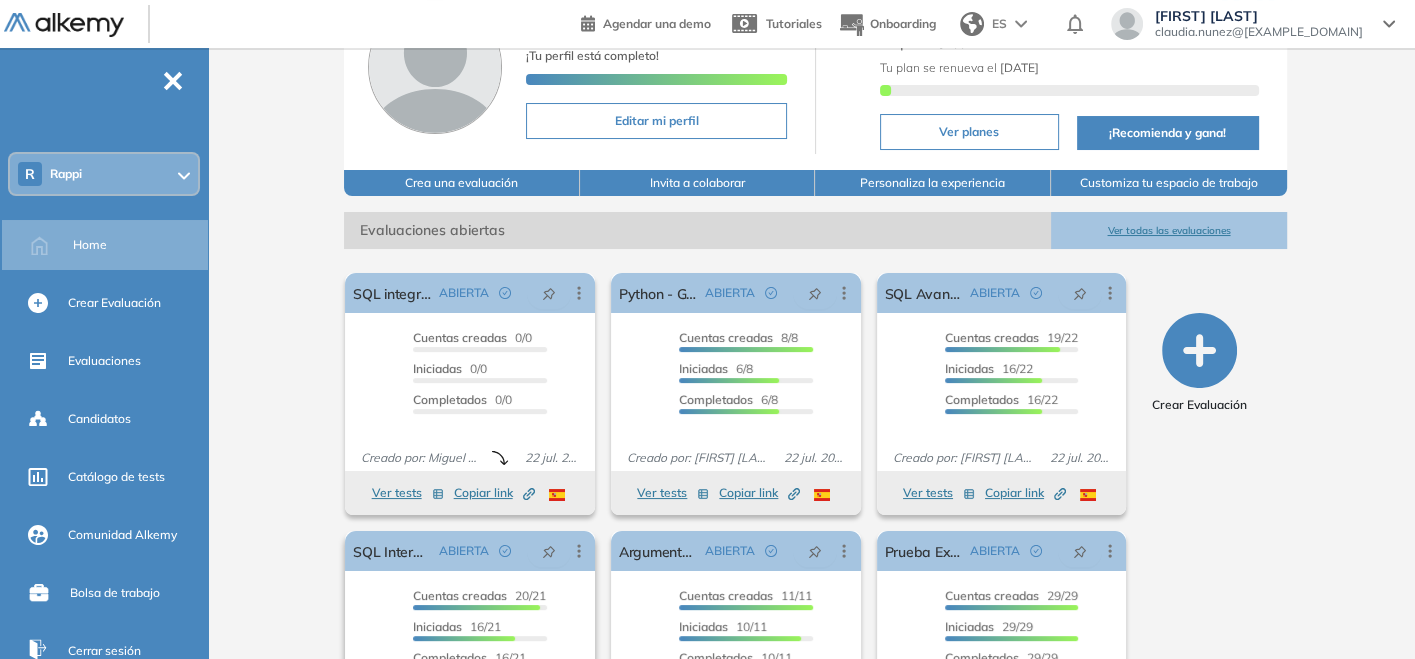 scroll, scrollTop: 271, scrollLeft: 0, axis: vertical 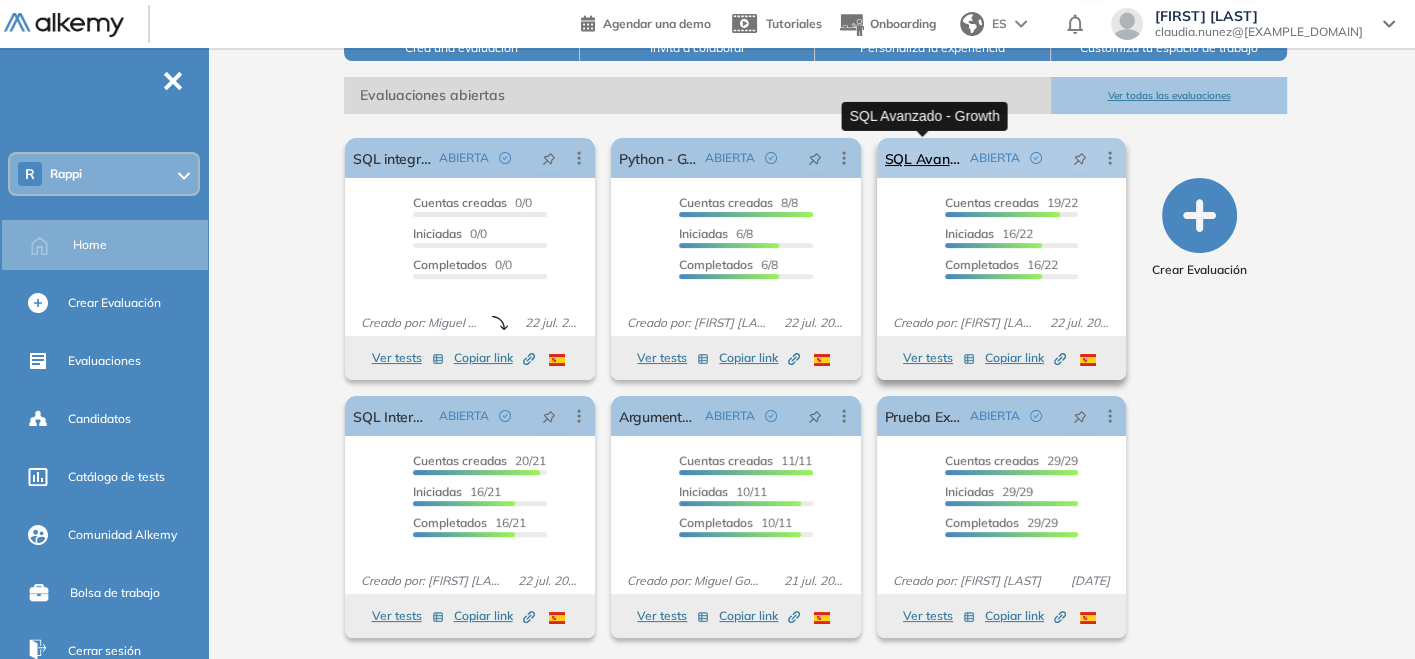 click on "SQL Avanzado - Growth" at bounding box center (924, 158) 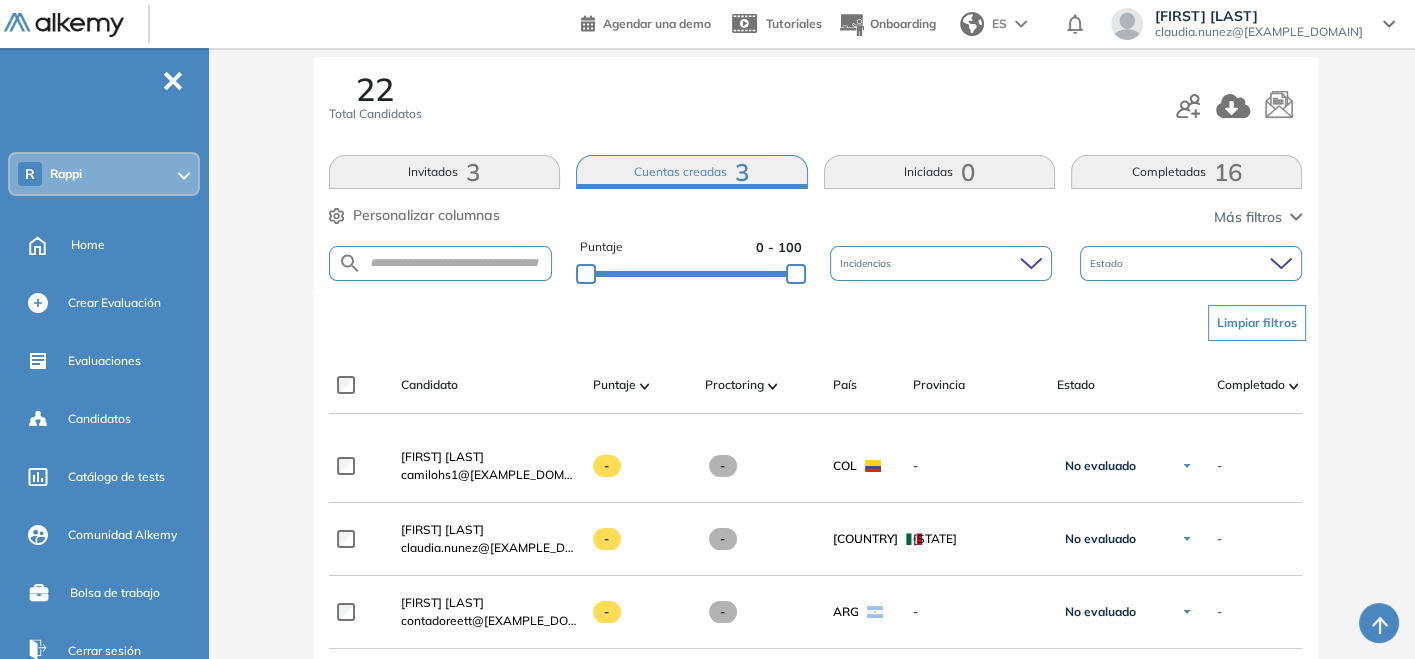 scroll, scrollTop: 182, scrollLeft: 0, axis: vertical 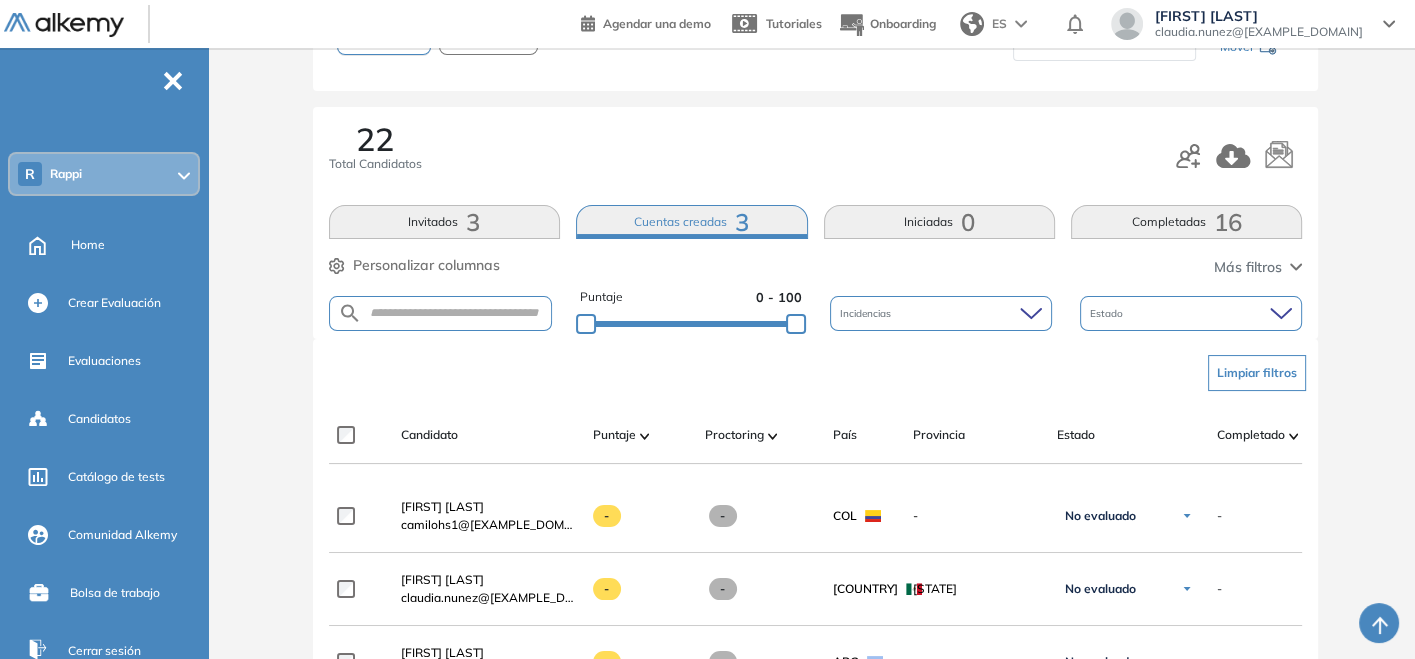click on "Invitados 3" at bounding box center [444, 222] 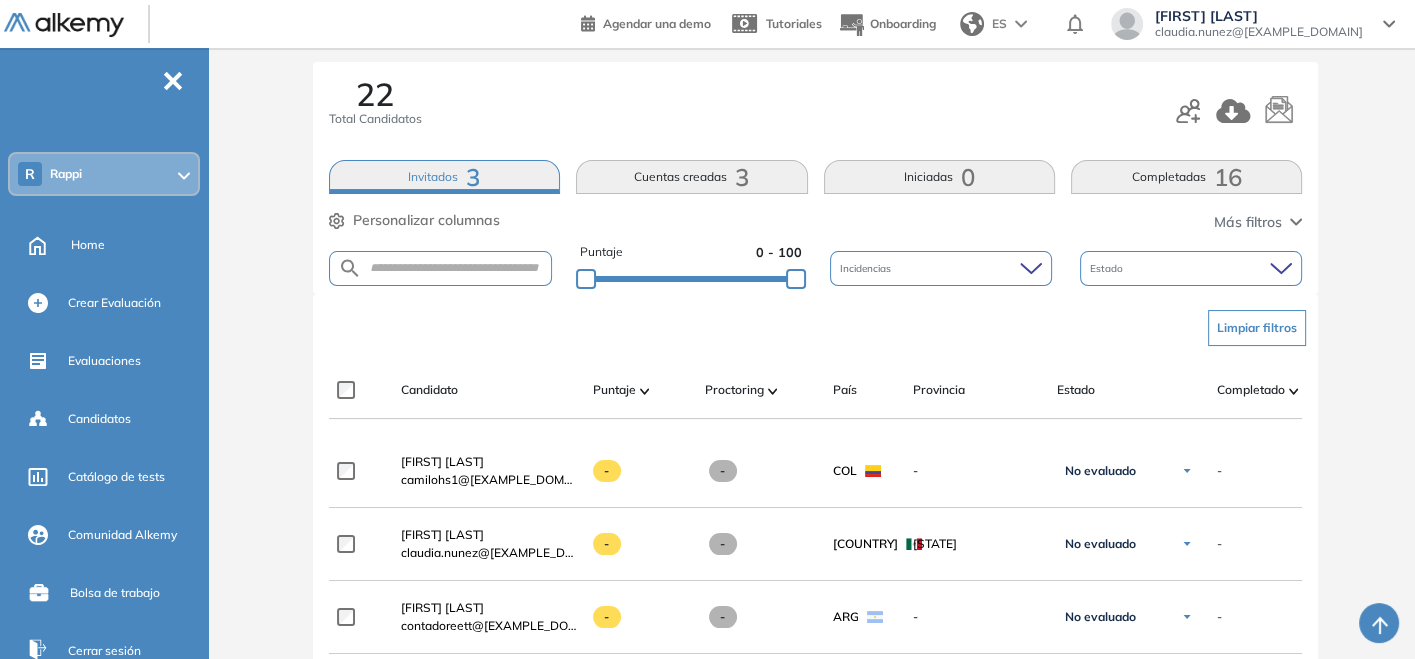 scroll, scrollTop: 182, scrollLeft: 0, axis: vertical 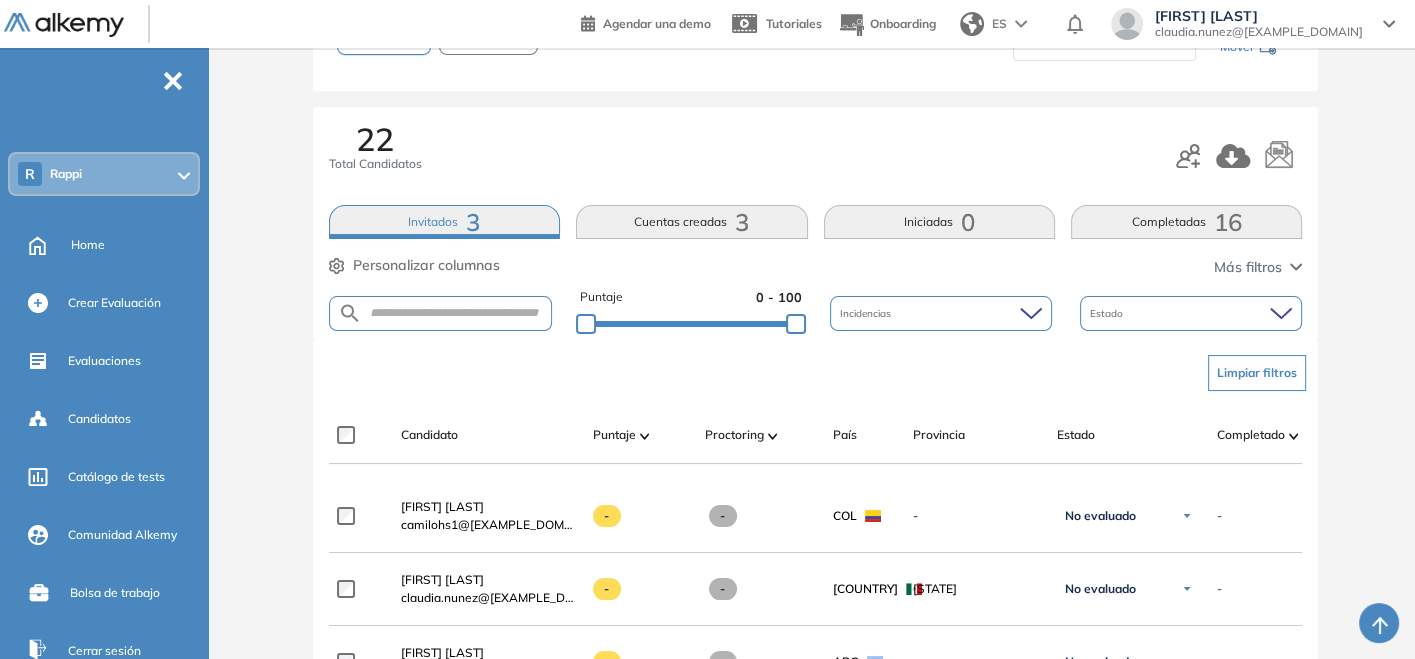 click on "Invitados 3" at bounding box center [444, 222] 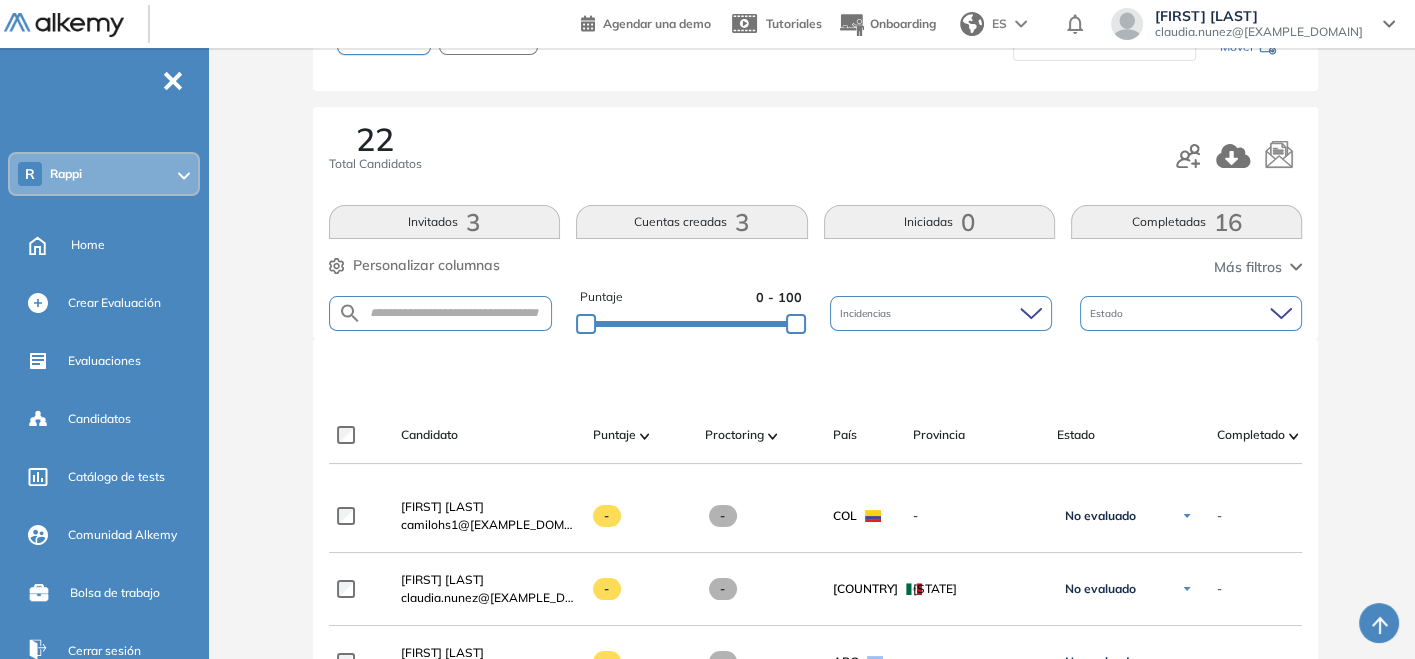 click on "Invitados 3" at bounding box center (444, 222) 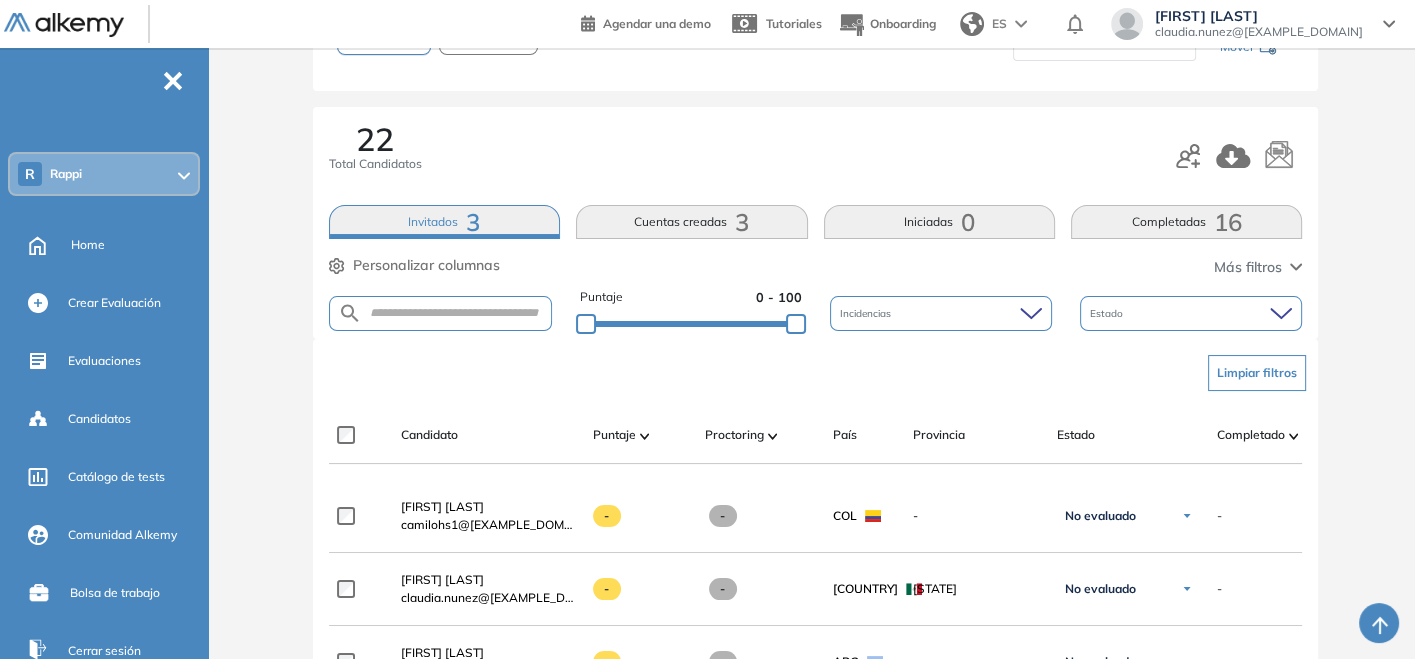click on "Completadas 16" at bounding box center [1186, 222] 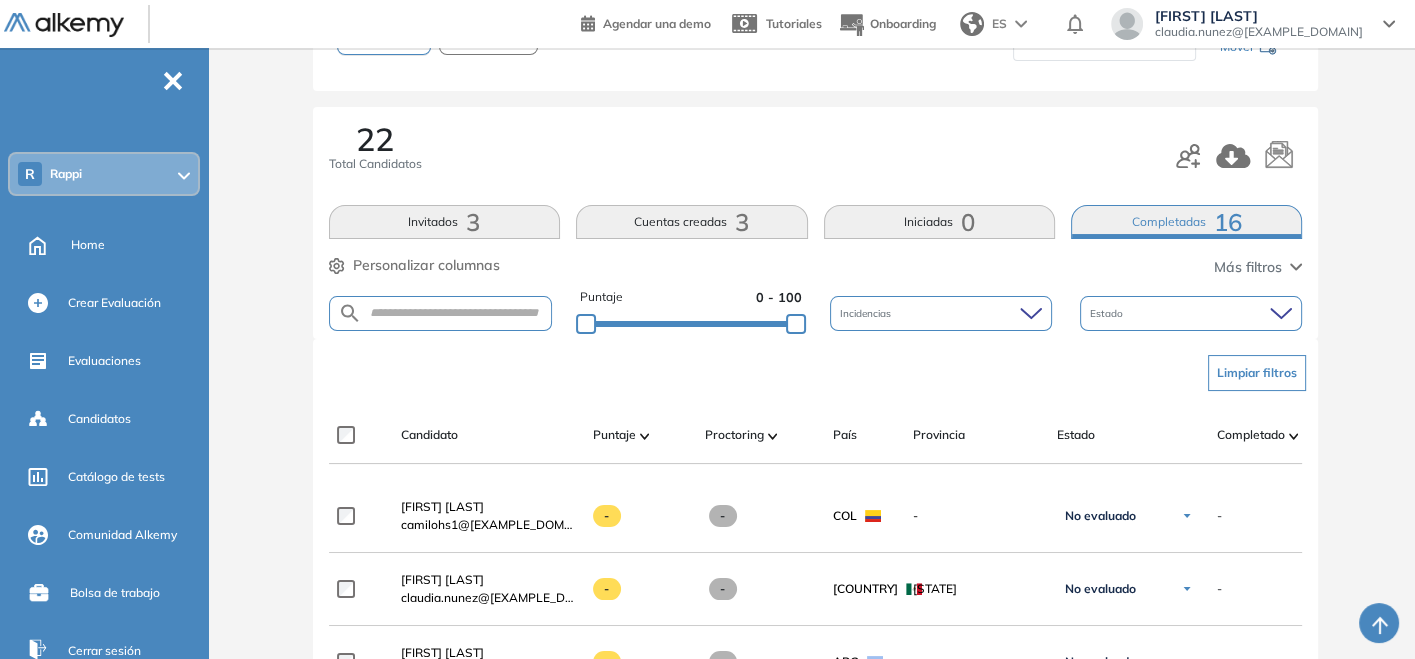 click on "Invitados 3" at bounding box center (444, 222) 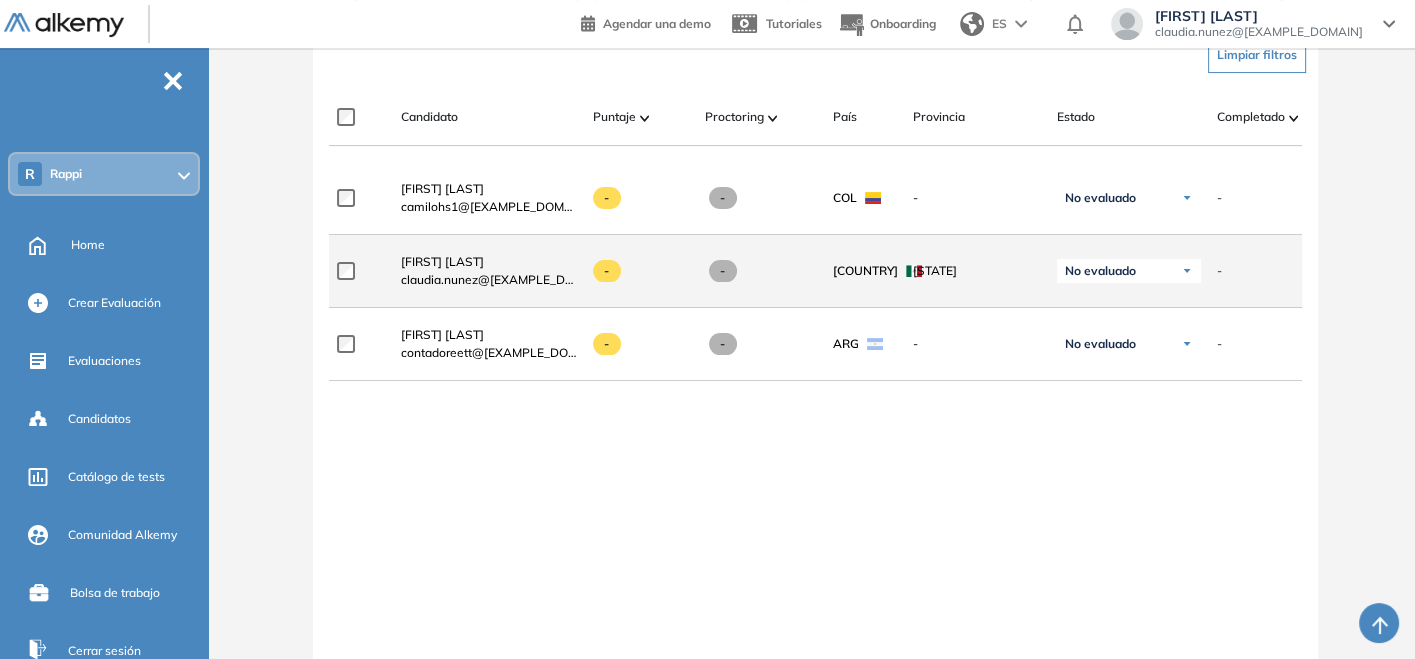 scroll, scrollTop: 293, scrollLeft: 0, axis: vertical 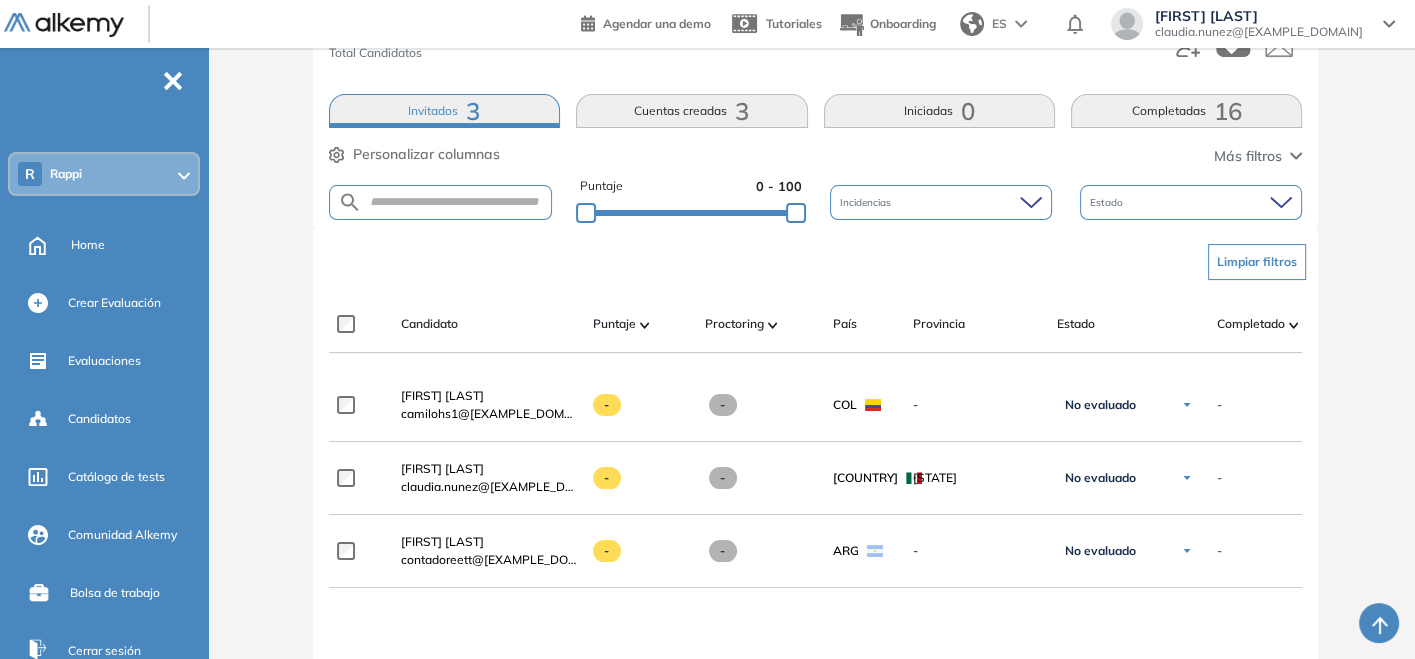 click on "Invitados 3" at bounding box center [444, 111] 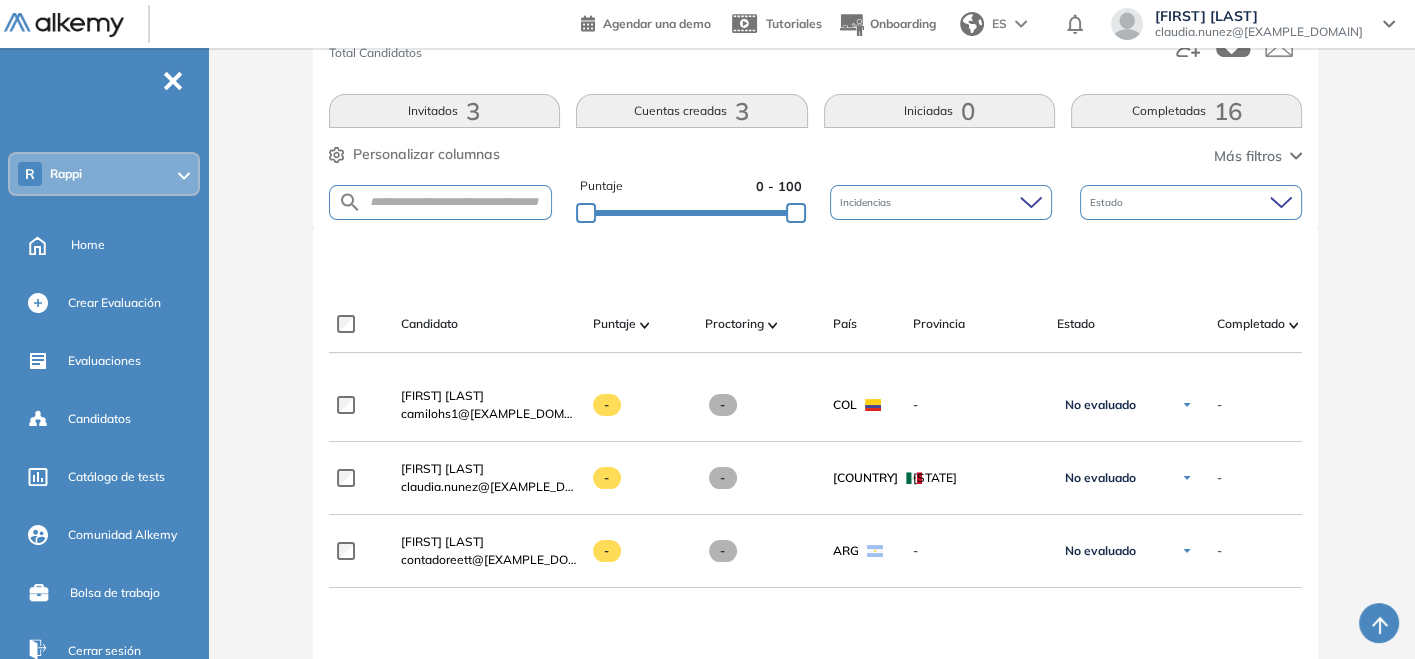 click on "Completadas 16" at bounding box center [1186, 111] 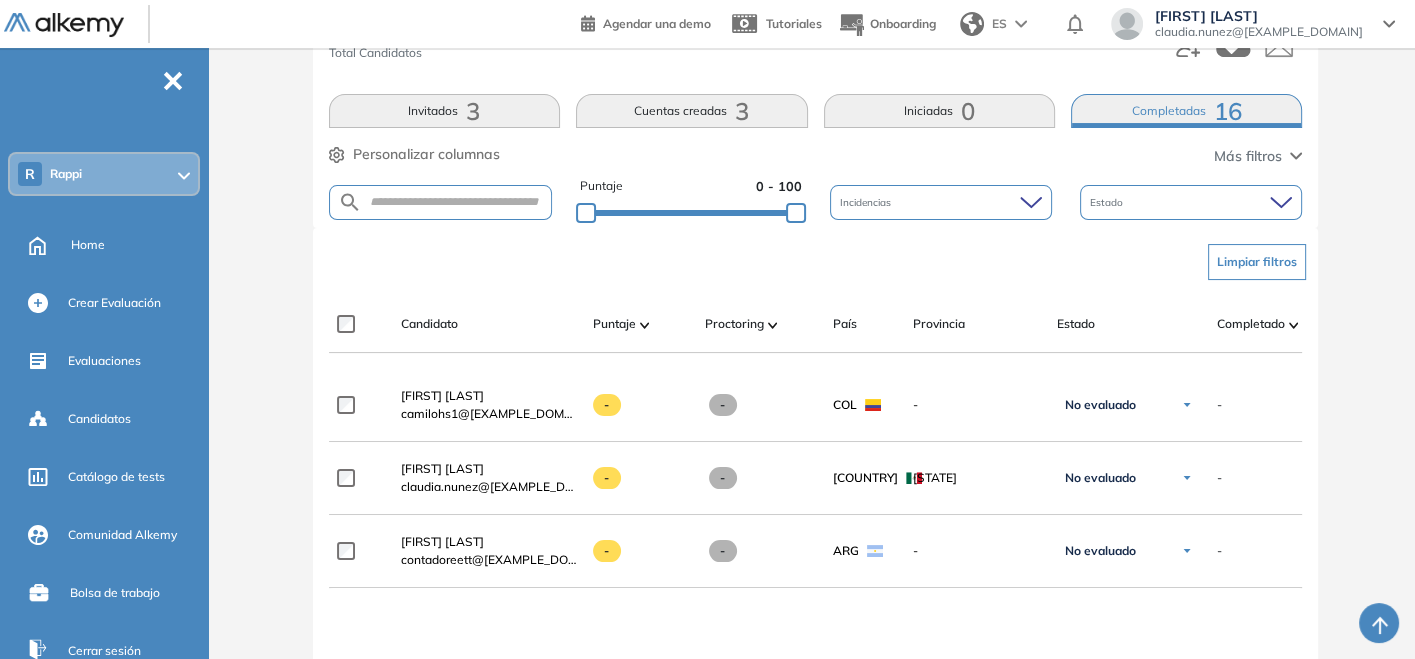 click on "Completadas 16" at bounding box center (1186, 111) 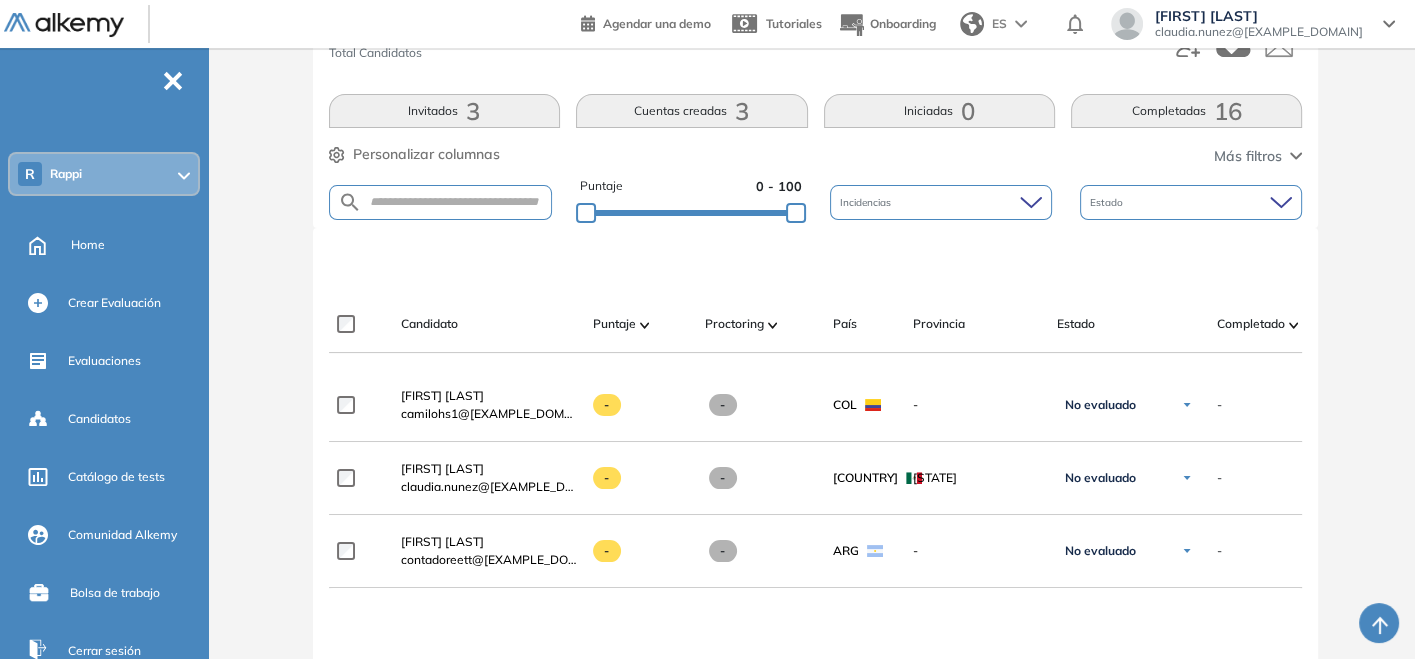 click on "Completadas 16" at bounding box center (1186, 111) 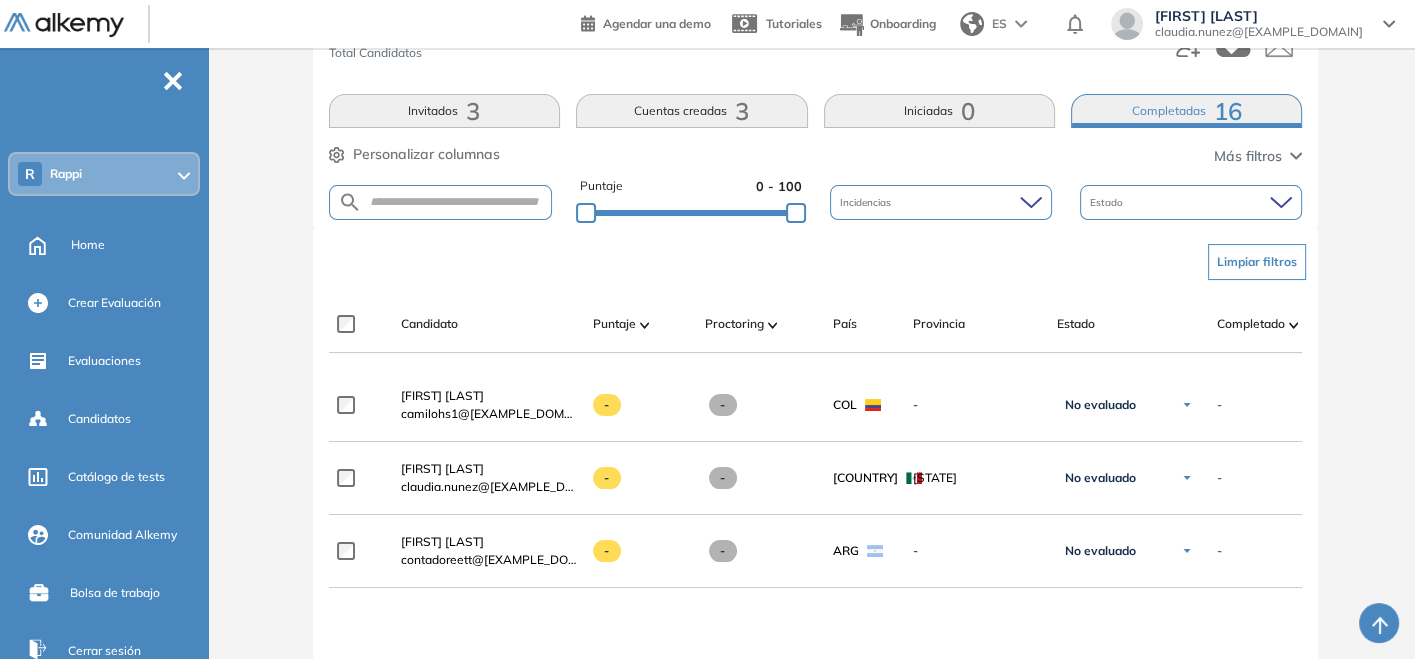 click on "22 Total Candidatos Invitados 3 Cuentas creadas 3 Iniciadas 0 Completadas 16   Personalizar columnas Personalizar columnas Candidato Fijar columna Puntaje Fijar columna Proctoring Fijar columna País Fijar columna Provincia Fijar columna Estado Fijar columna Completado Fijar columna Evaluación Fijar columna Fecha límite Fijar columna SQL - Integrador Cancelar Aplicar Más filtros Puntaje 0 - 100 Incidencias Estado" at bounding box center [816, 112] 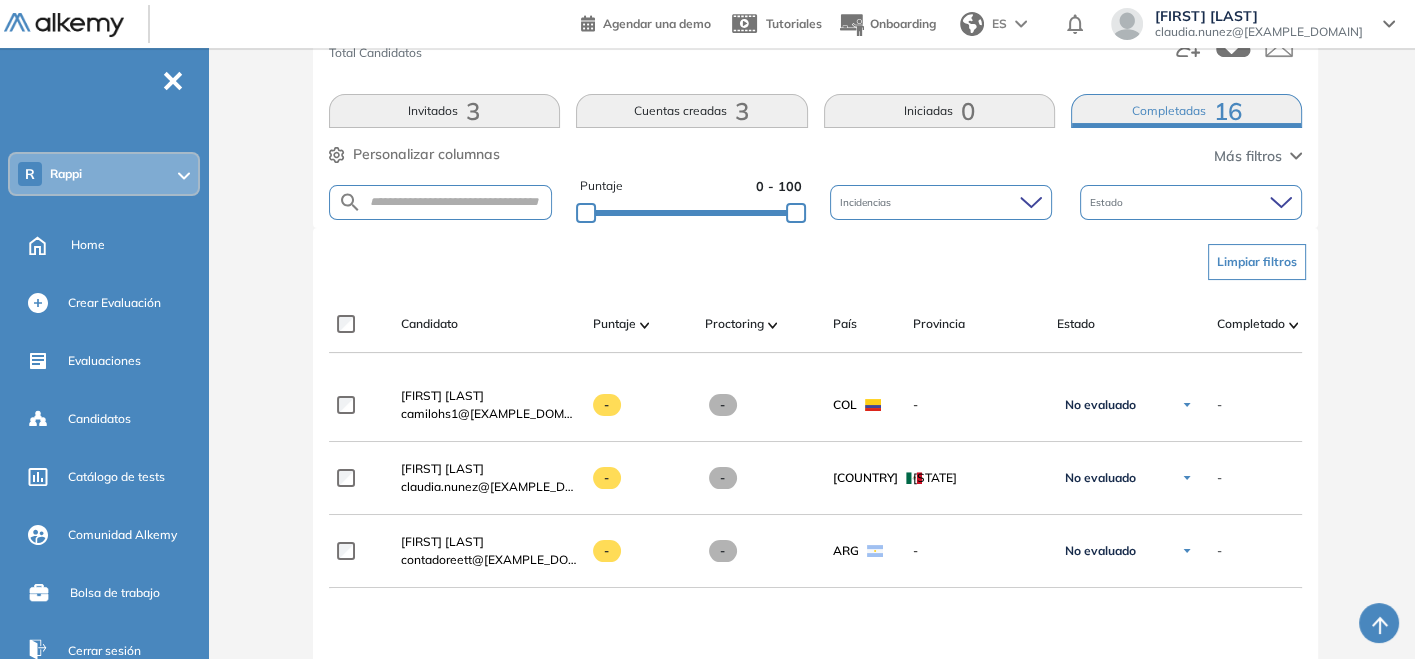 click on "Limpiar filtros" at bounding box center [1257, 262] 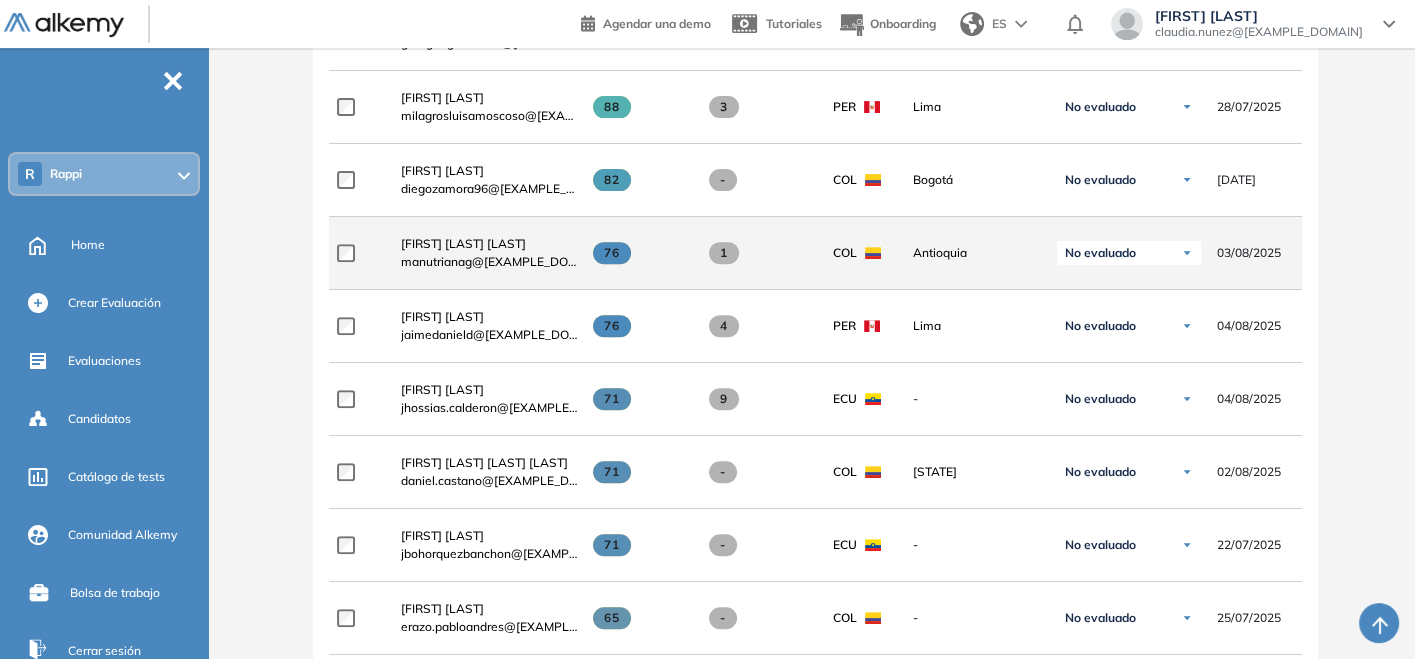 scroll, scrollTop: 293, scrollLeft: 0, axis: vertical 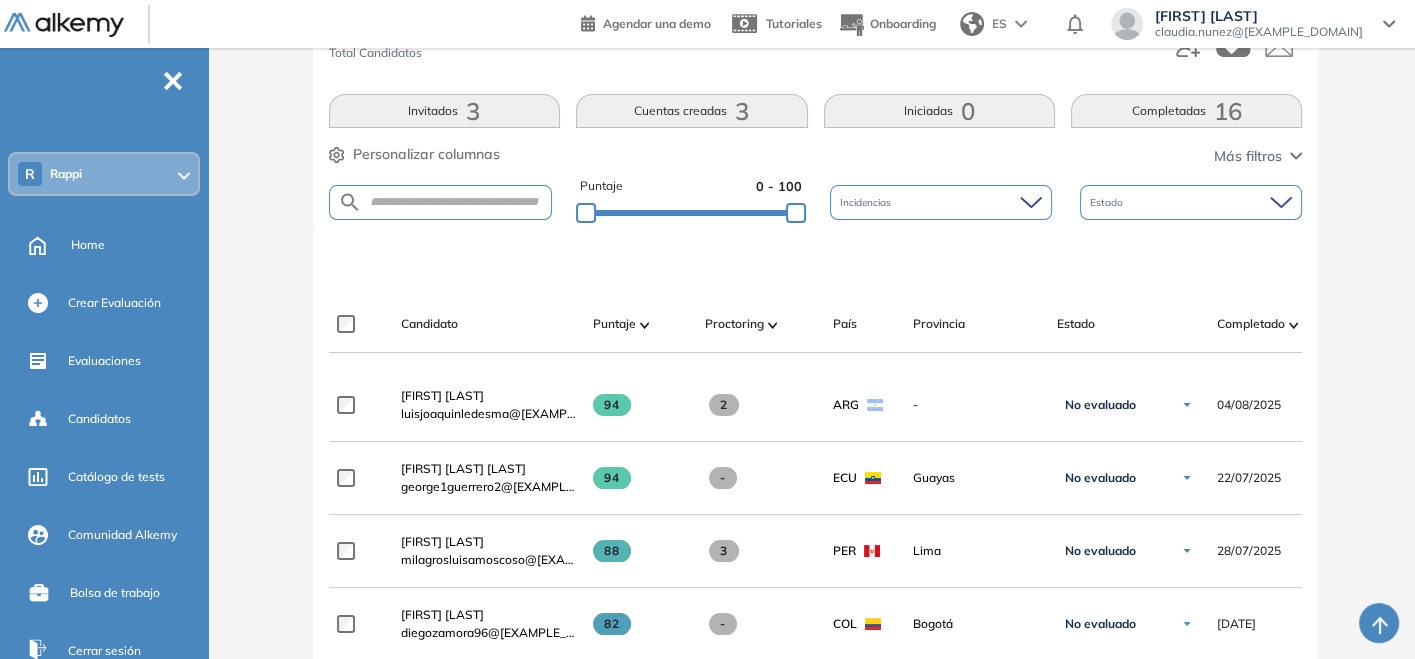 click on "Cuentas creadas 3" at bounding box center (691, 111) 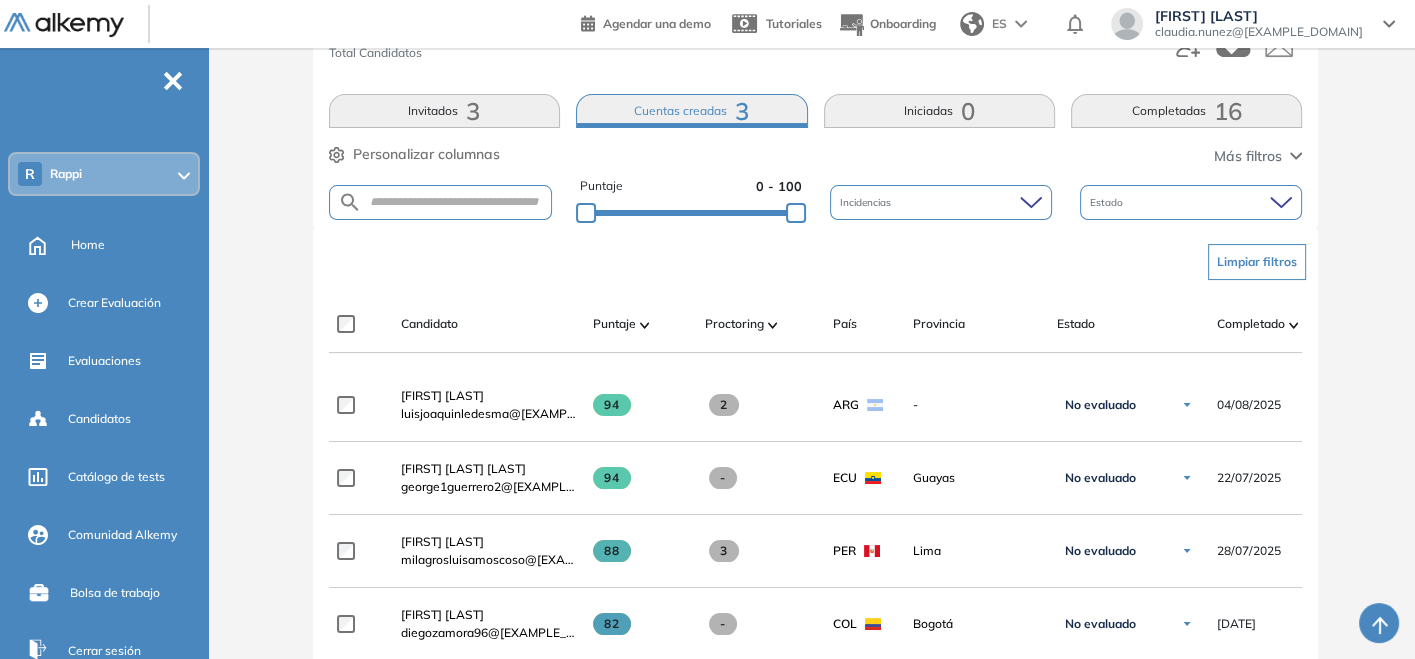 click on "Limpiar filtros" at bounding box center (1257, 262) 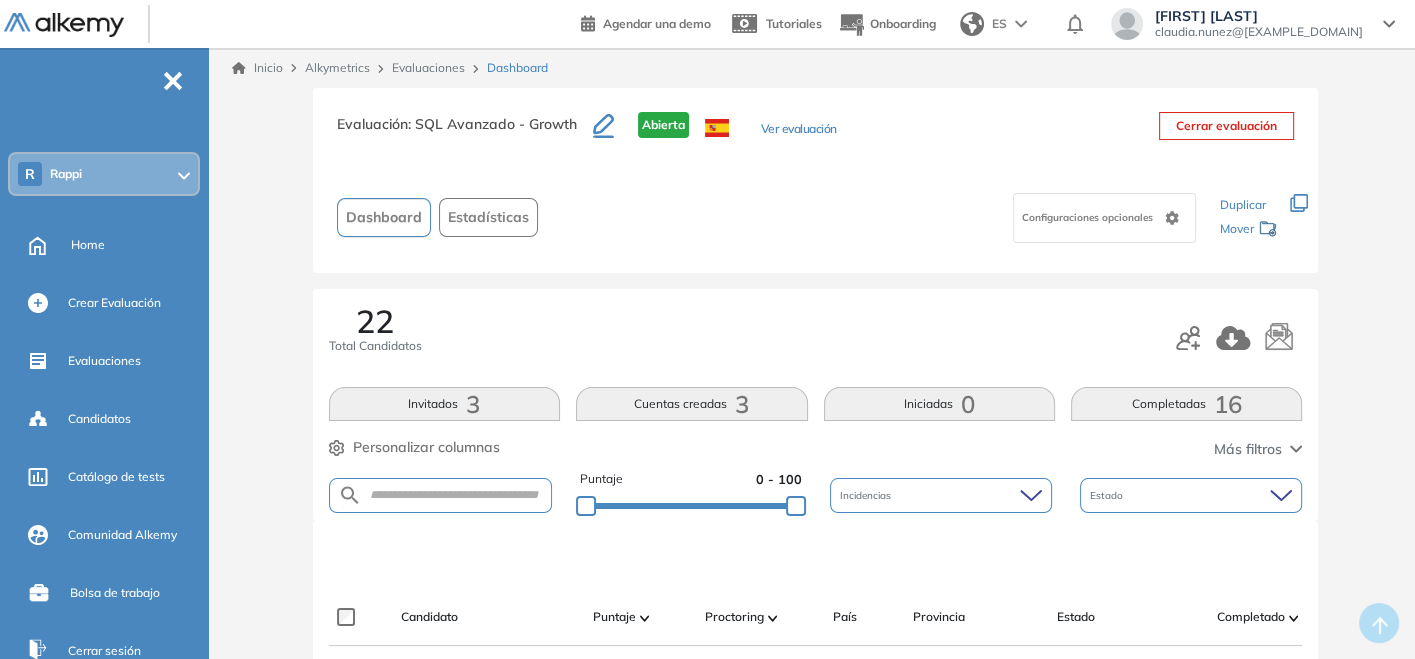 scroll, scrollTop: 0, scrollLeft: 0, axis: both 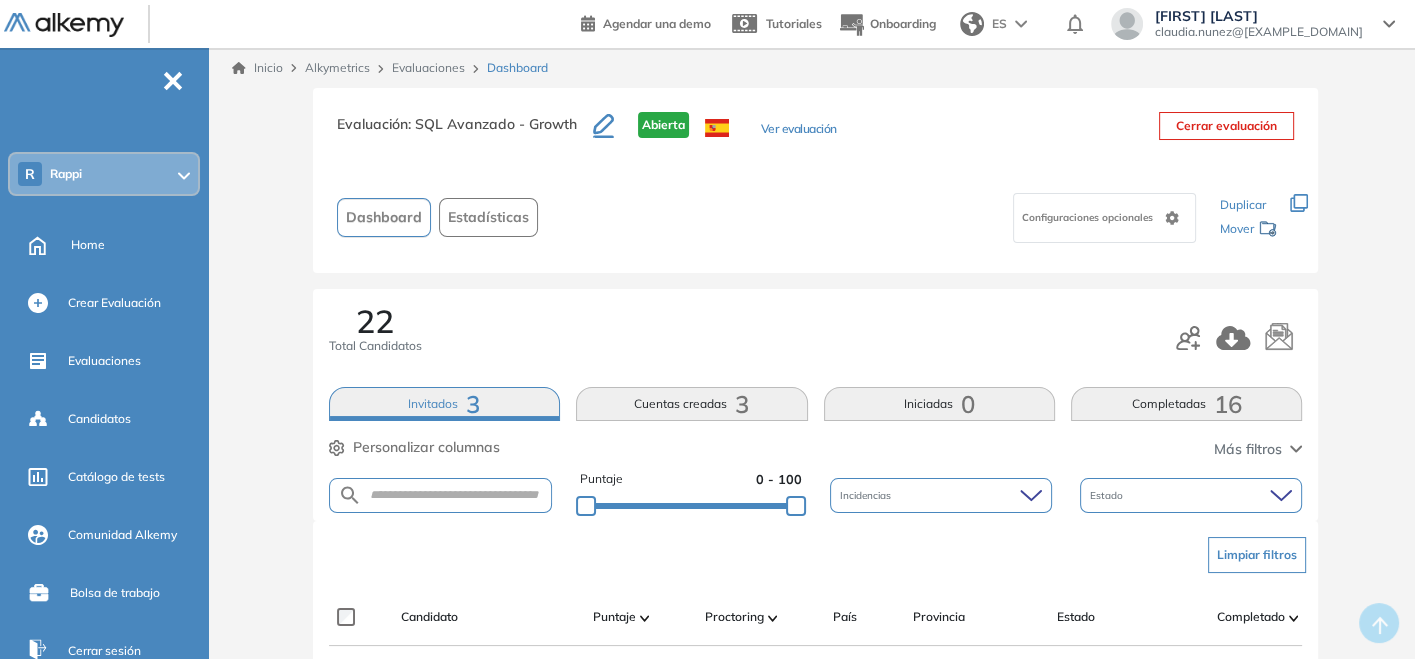 click on "Limpiar filtros" at bounding box center (1257, 555) 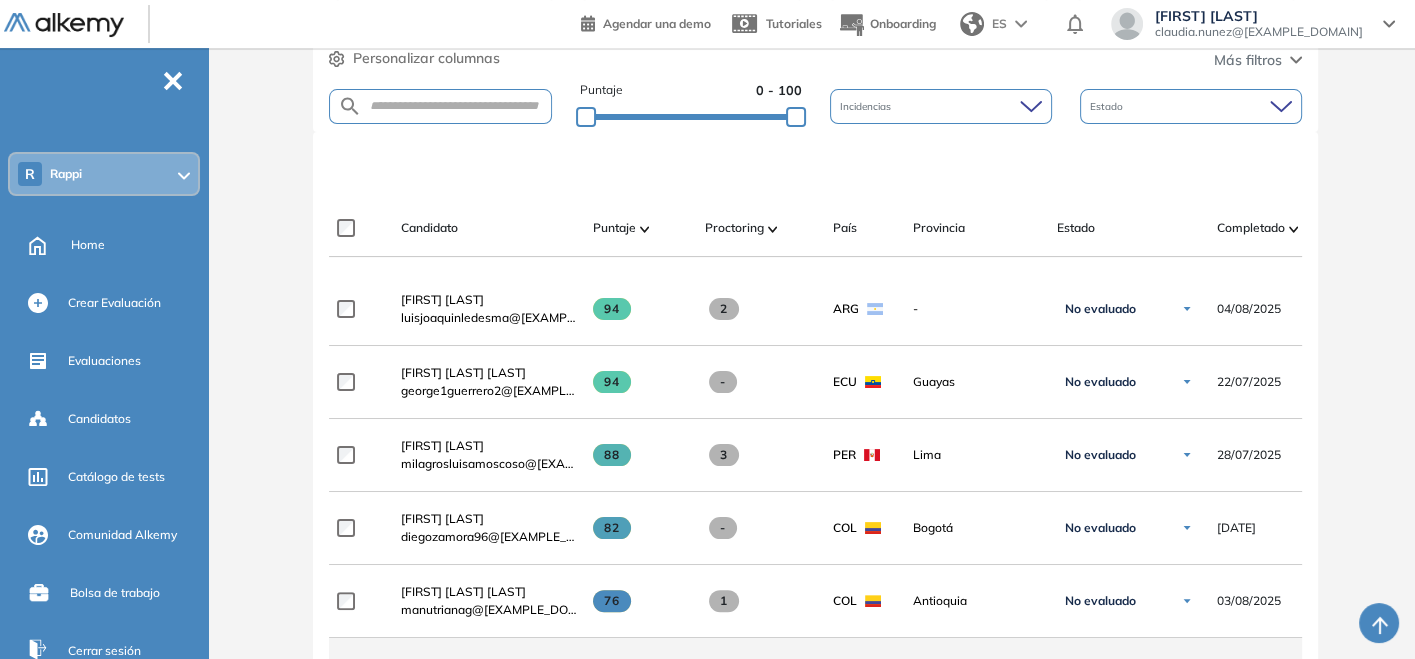scroll, scrollTop: 111, scrollLeft: 0, axis: vertical 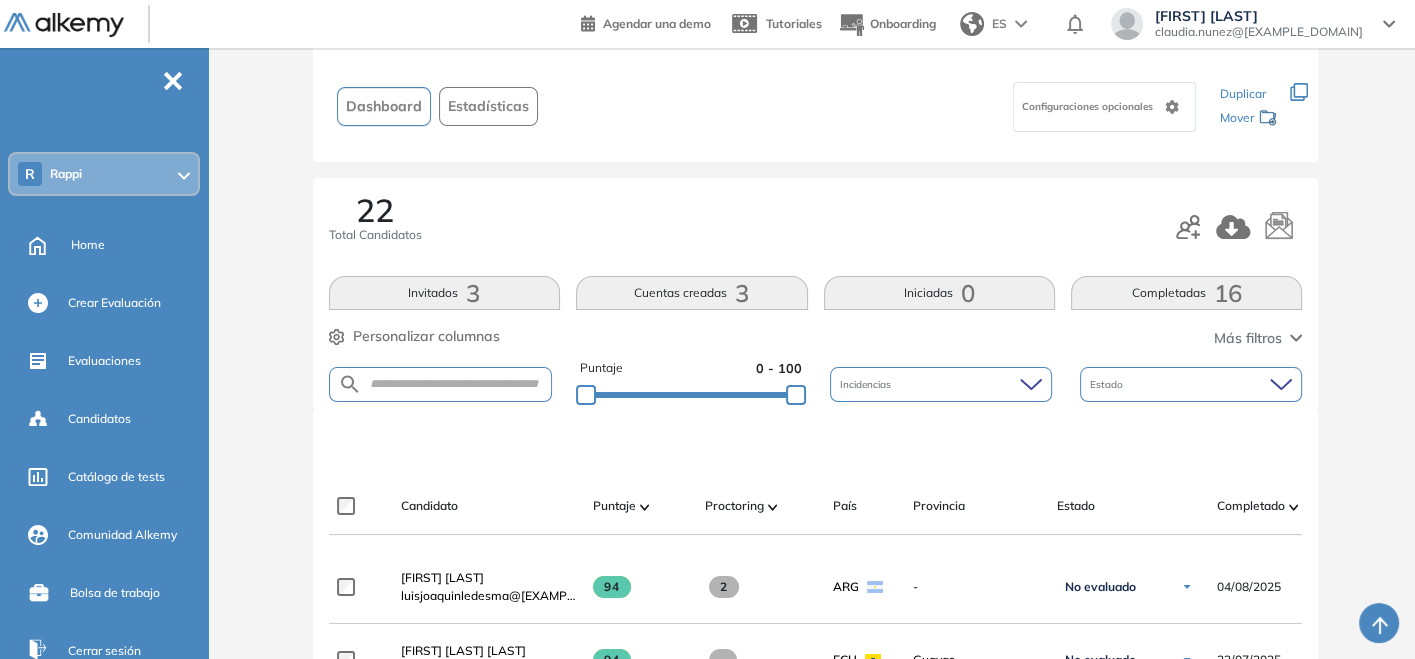 click on "Invitados 3" at bounding box center [444, 293] 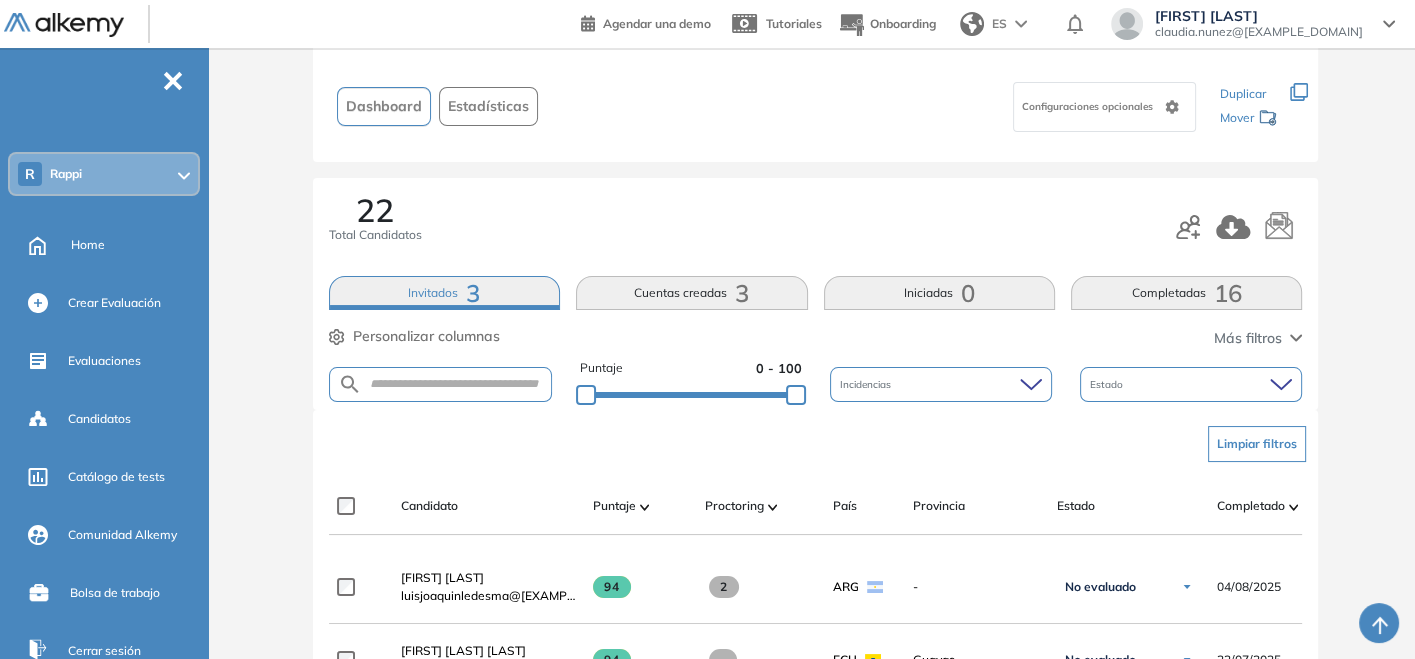 click on "Limpiar filtros" at bounding box center (1257, 444) 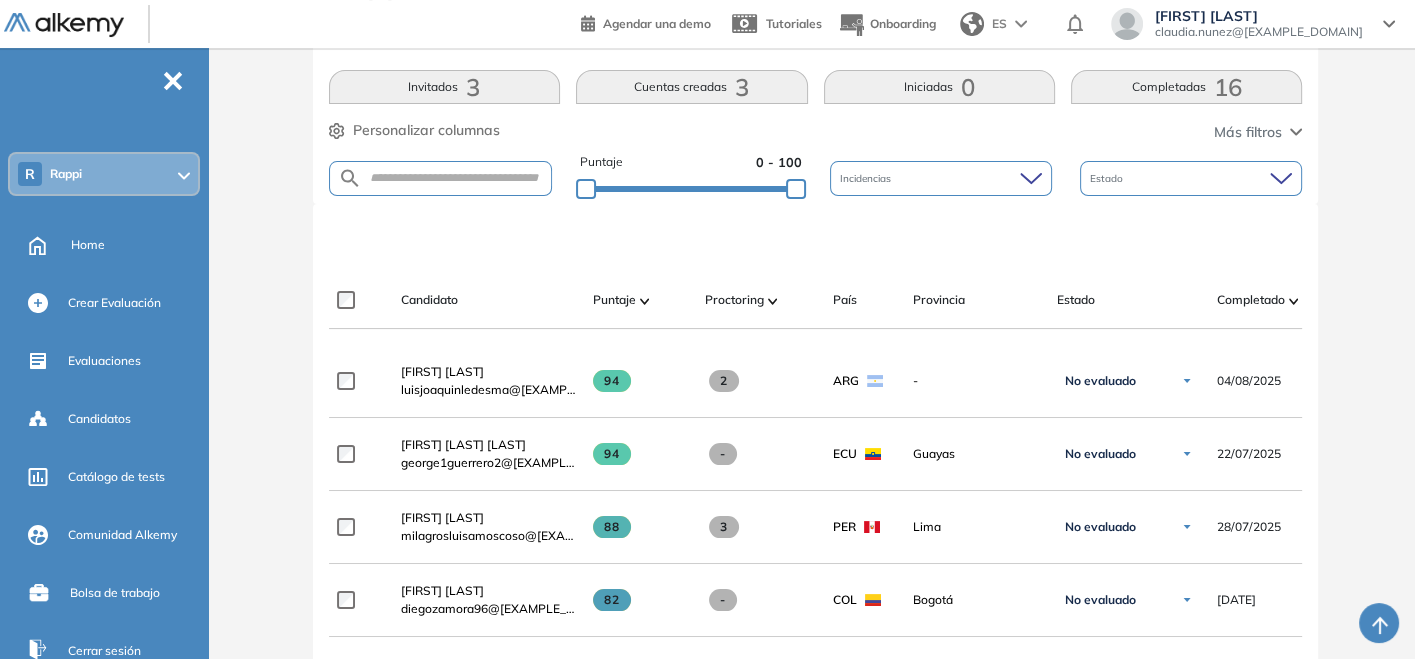 scroll, scrollTop: 222, scrollLeft: 0, axis: vertical 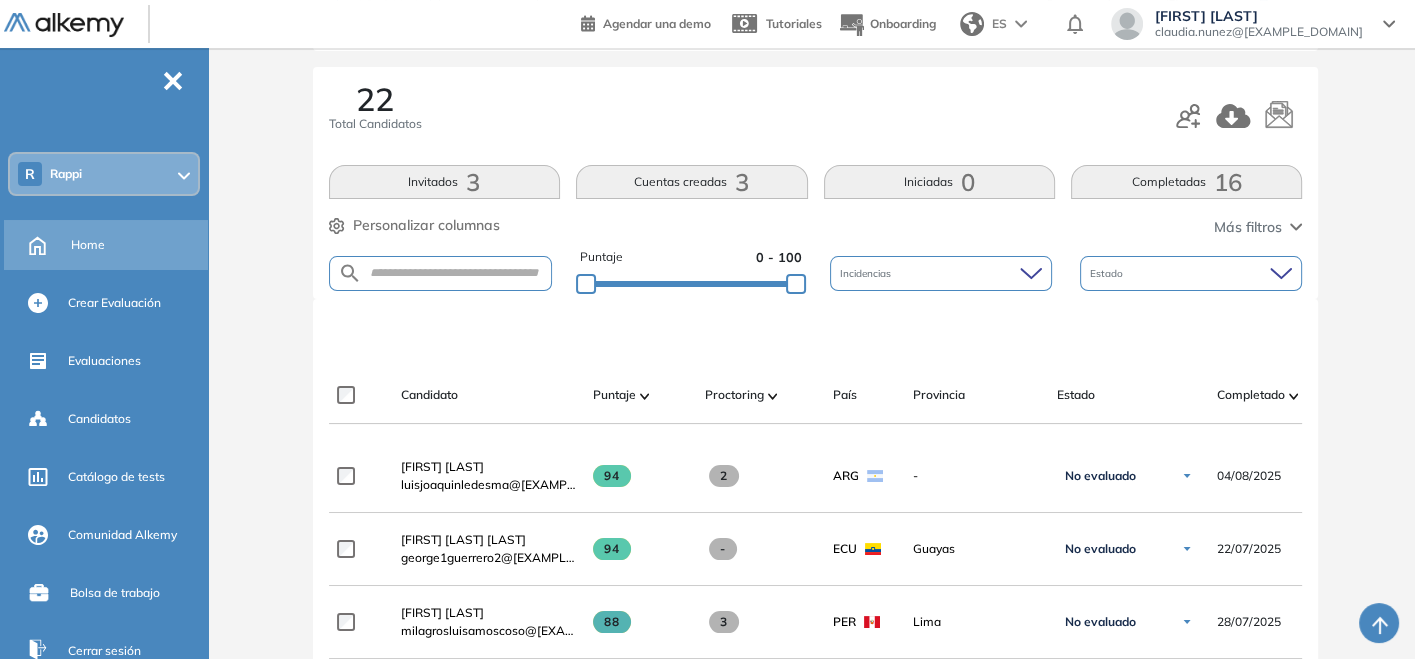 click on "Home" at bounding box center [108, 245] 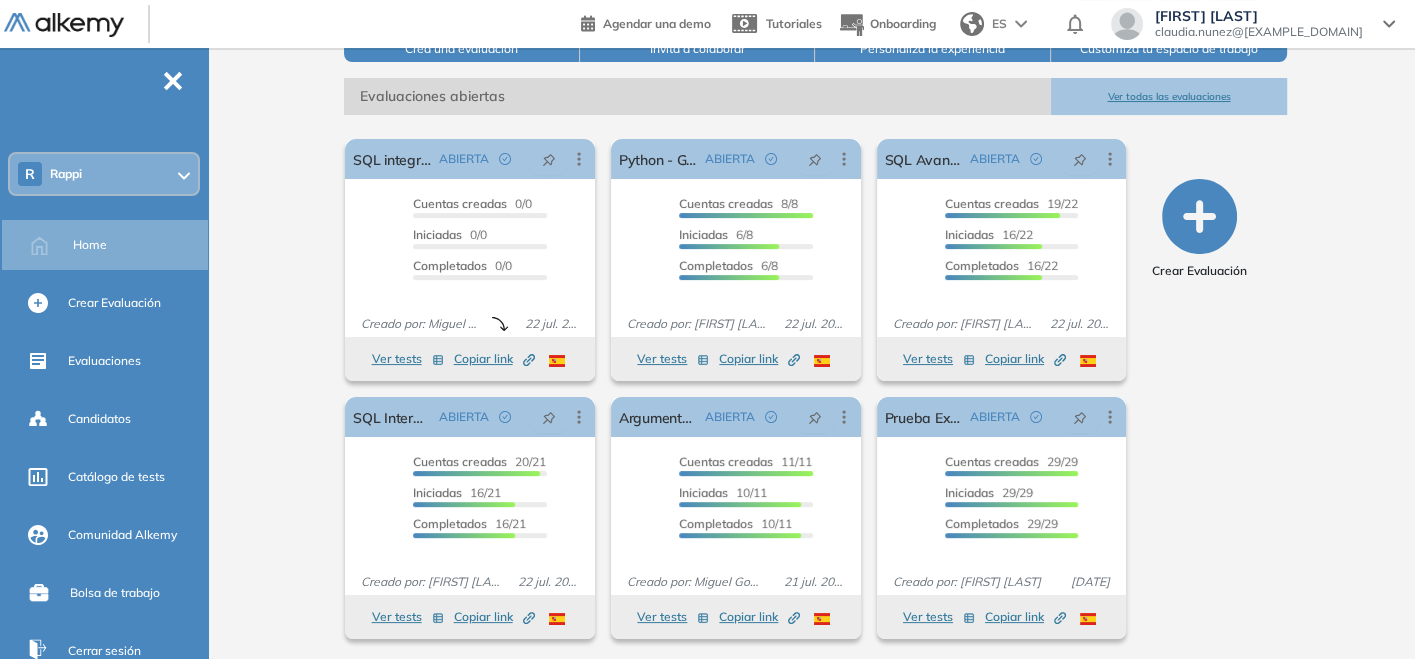 scroll, scrollTop: 271, scrollLeft: 0, axis: vertical 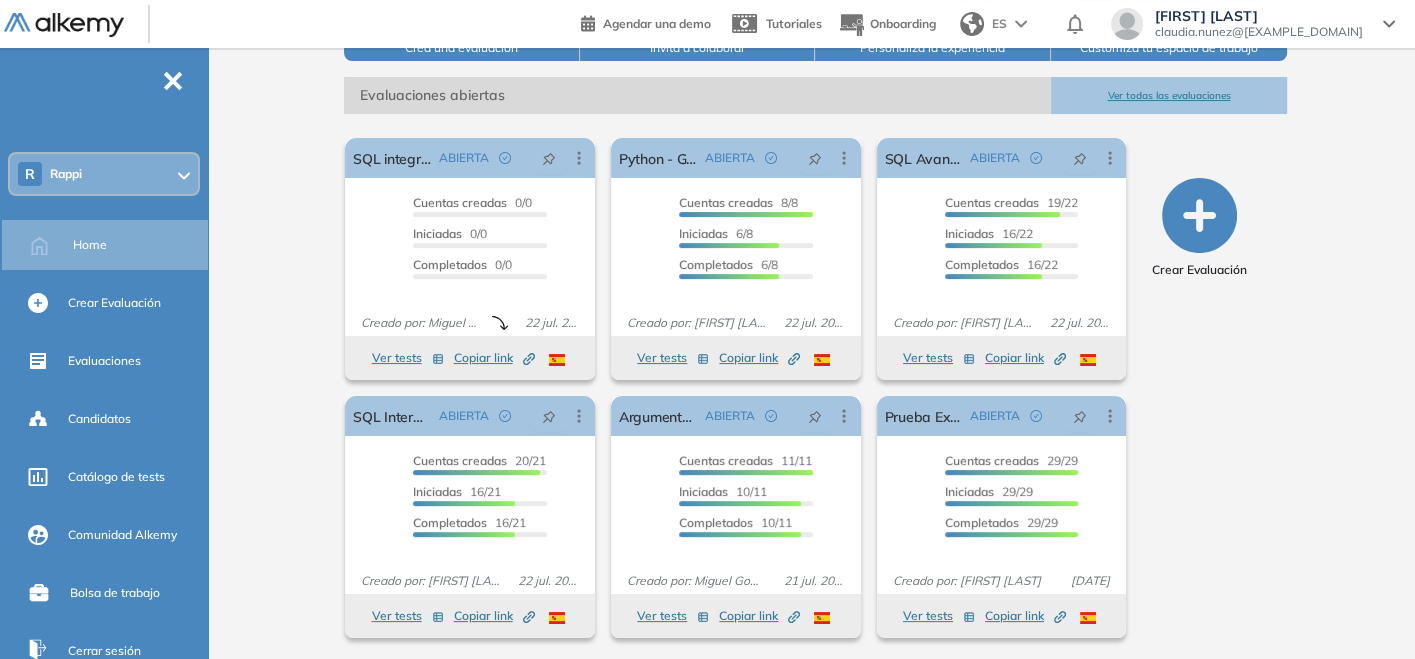 drag, startPoint x: 351, startPoint y: 408, endPoint x: 328, endPoint y: 428, distance: 30.479502 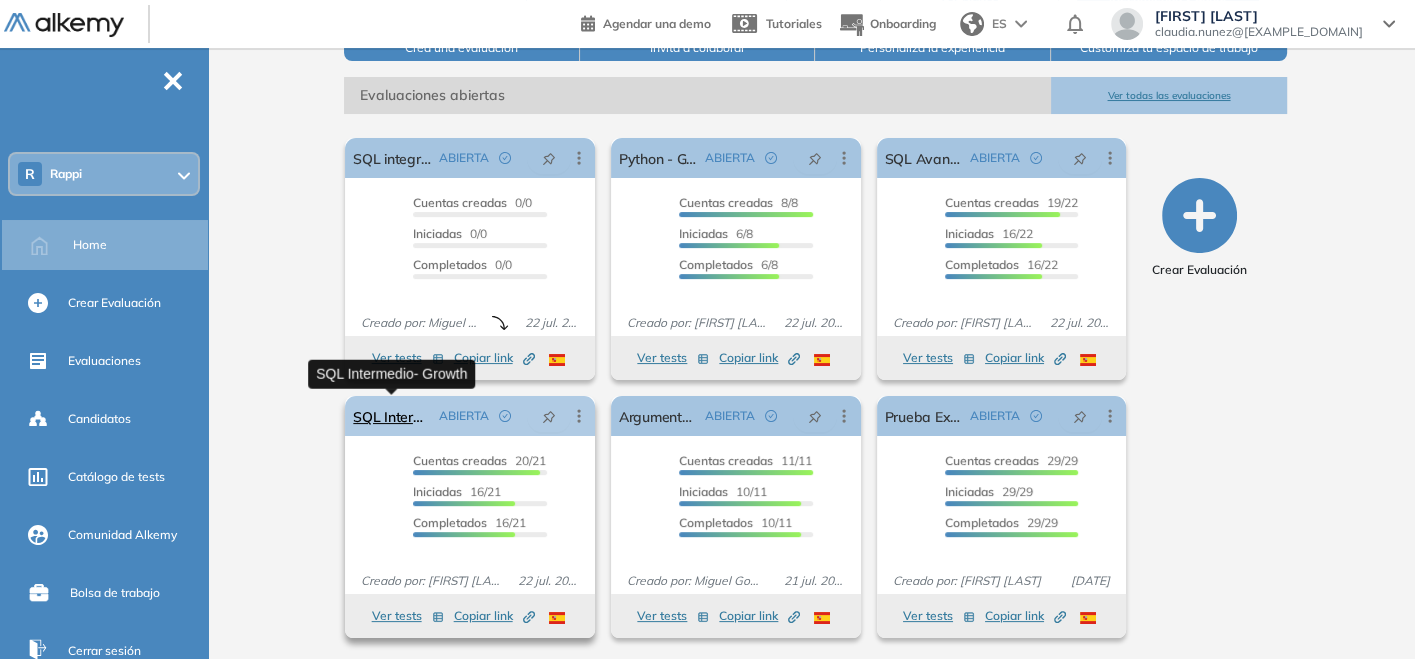 click on "SQL Intermedio- Growth" at bounding box center (392, 416) 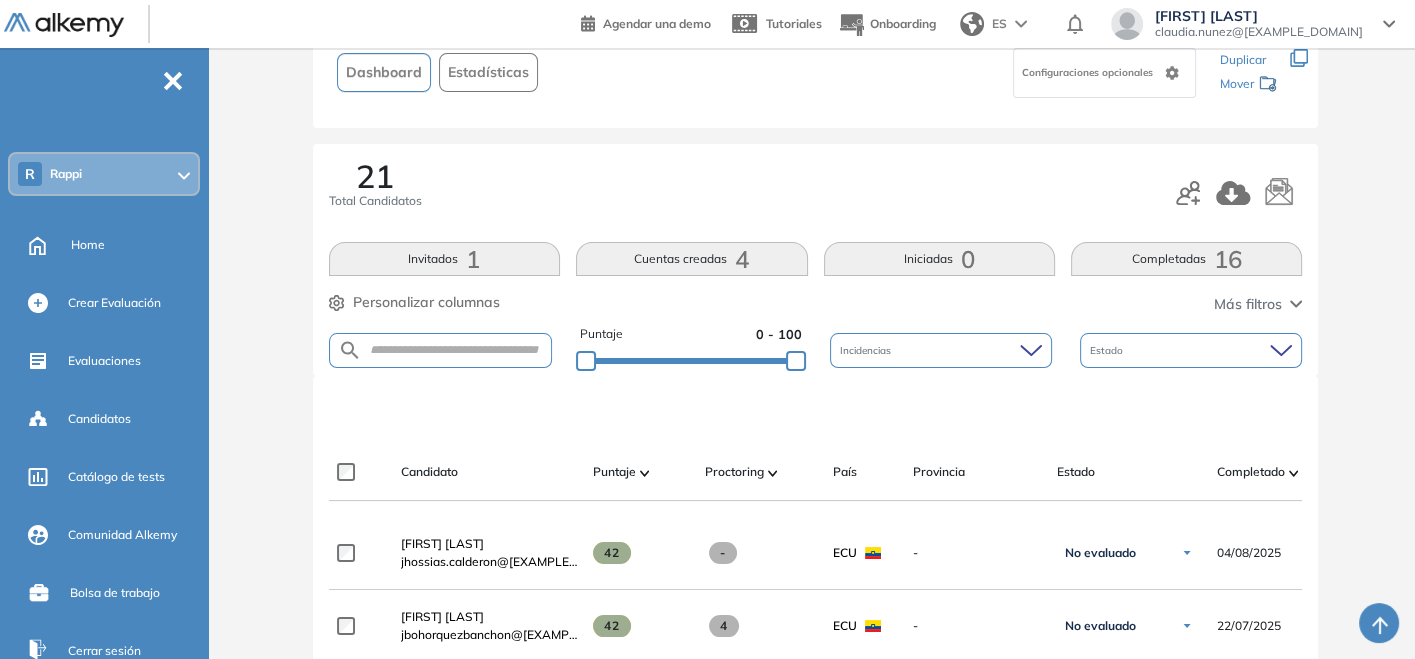 scroll, scrollTop: 111, scrollLeft: 0, axis: vertical 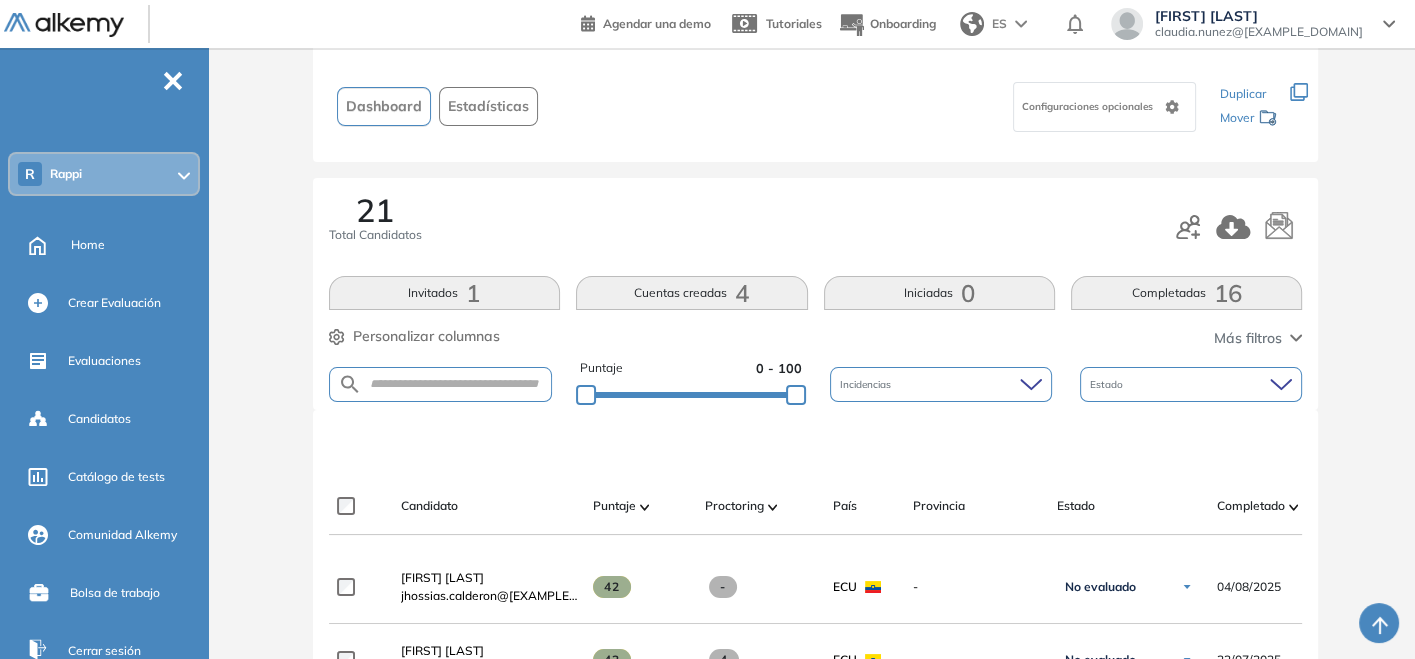 click on "Invitados 1" at bounding box center (444, 293) 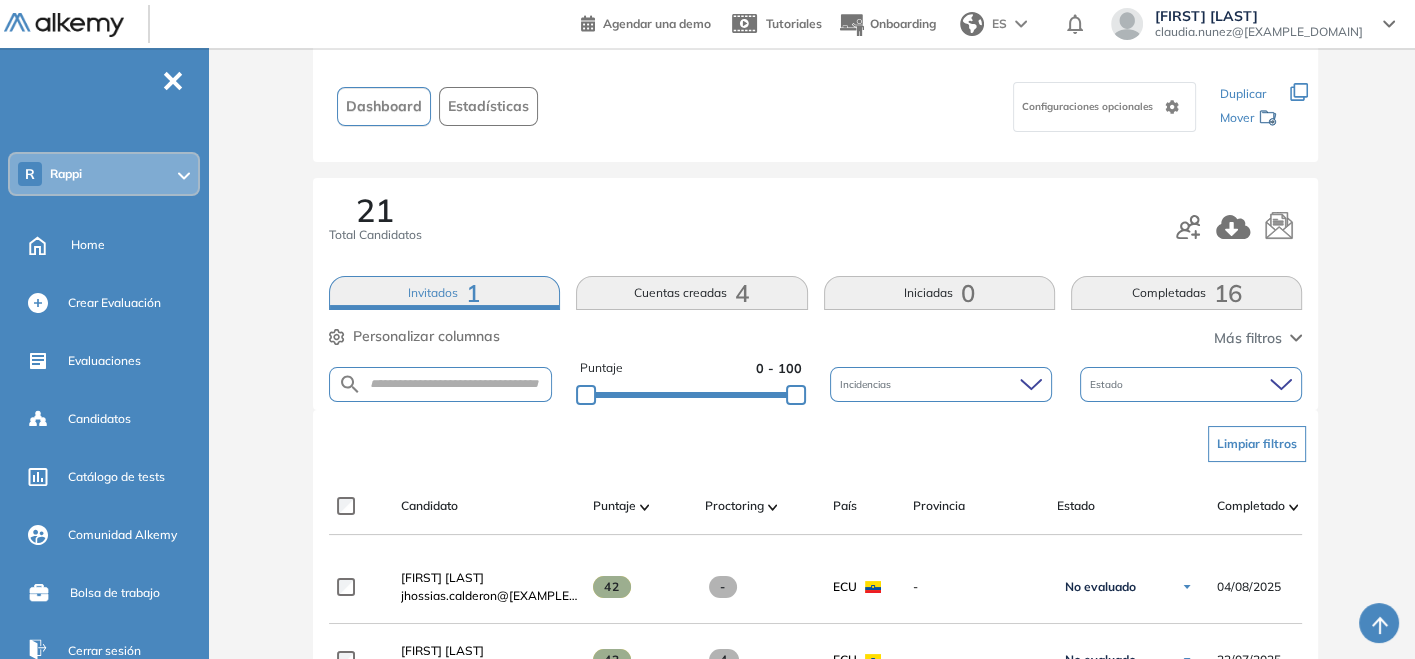 click on "Limpiar filtros" at bounding box center (1257, 444) 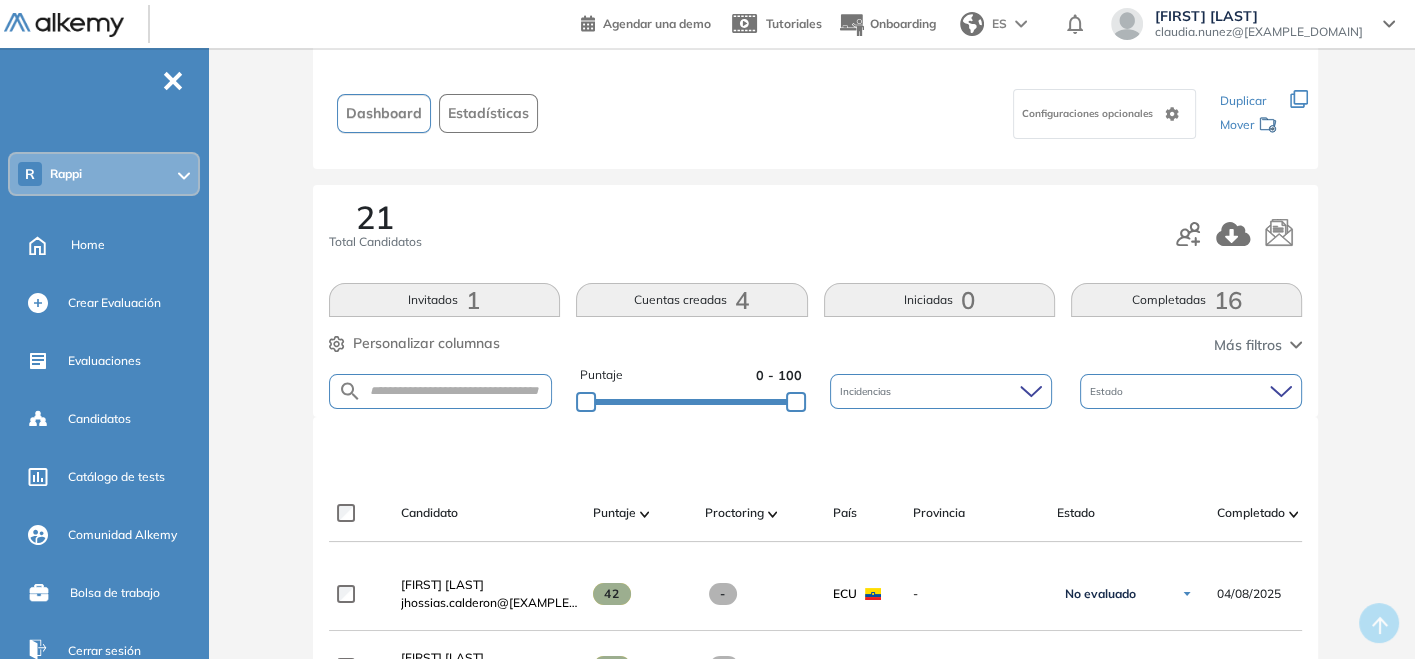 scroll, scrollTop: 82, scrollLeft: 0, axis: vertical 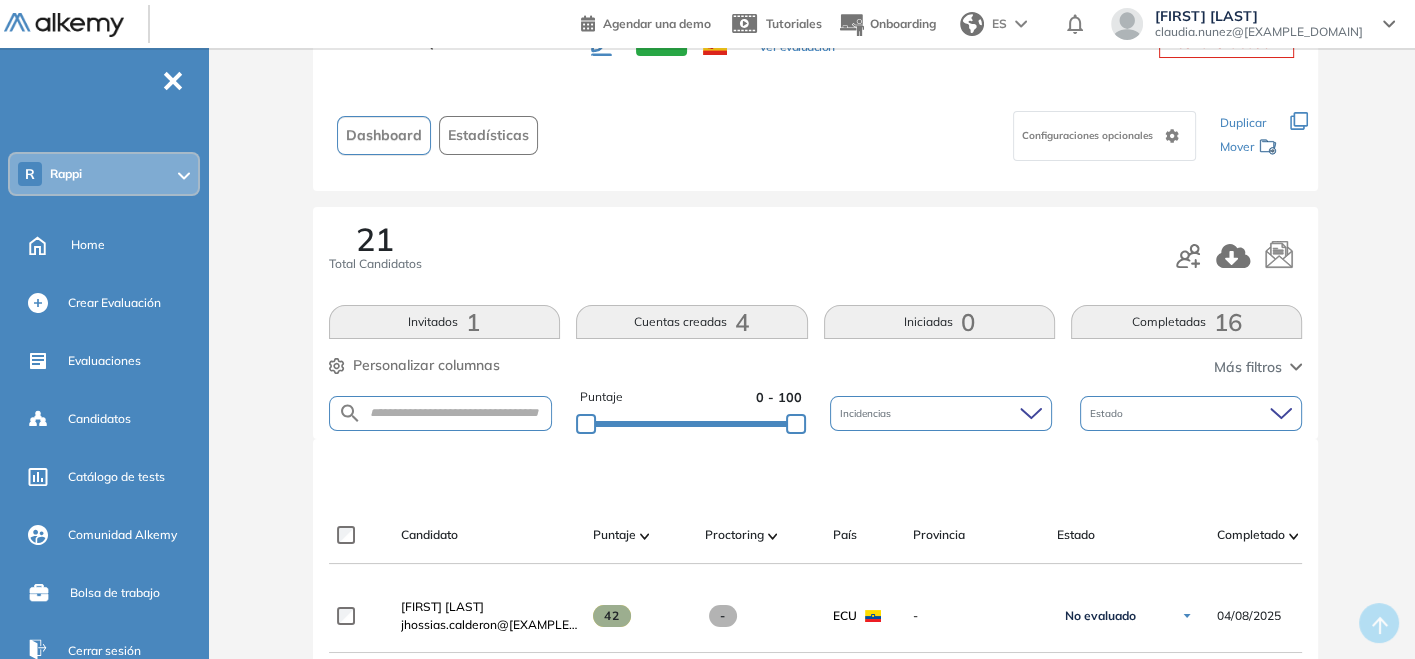 click on "Completadas 16" at bounding box center (1186, 322) 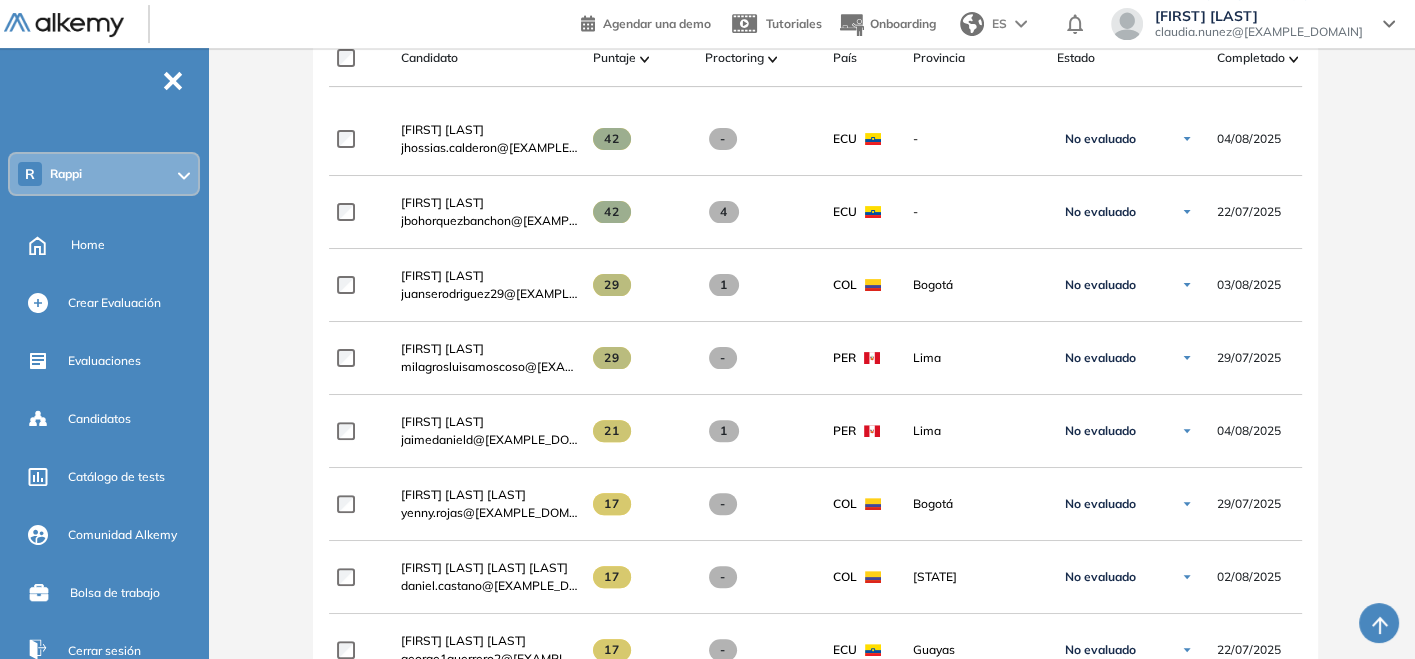 scroll, scrollTop: 157, scrollLeft: 0, axis: vertical 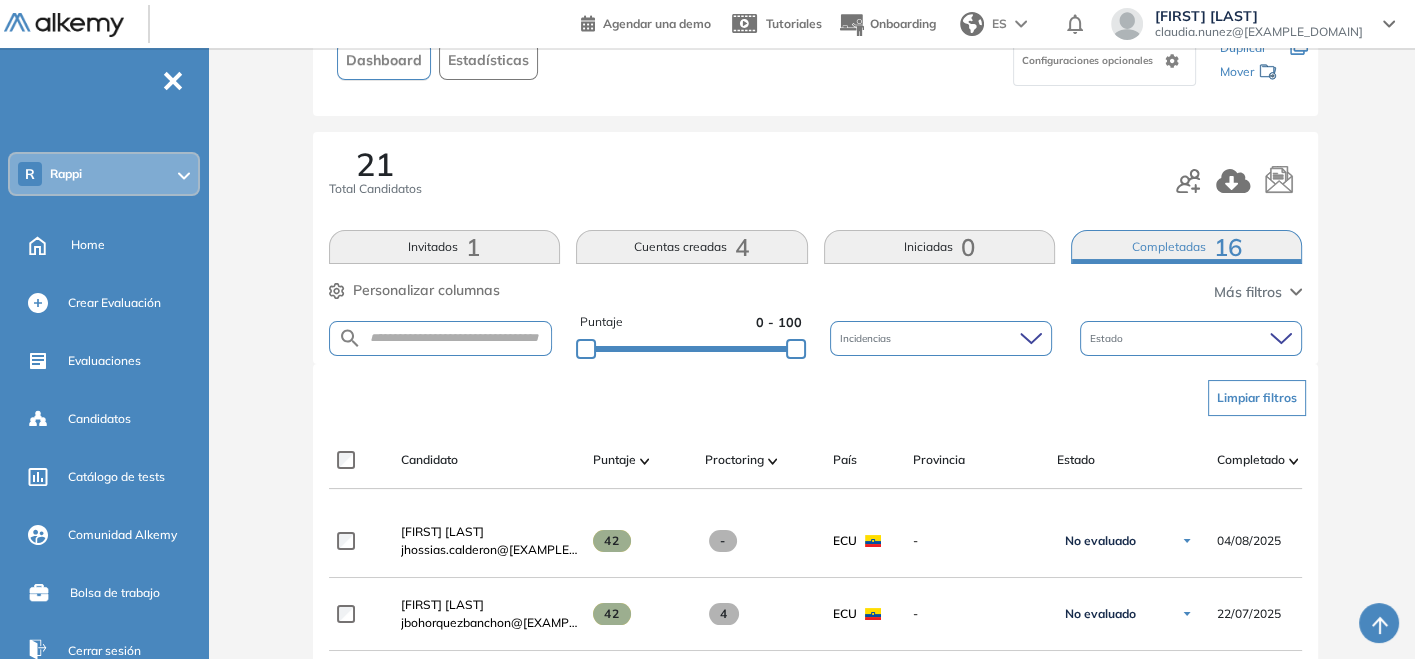 click 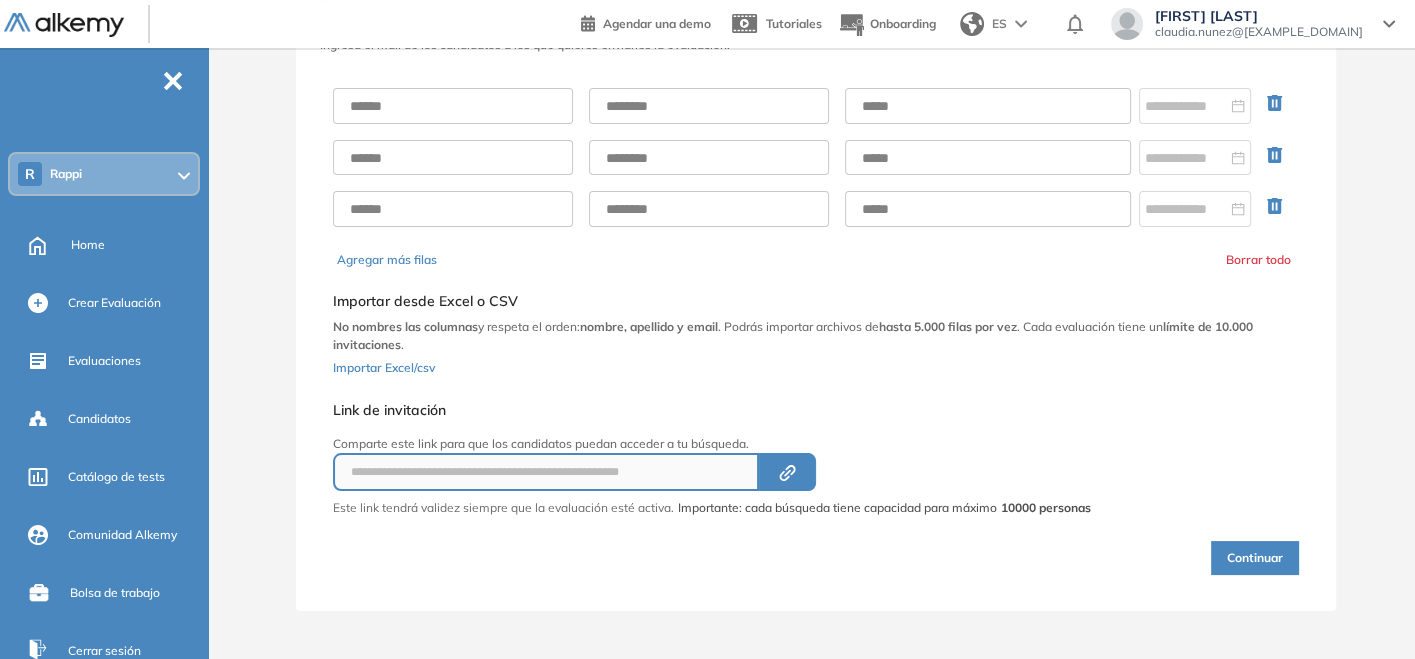 scroll, scrollTop: 111, scrollLeft: 0, axis: vertical 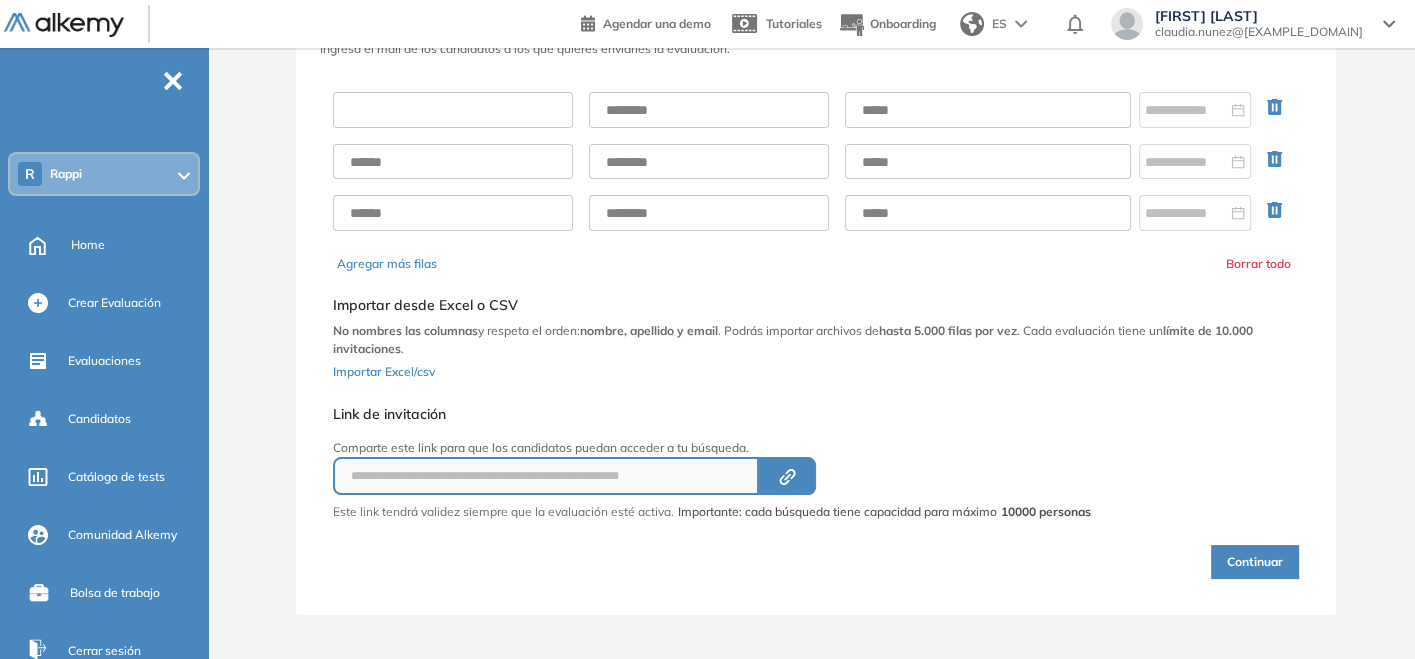 click at bounding box center (453, 110) 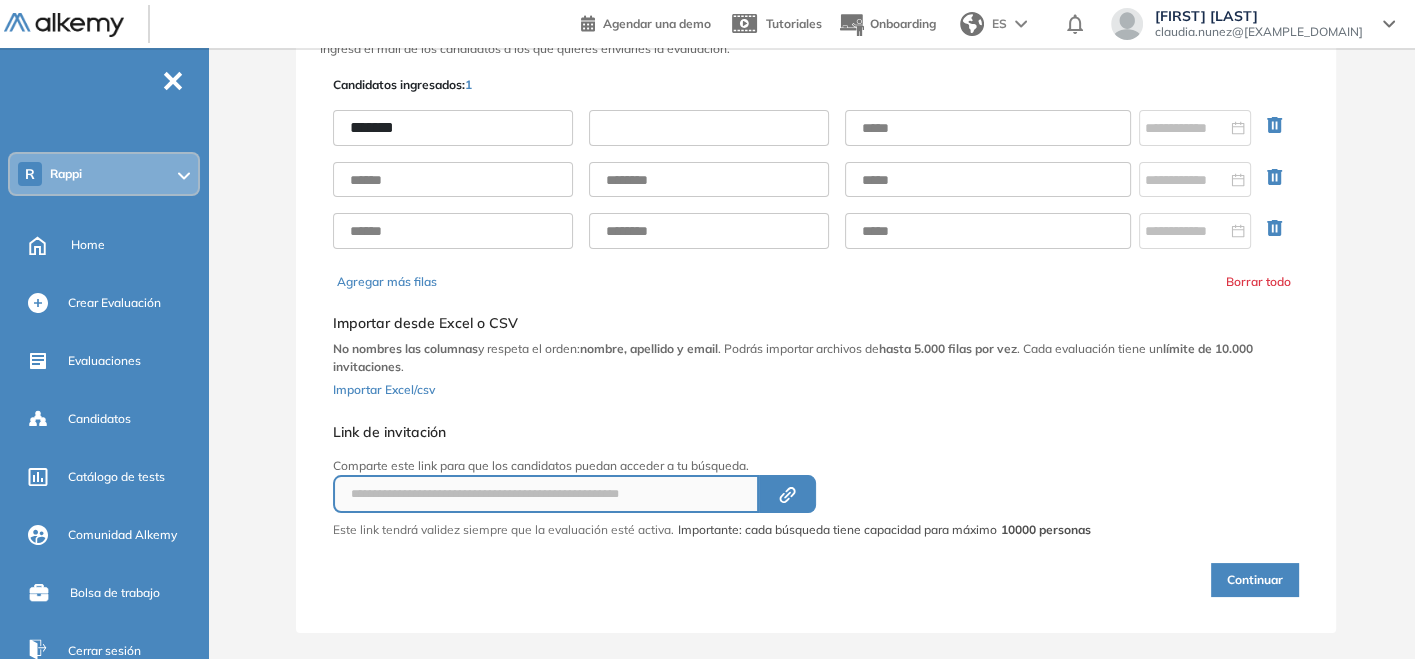 click at bounding box center (709, 128) 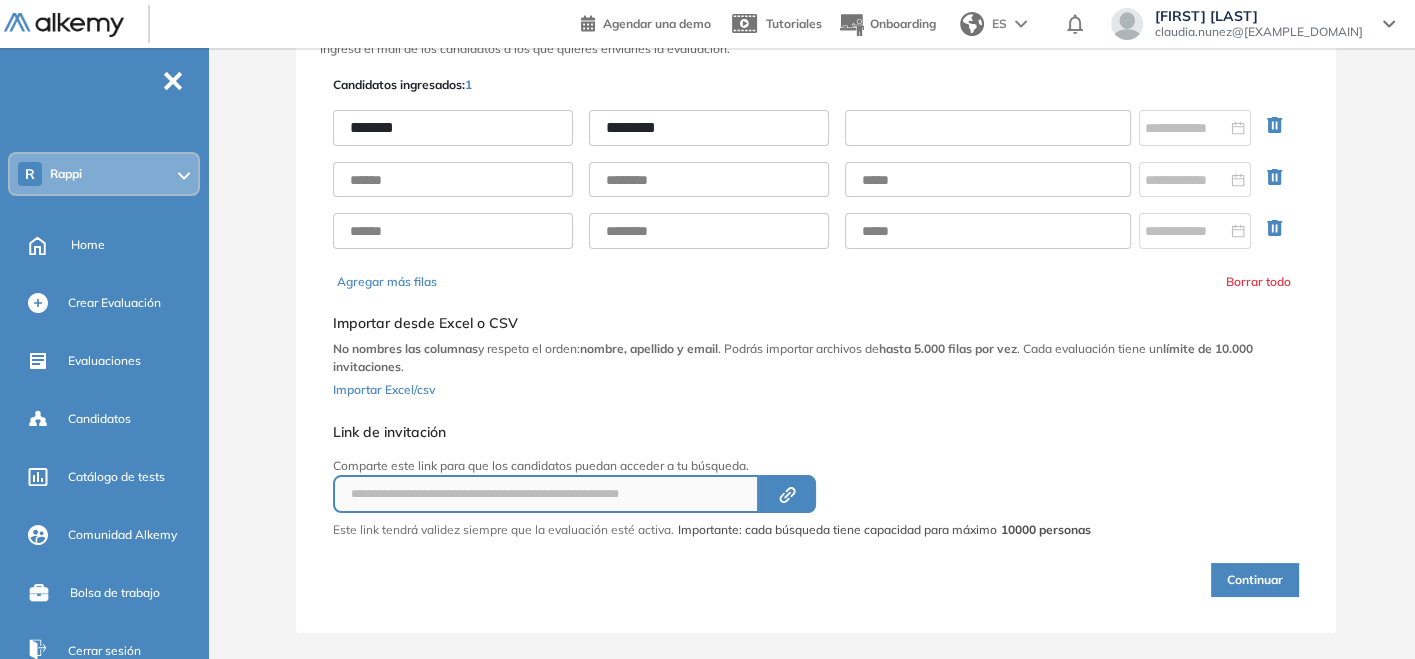 click at bounding box center (988, 128) 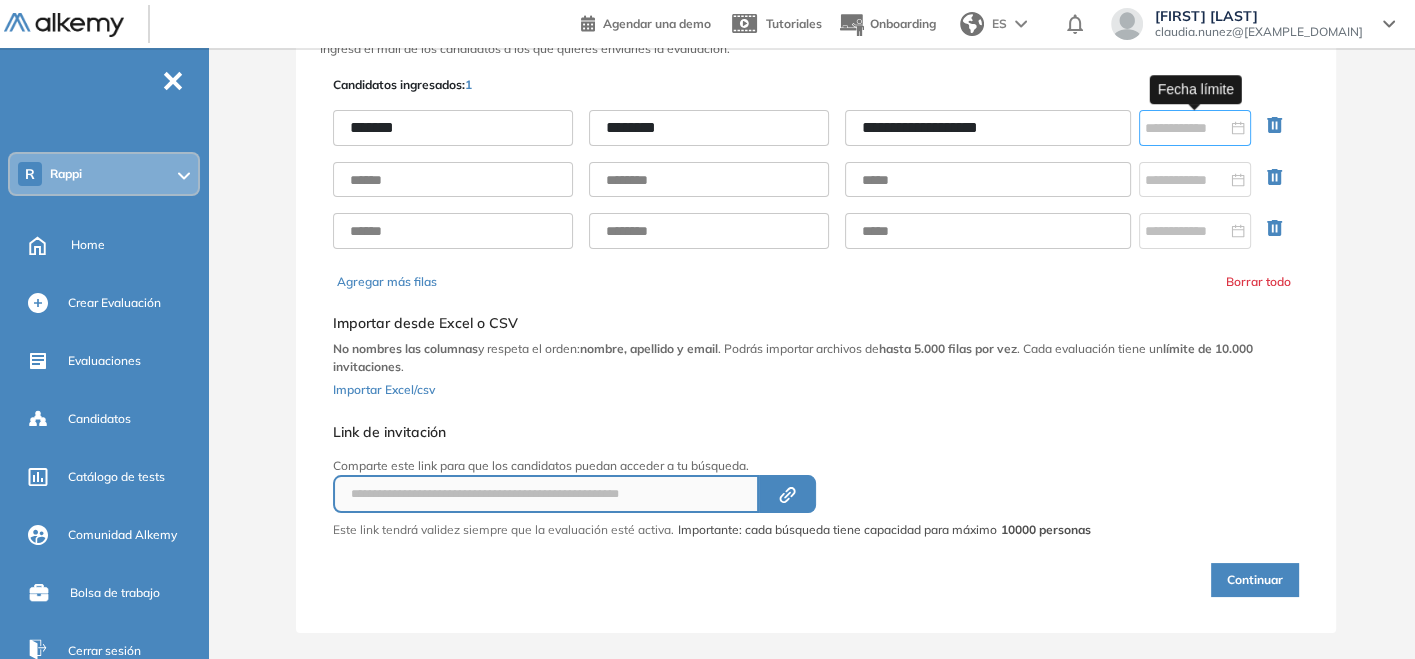 type on "**********" 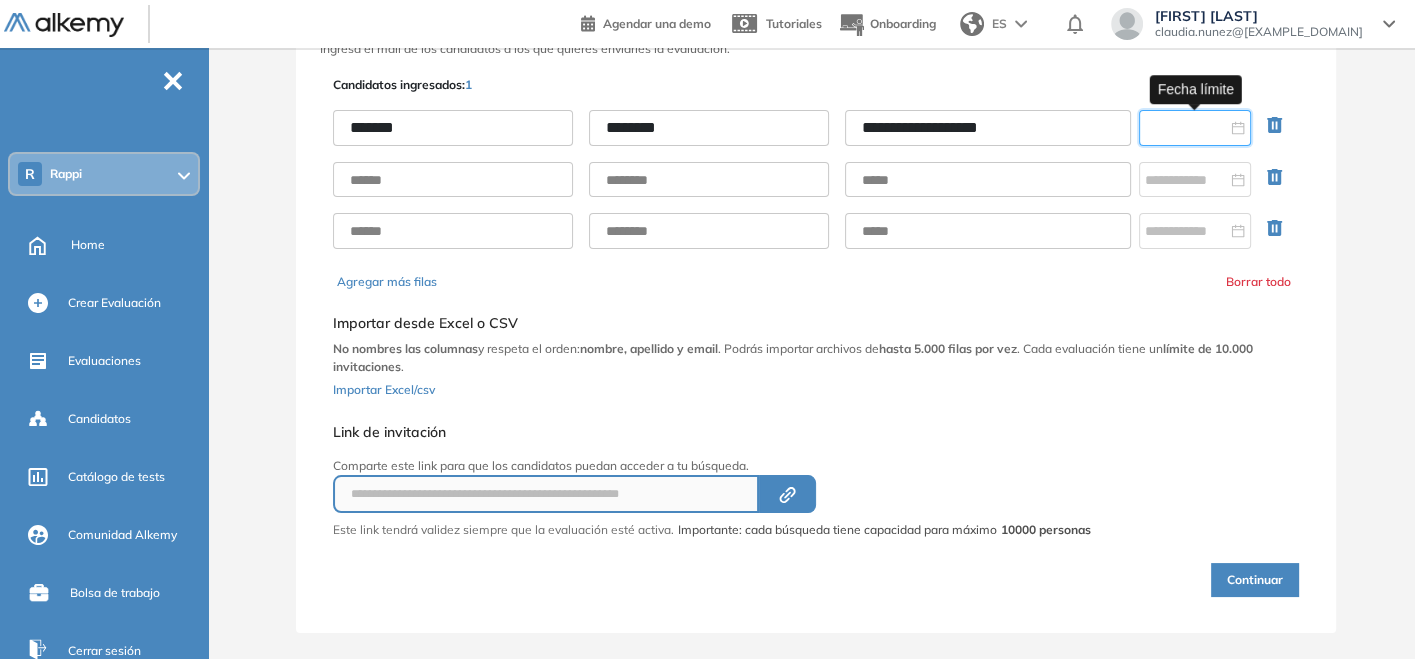 click at bounding box center (1186, 128) 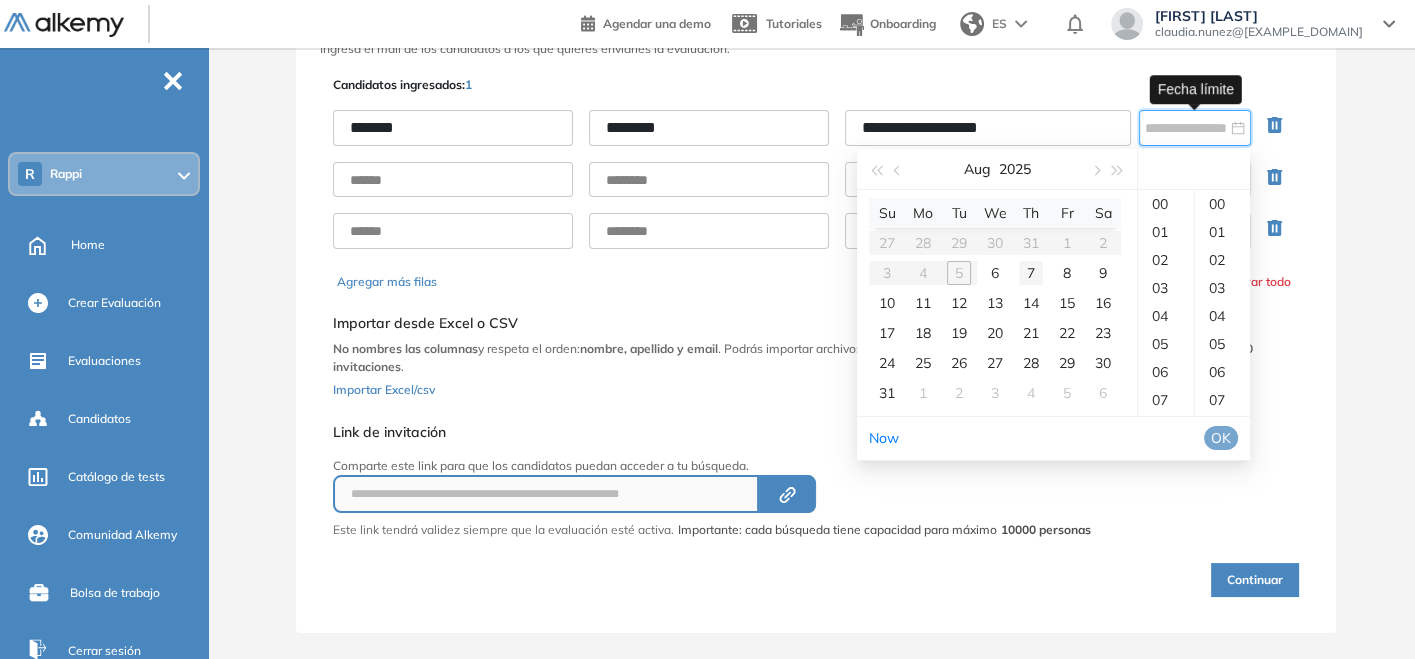 click on "7" at bounding box center [1031, 273] 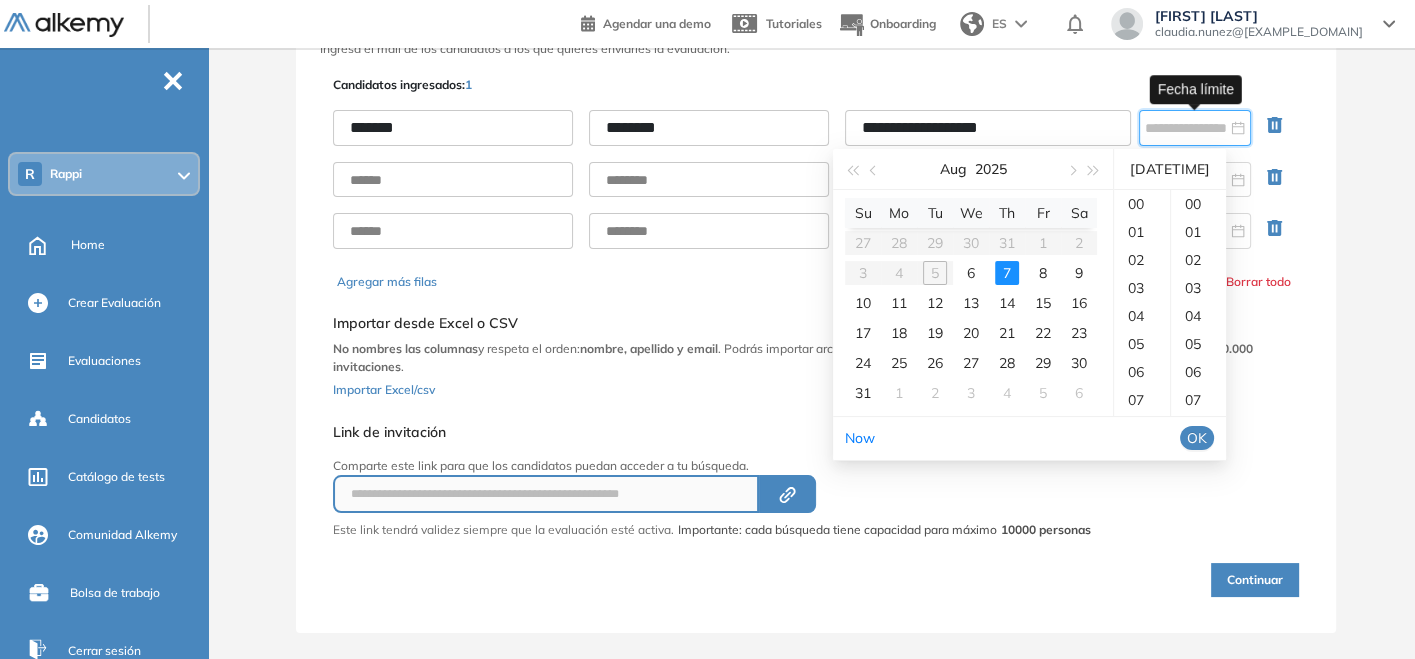 scroll, scrollTop: 448, scrollLeft: 0, axis: vertical 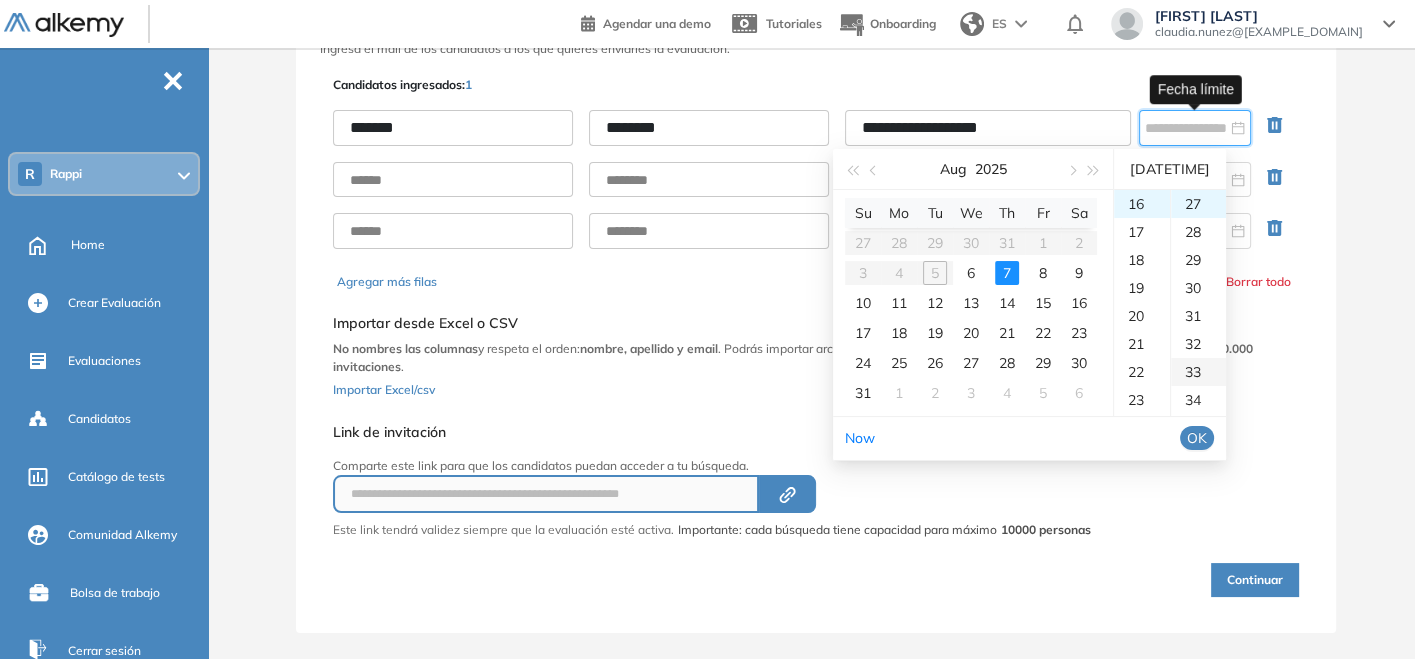 type on "**********" 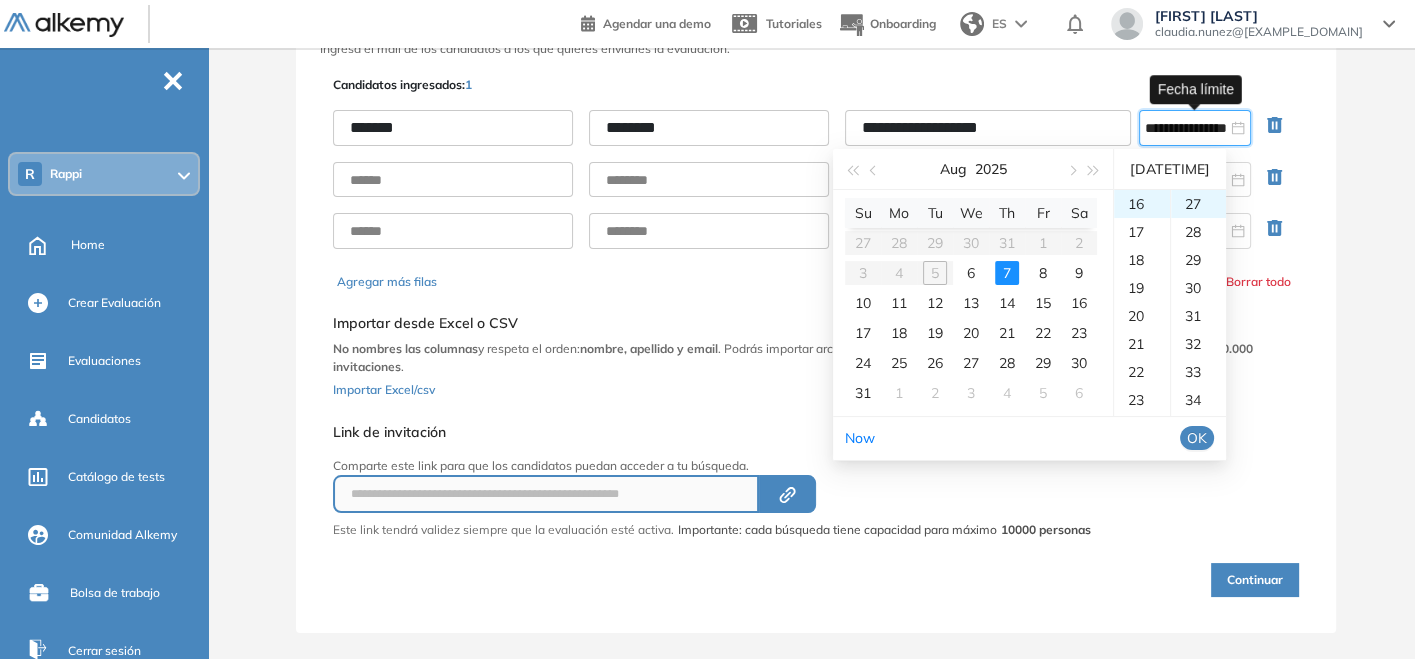 click on "OK" at bounding box center (1197, 438) 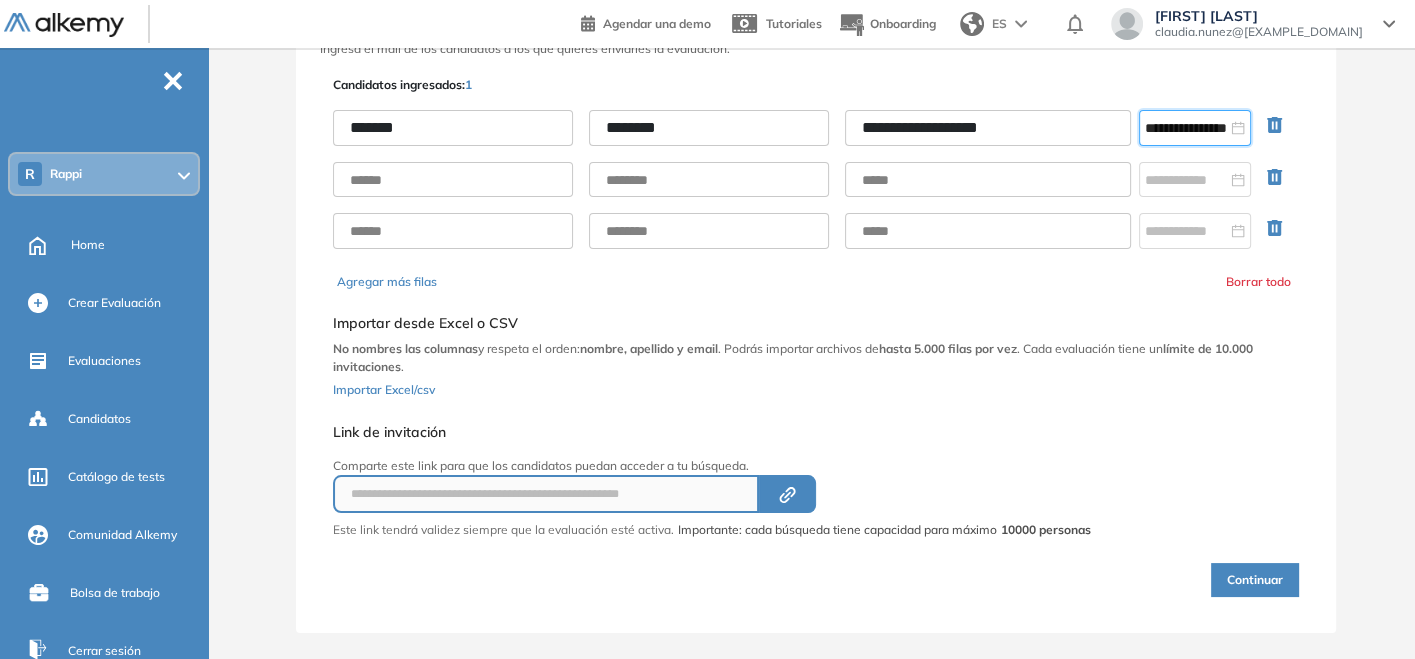 click 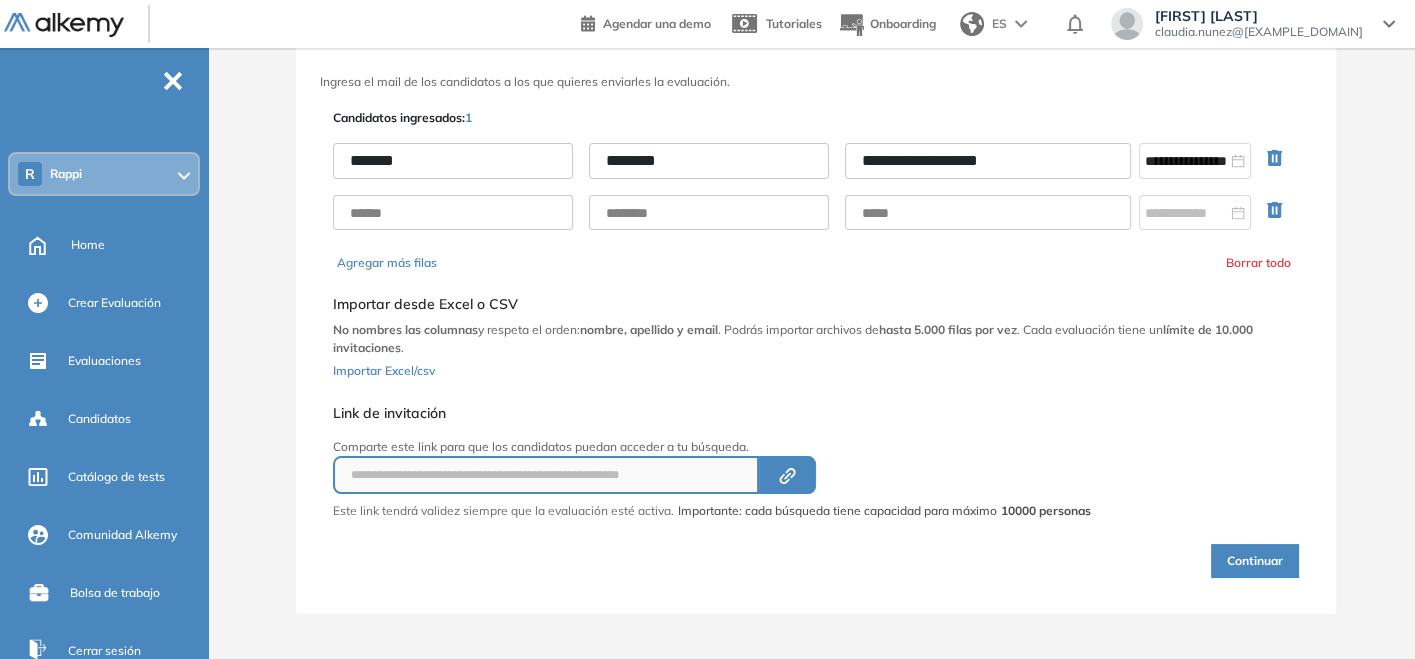 click 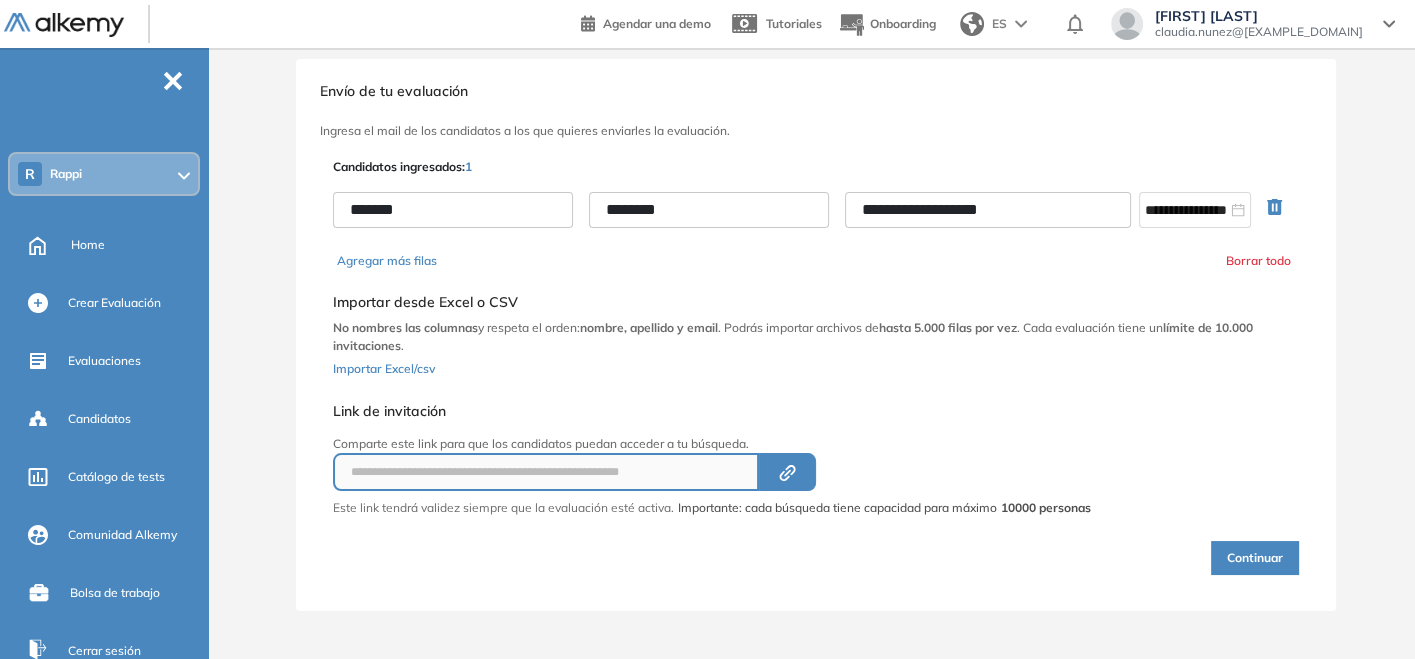 scroll, scrollTop: 27, scrollLeft: 0, axis: vertical 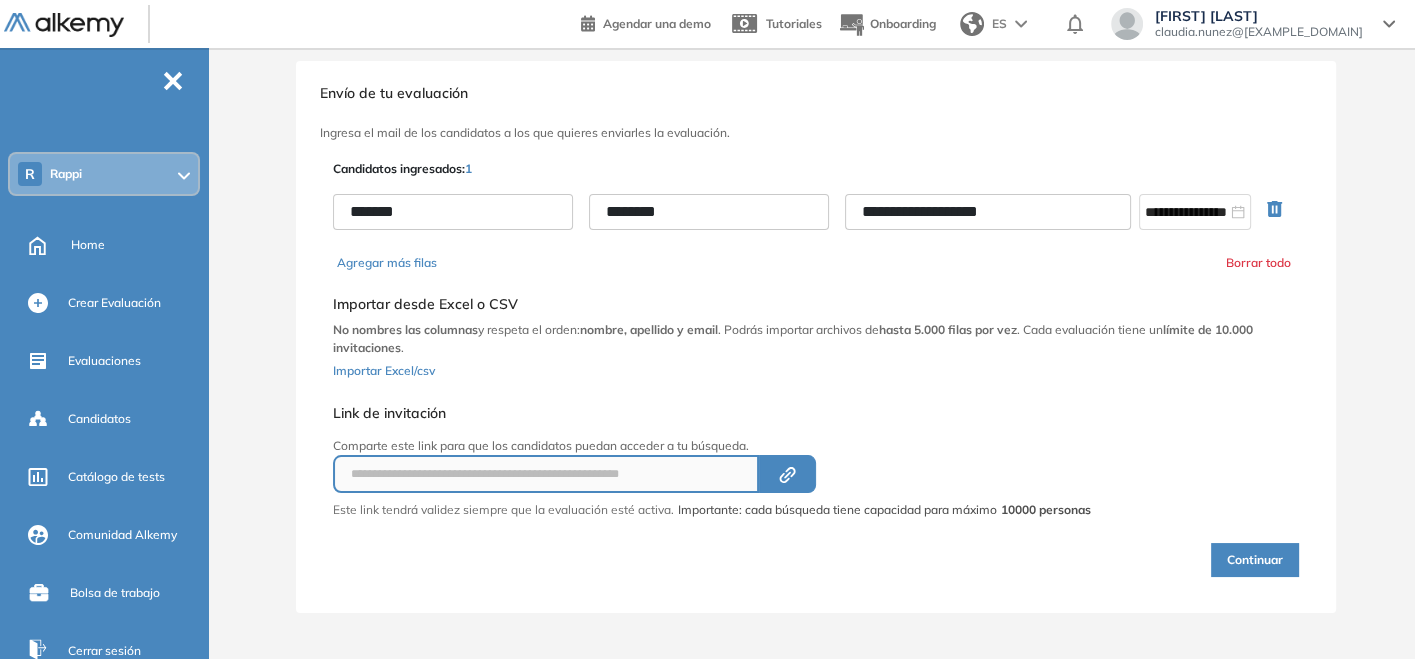 click on "Continuar" at bounding box center (1255, 560) 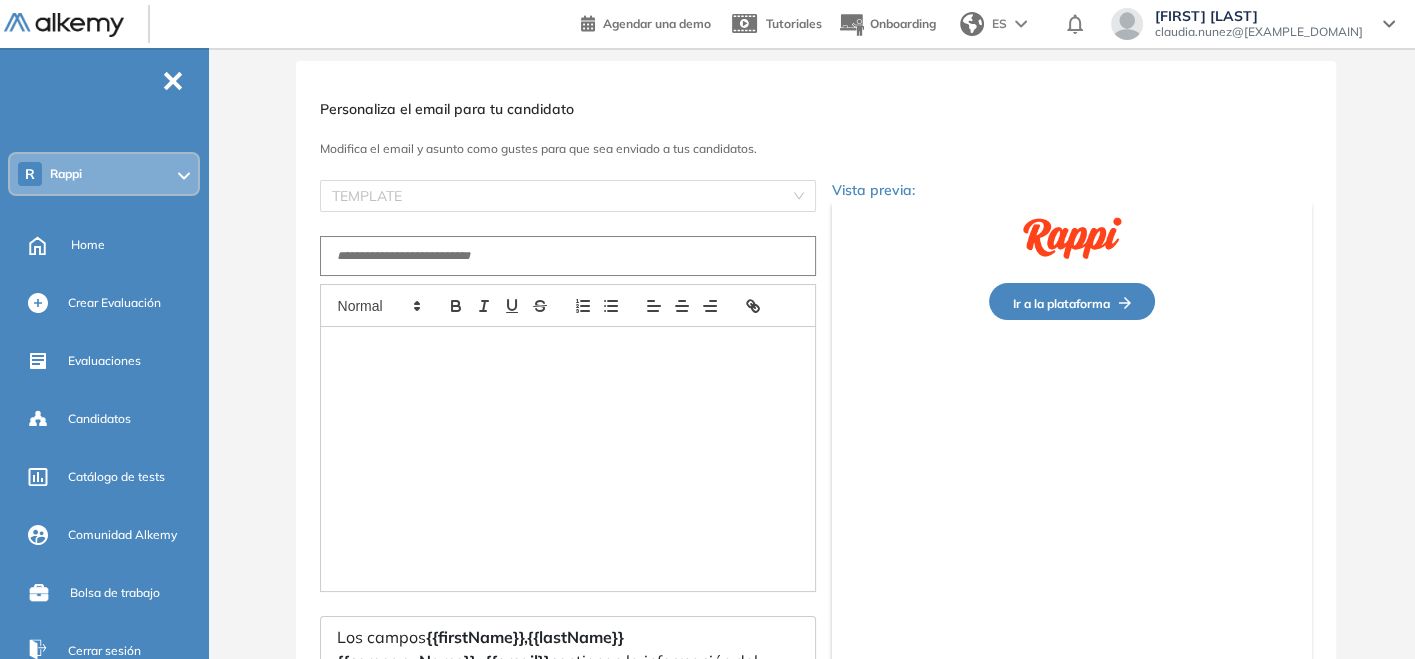 type on "**********" 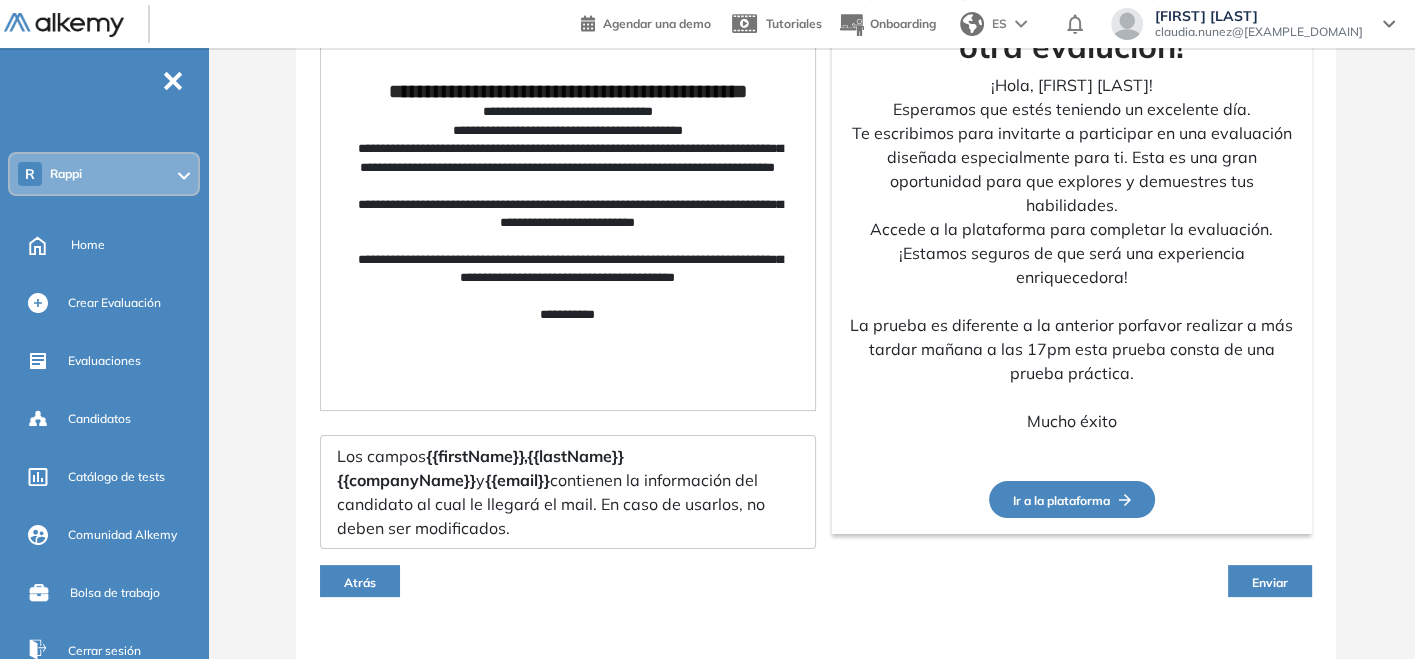 scroll, scrollTop: 330, scrollLeft: 0, axis: vertical 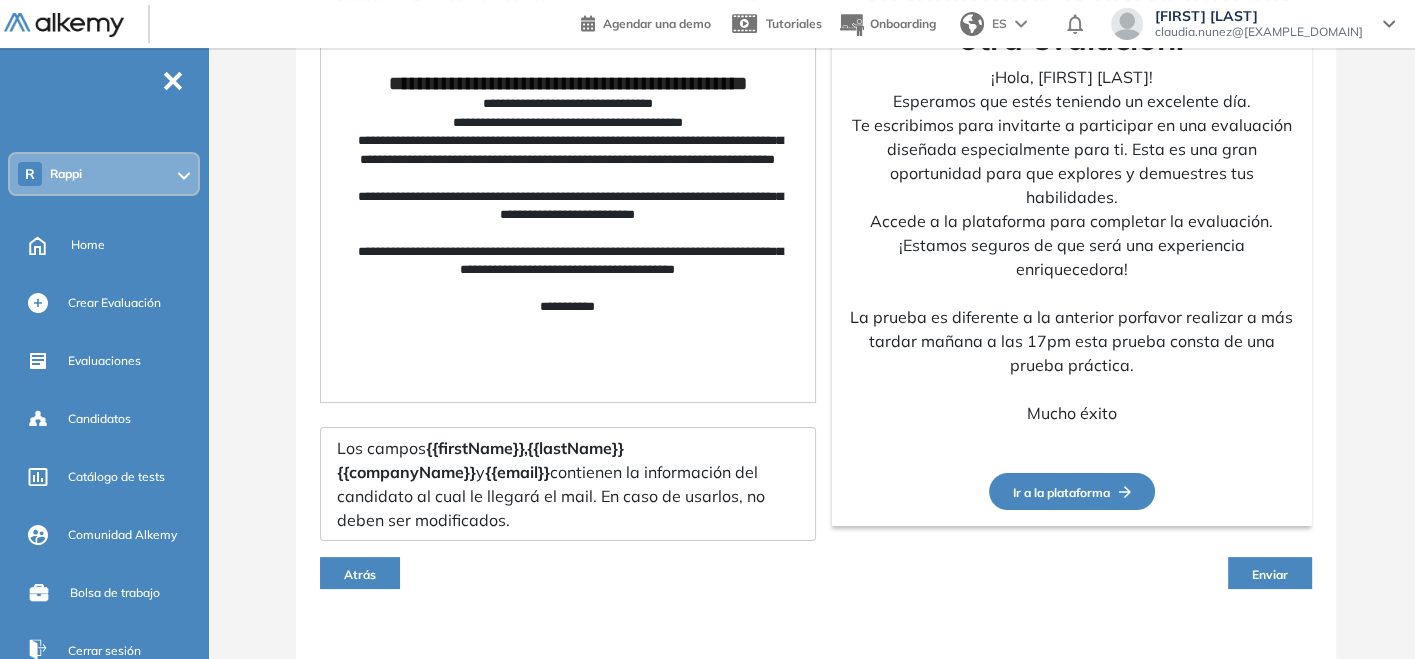 click on "Enviar" at bounding box center (1270, 574) 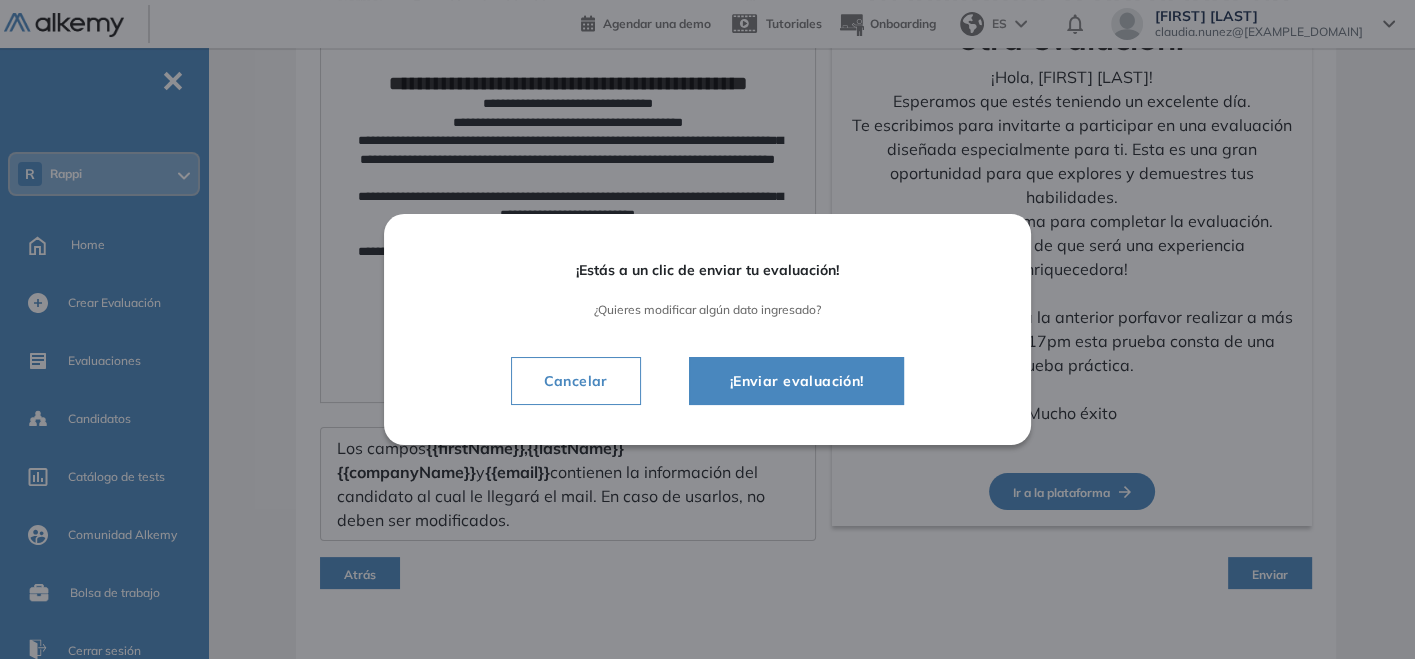 click on "¡Enviar evaluación!" at bounding box center (797, 381) 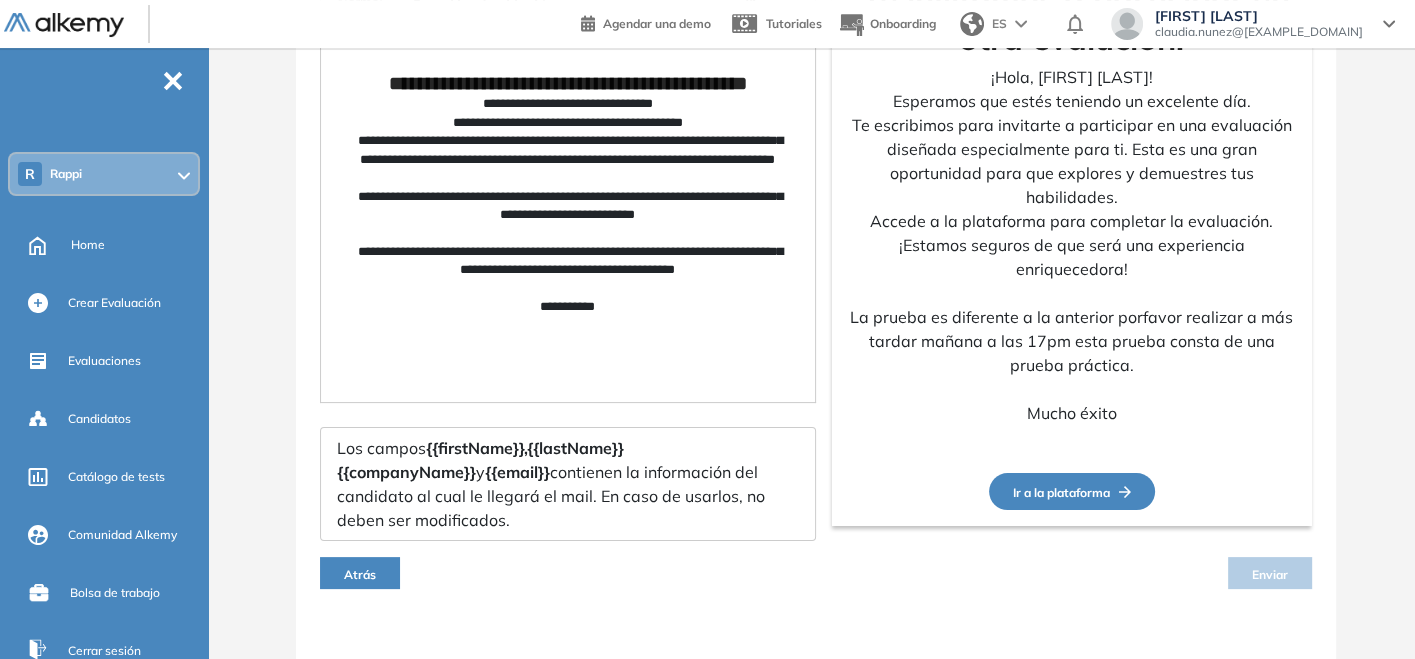 scroll, scrollTop: 222, scrollLeft: 0, axis: vertical 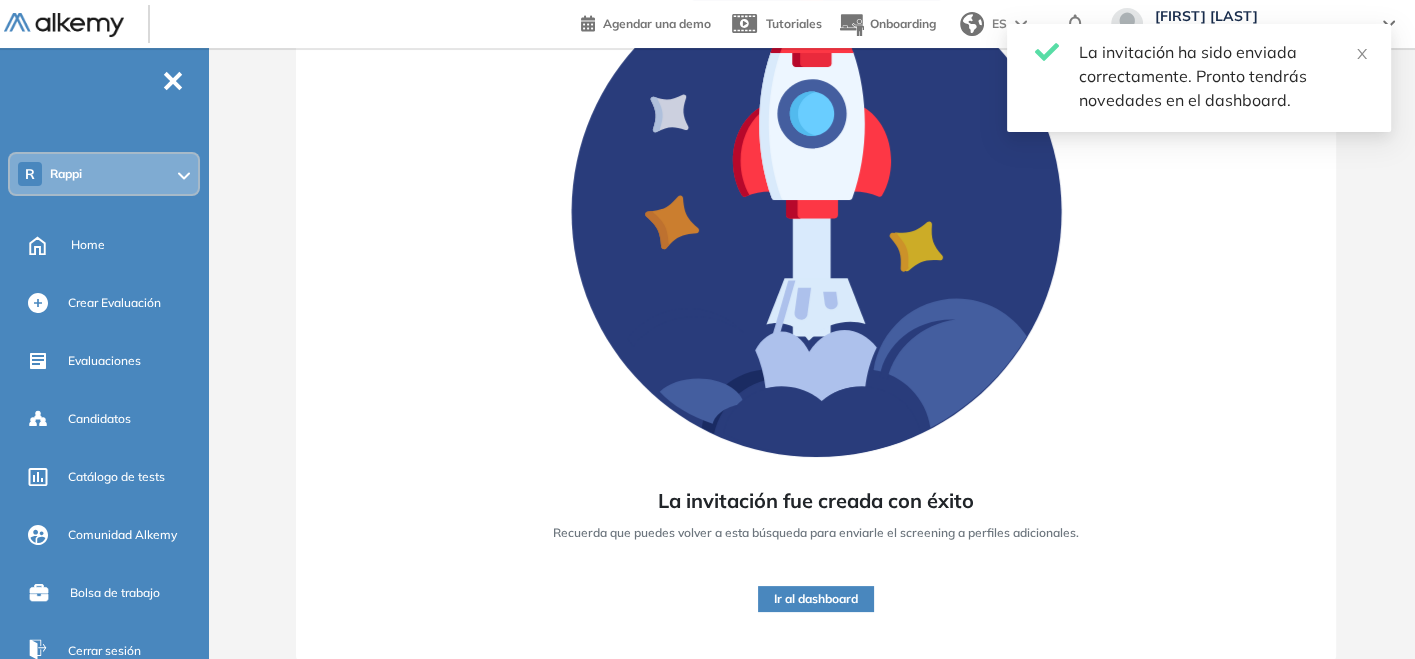 click on "Ir al dashboard" at bounding box center (816, 599) 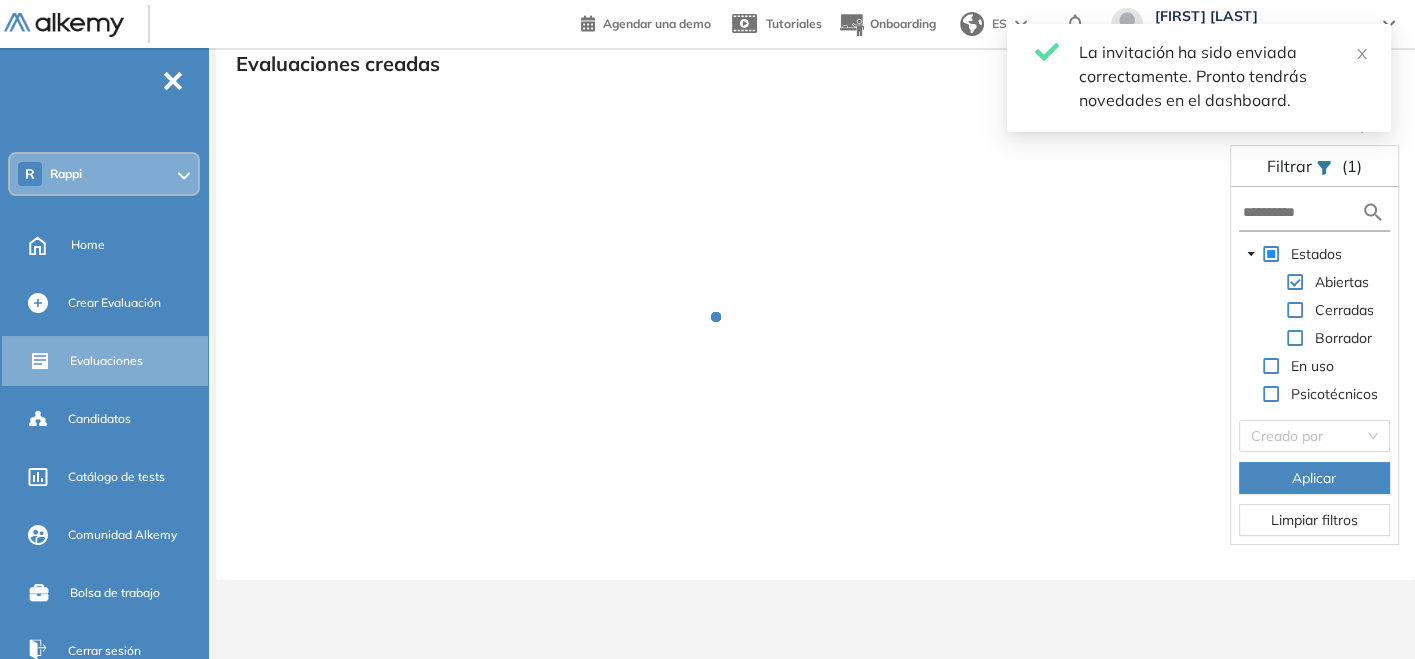scroll, scrollTop: 48, scrollLeft: 0, axis: vertical 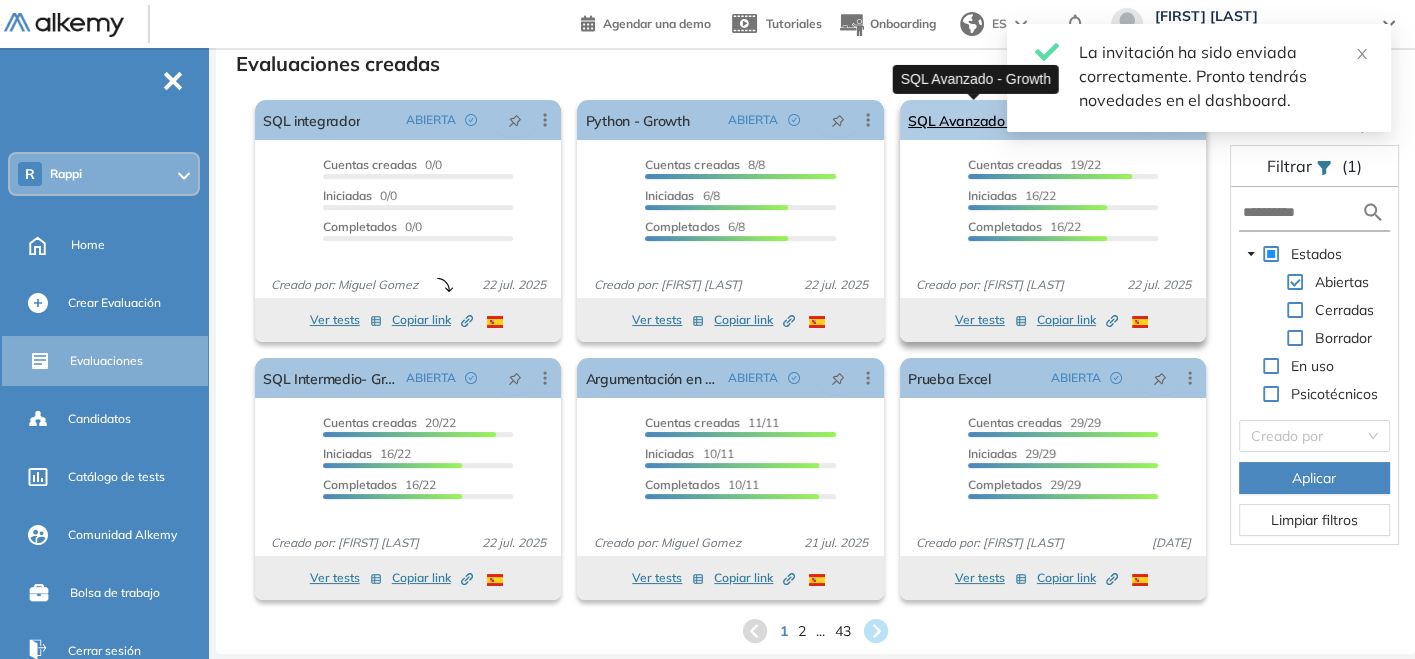 click on "SQL Avanzado - Growth" at bounding box center [975, 120] 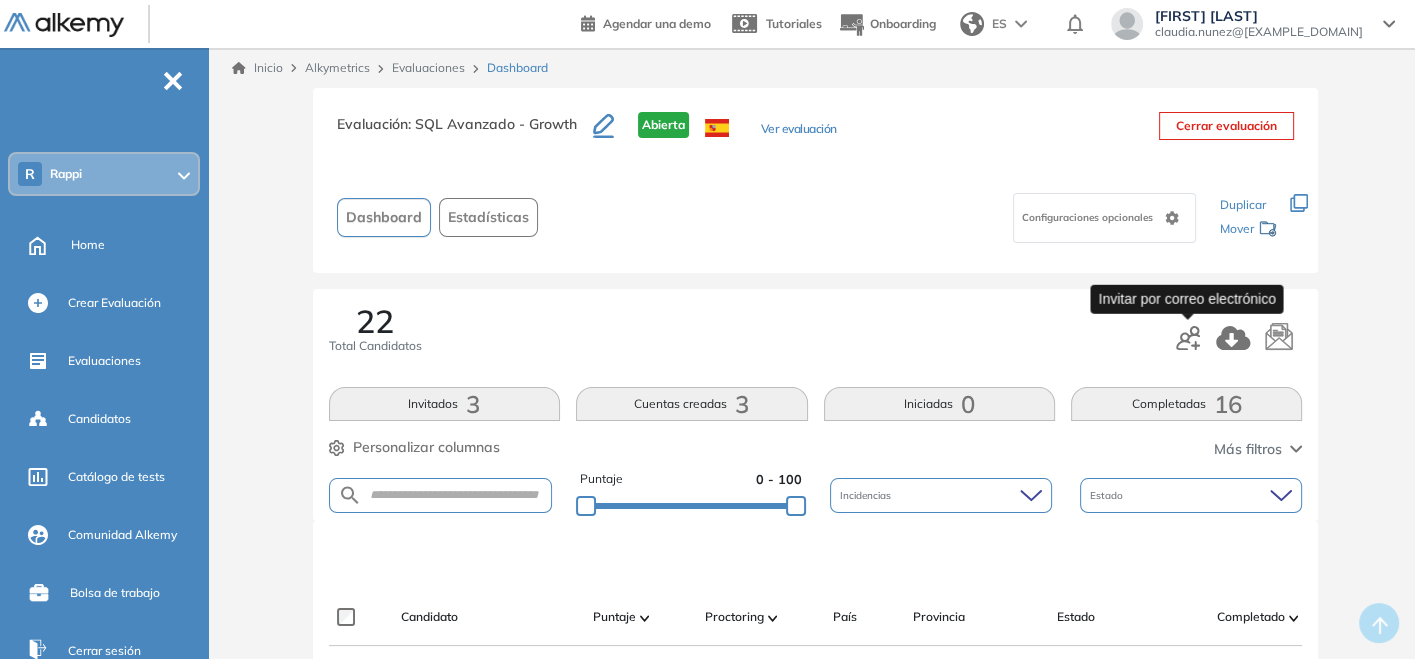 click 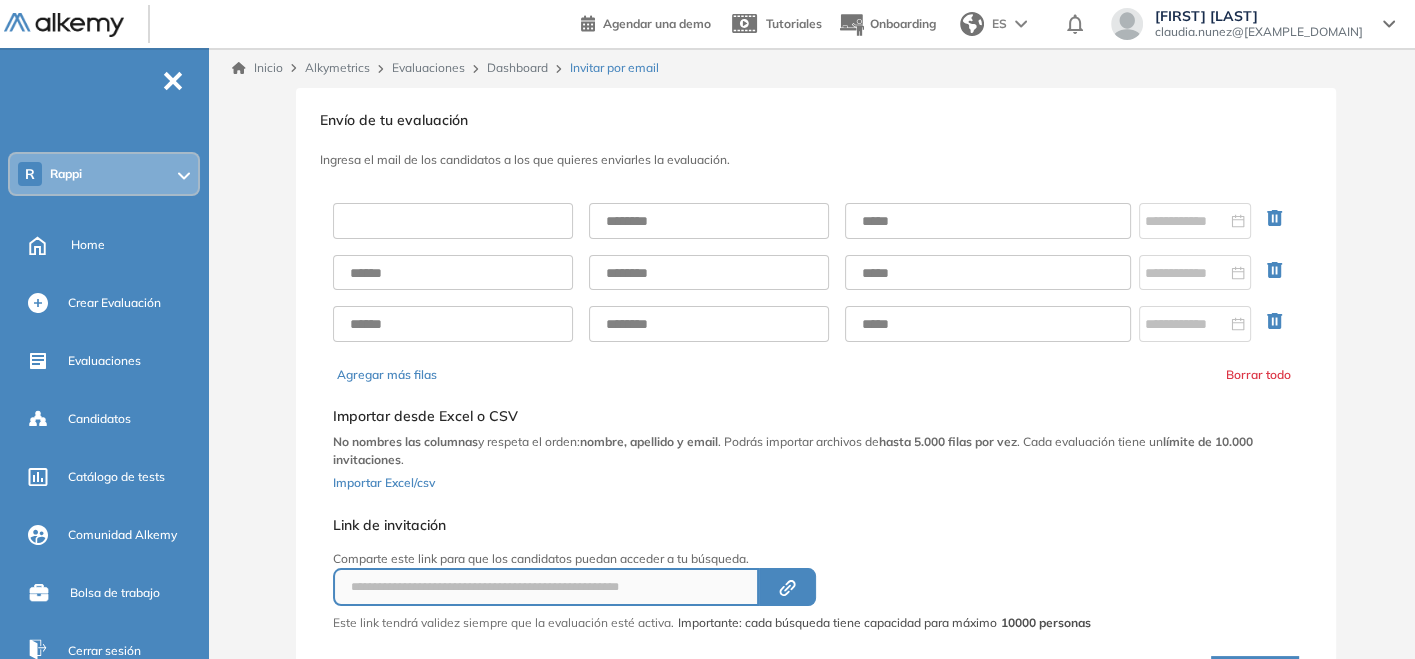 click at bounding box center (453, 221) 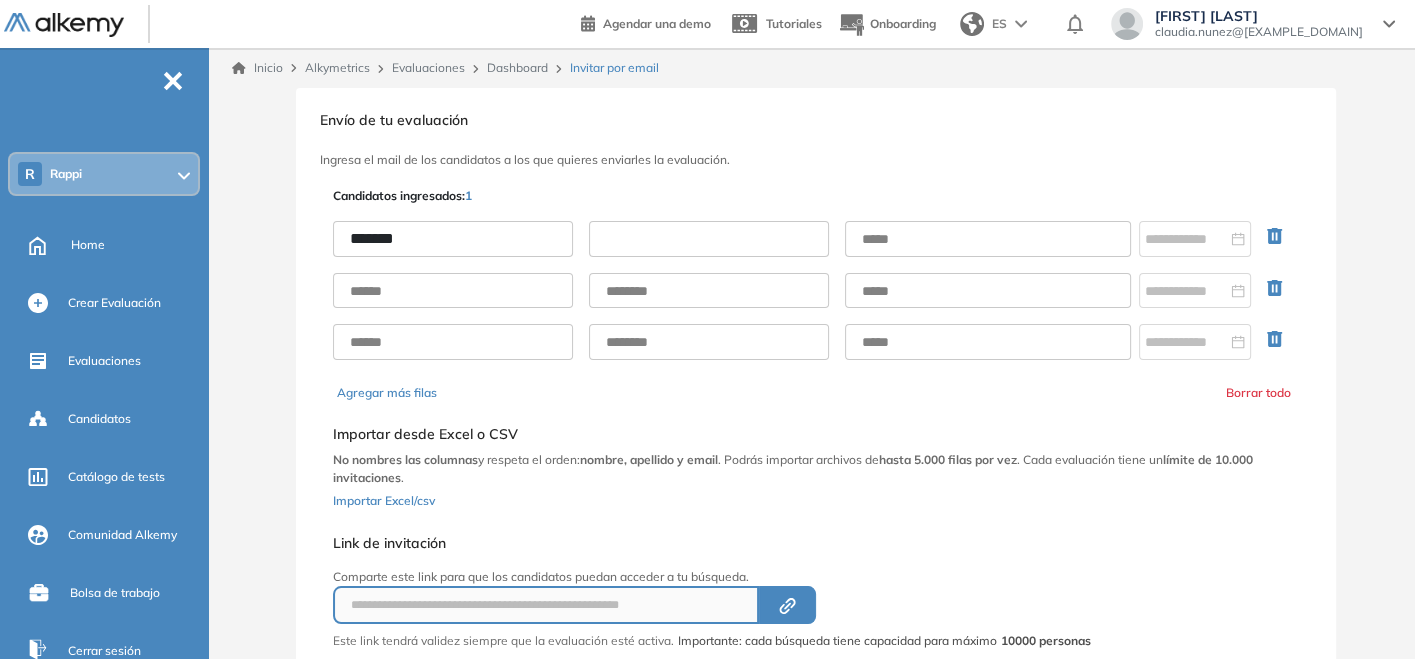 click at bounding box center [709, 239] 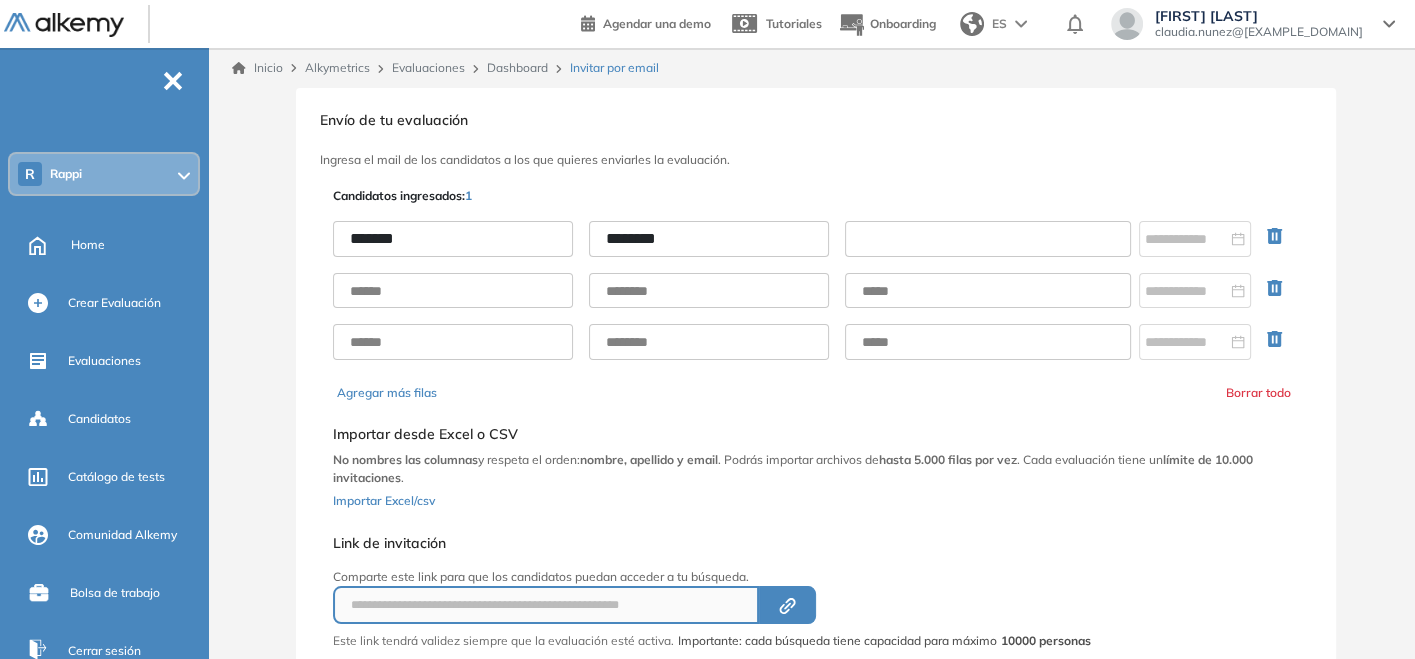 click at bounding box center (988, 239) 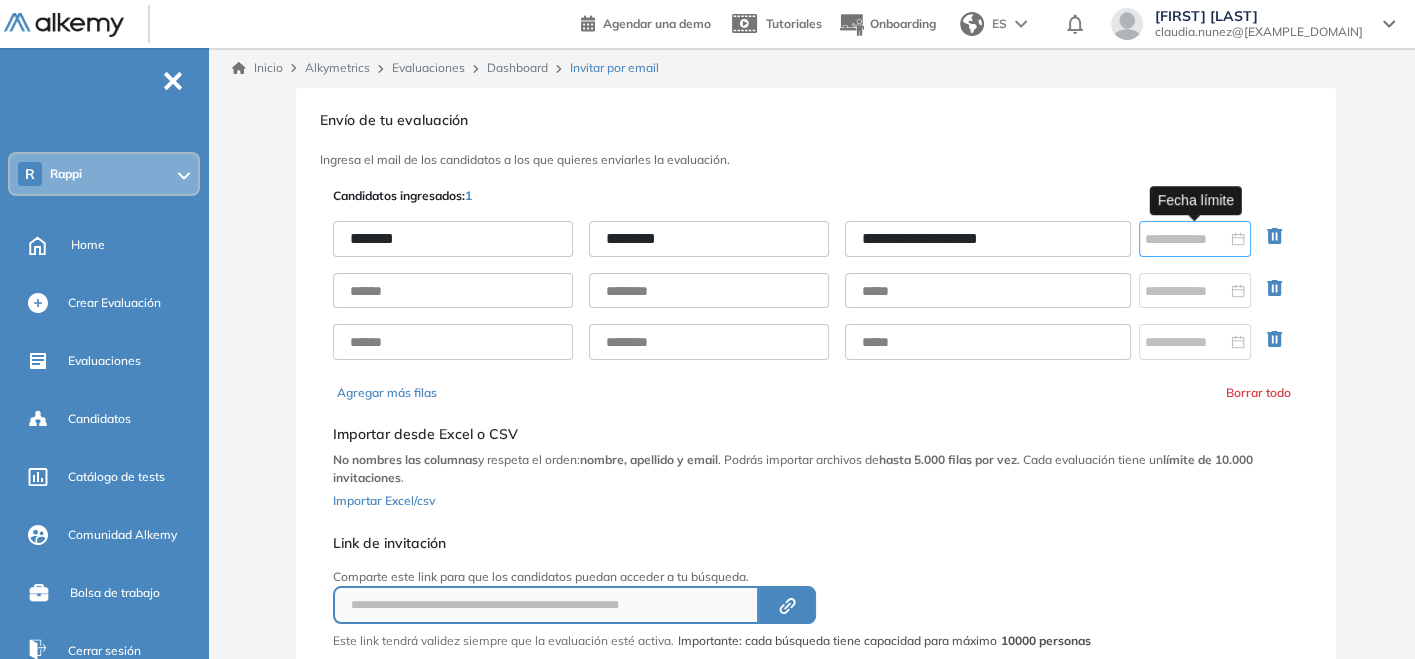 click at bounding box center (1195, 239) 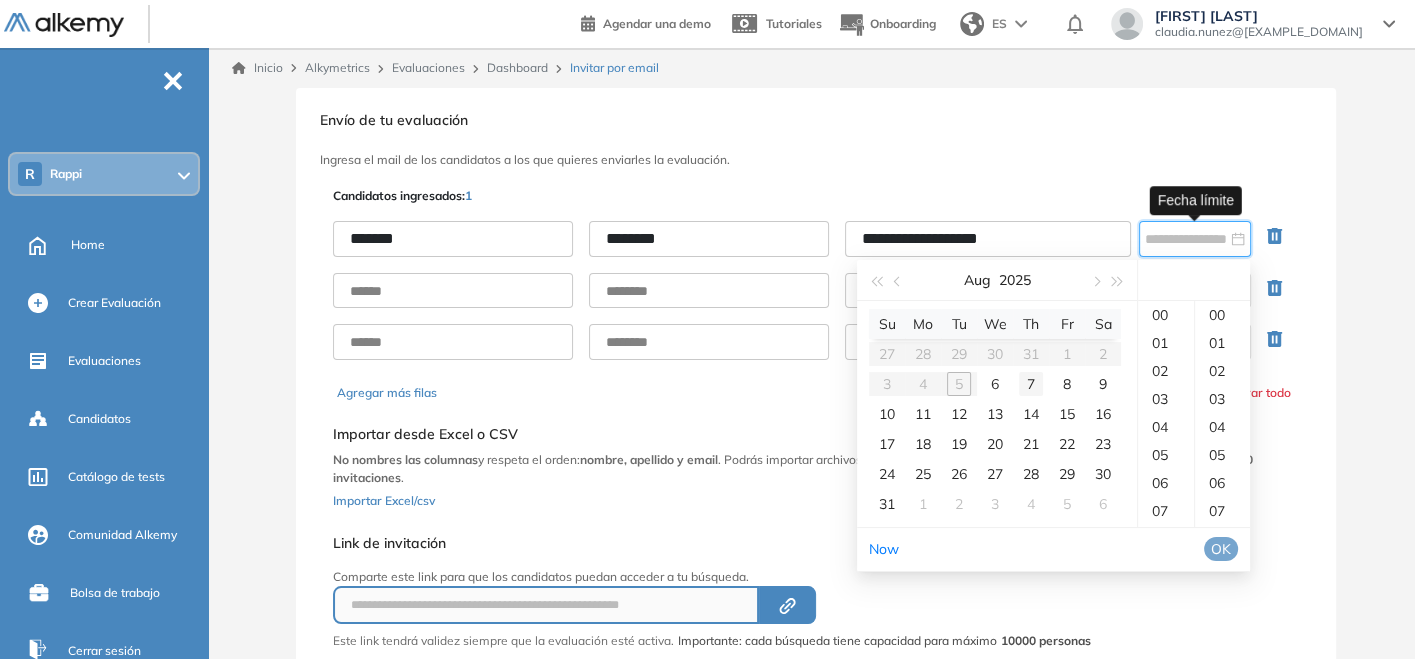 click on "7" at bounding box center [1031, 384] 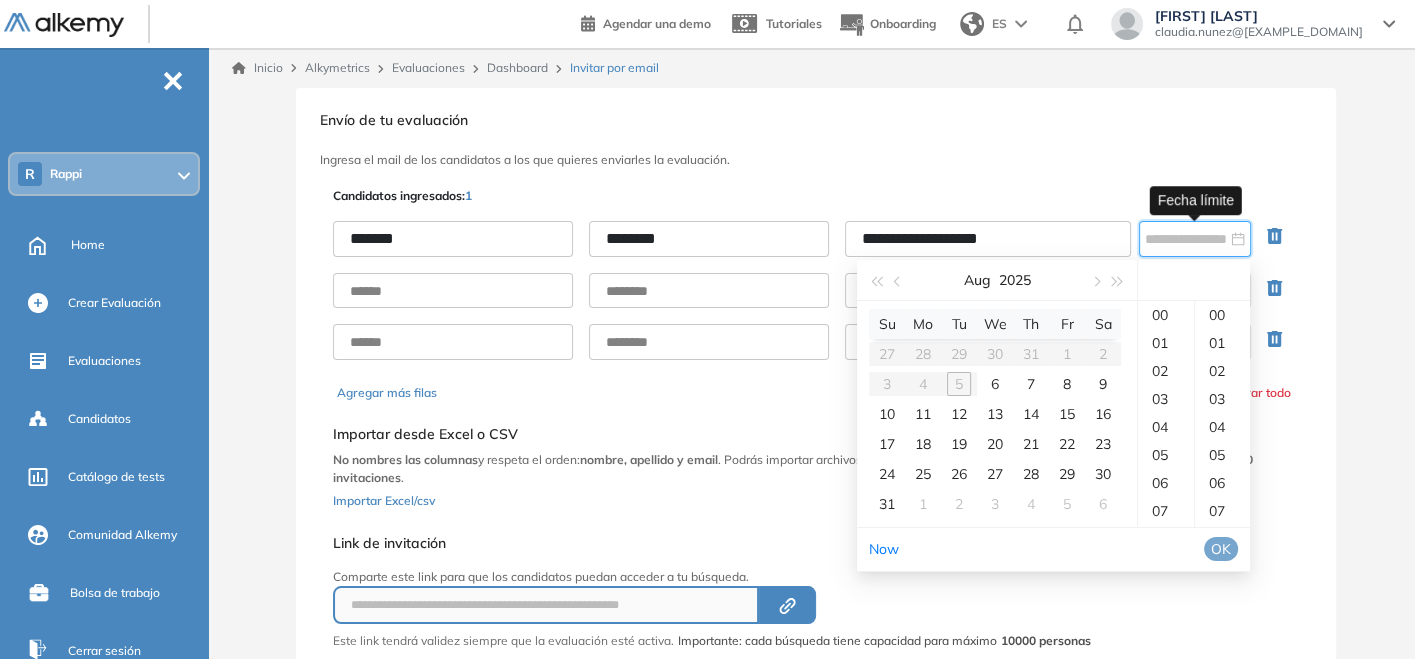 scroll, scrollTop: 298, scrollLeft: 0, axis: vertical 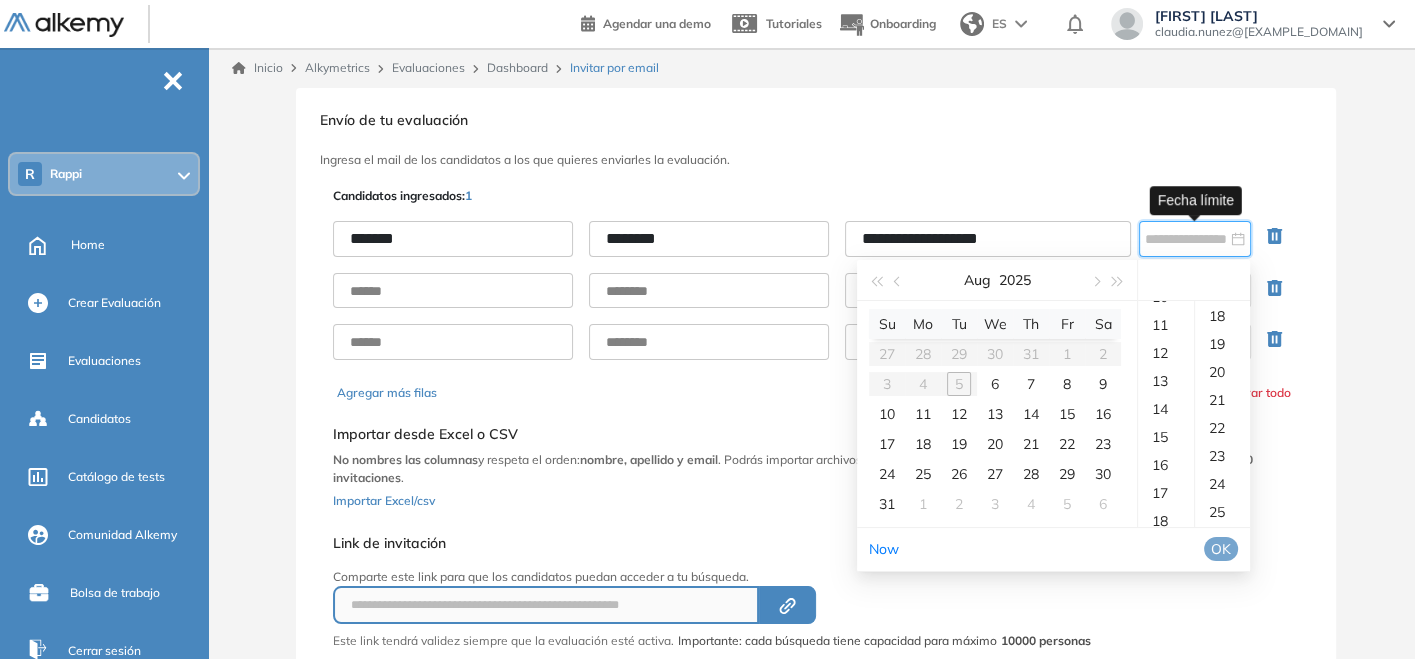 type on "**********" 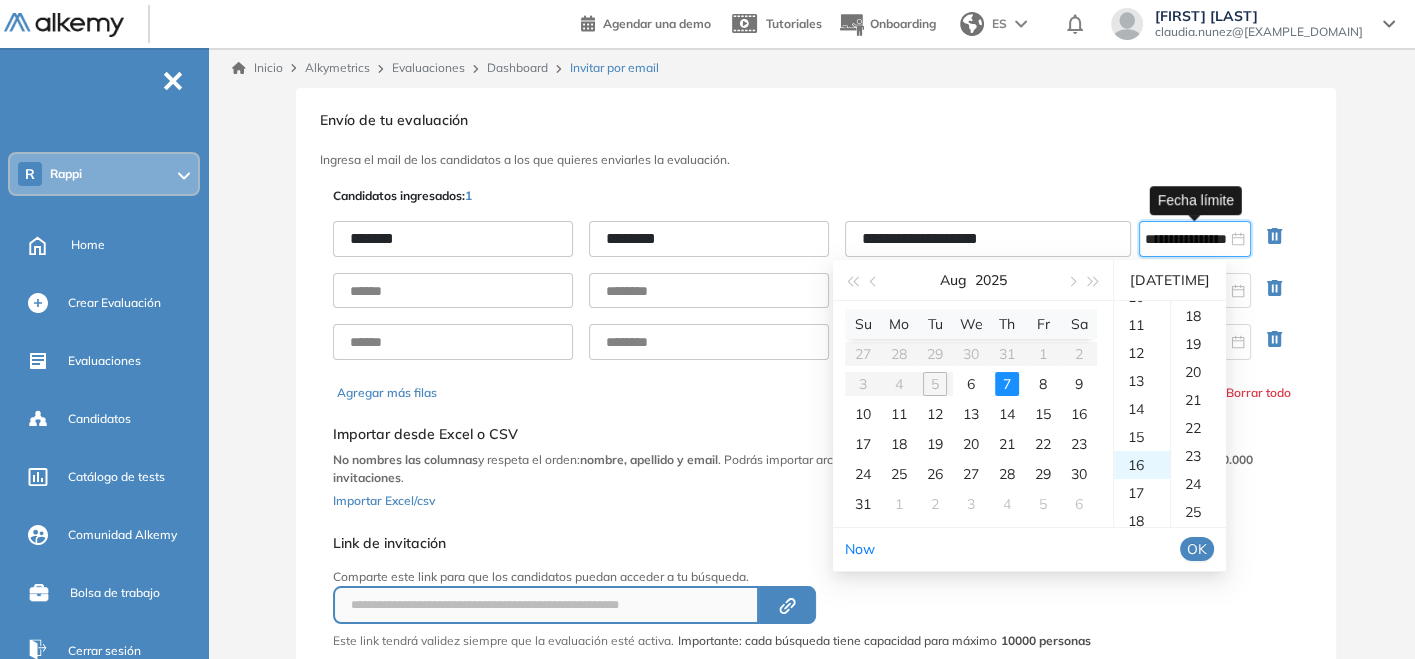scroll, scrollTop: 448, scrollLeft: 0, axis: vertical 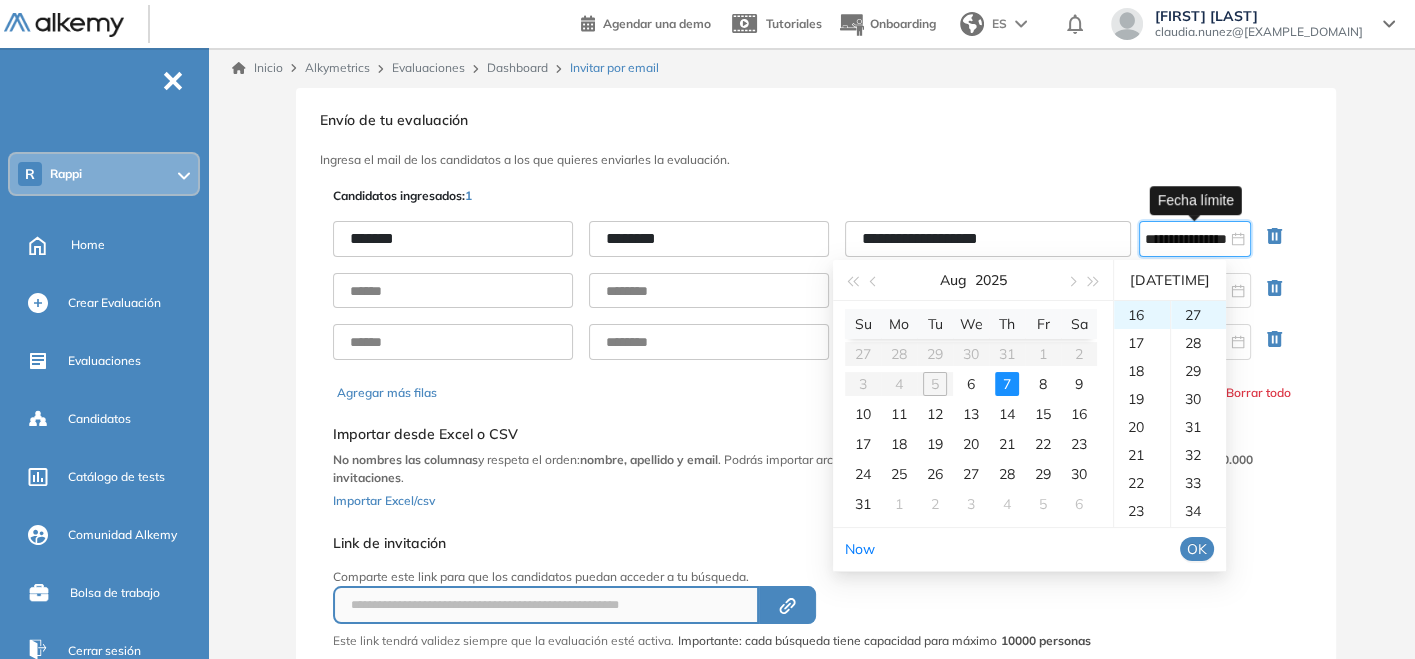 click on "OK" at bounding box center (1197, 549) 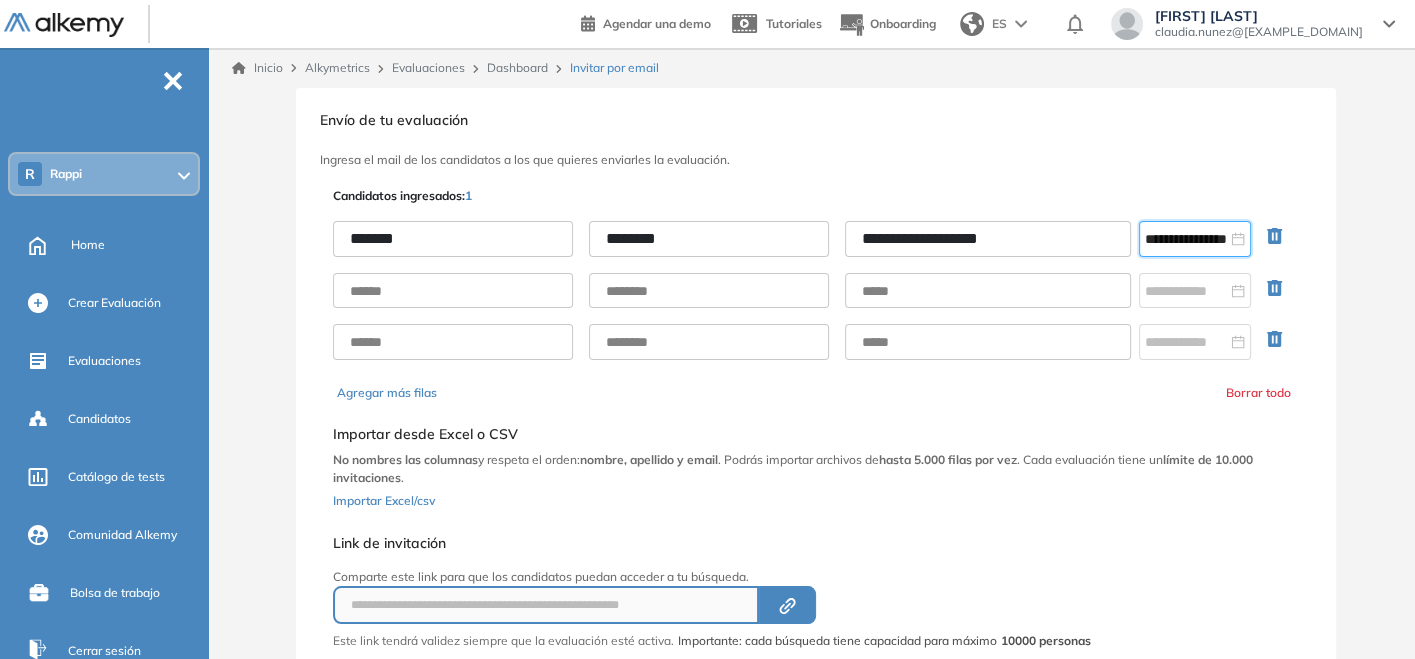 click 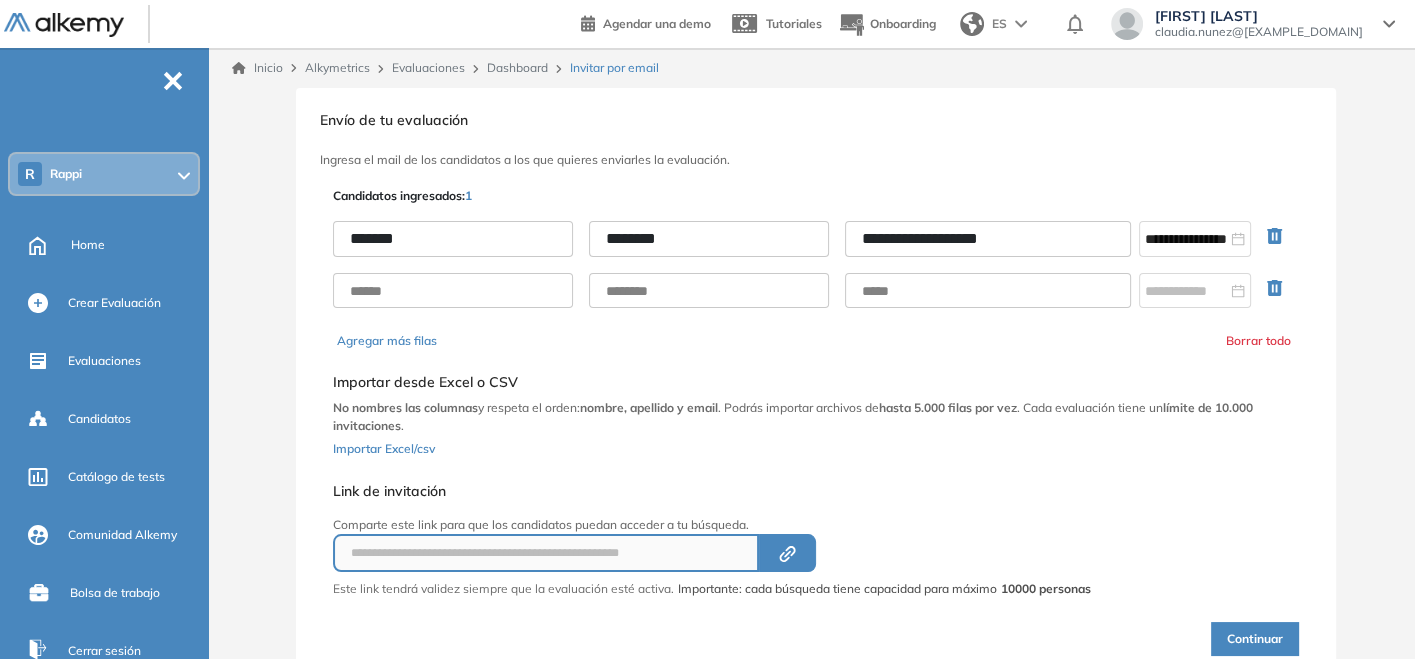 click 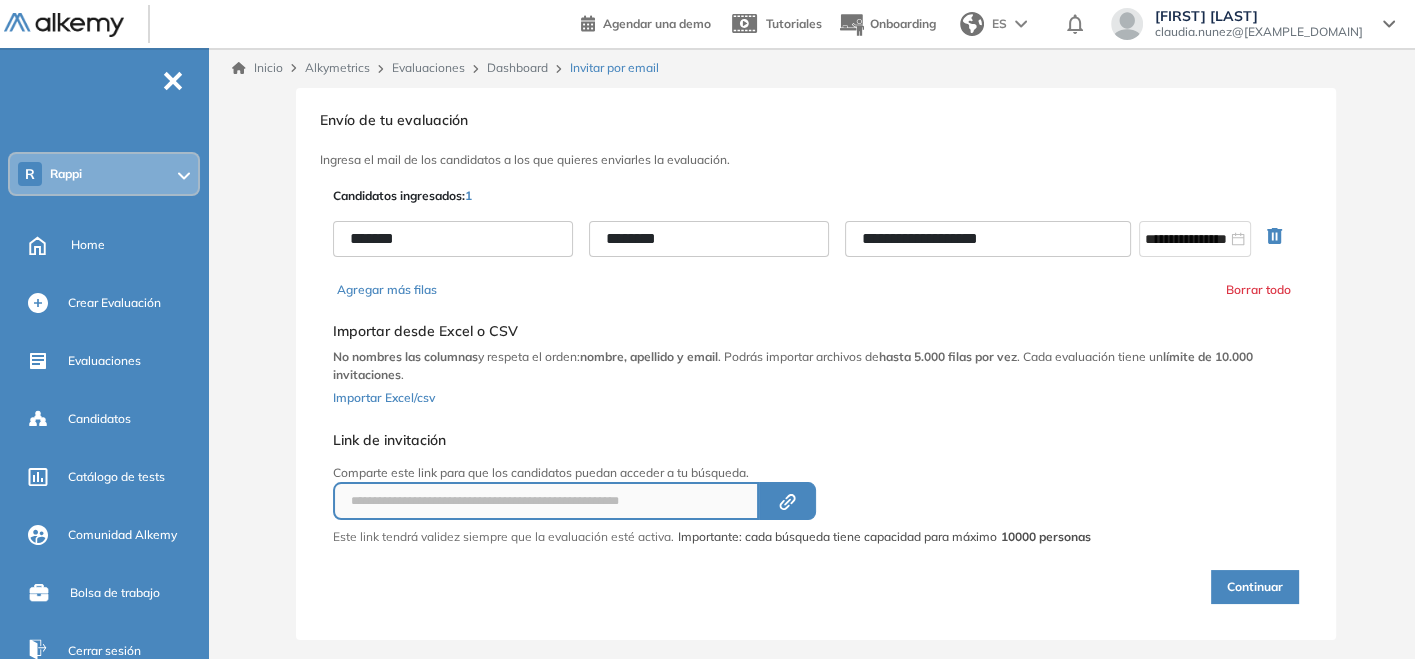 click on "Continuar" at bounding box center [1255, 587] 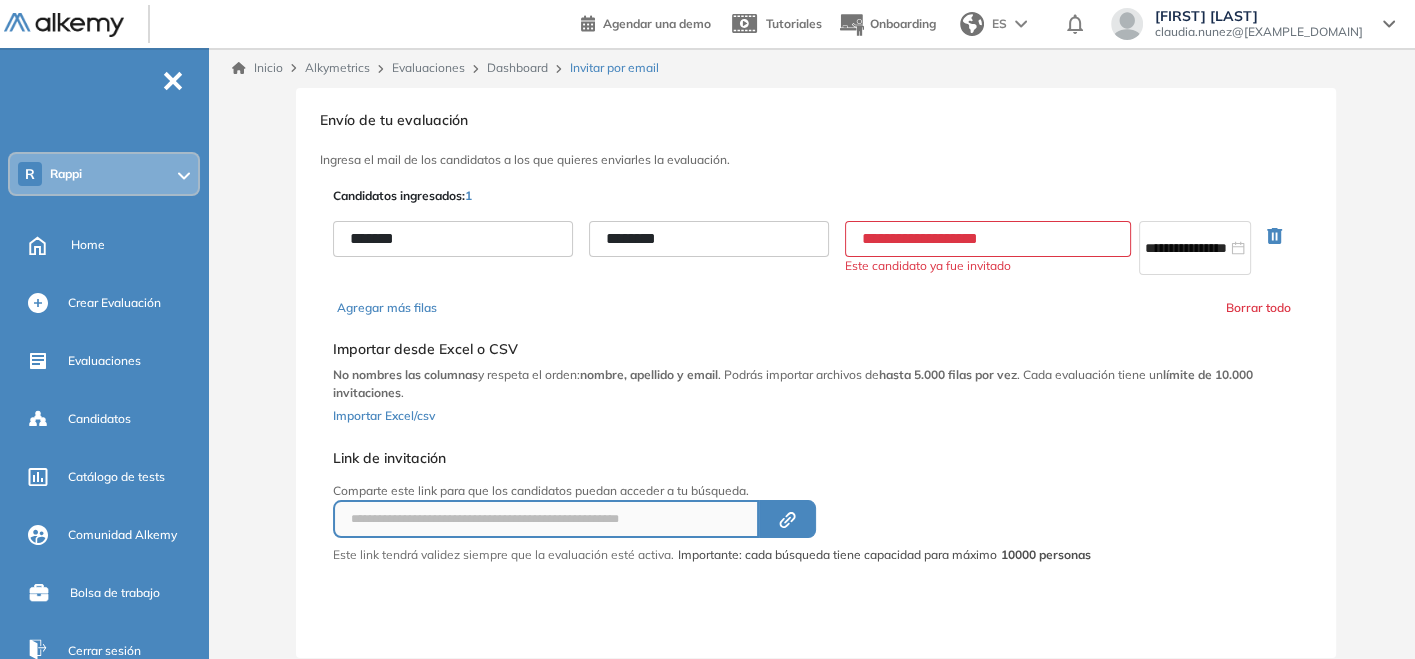 click on "Alkymetrics" at bounding box center (337, 67) 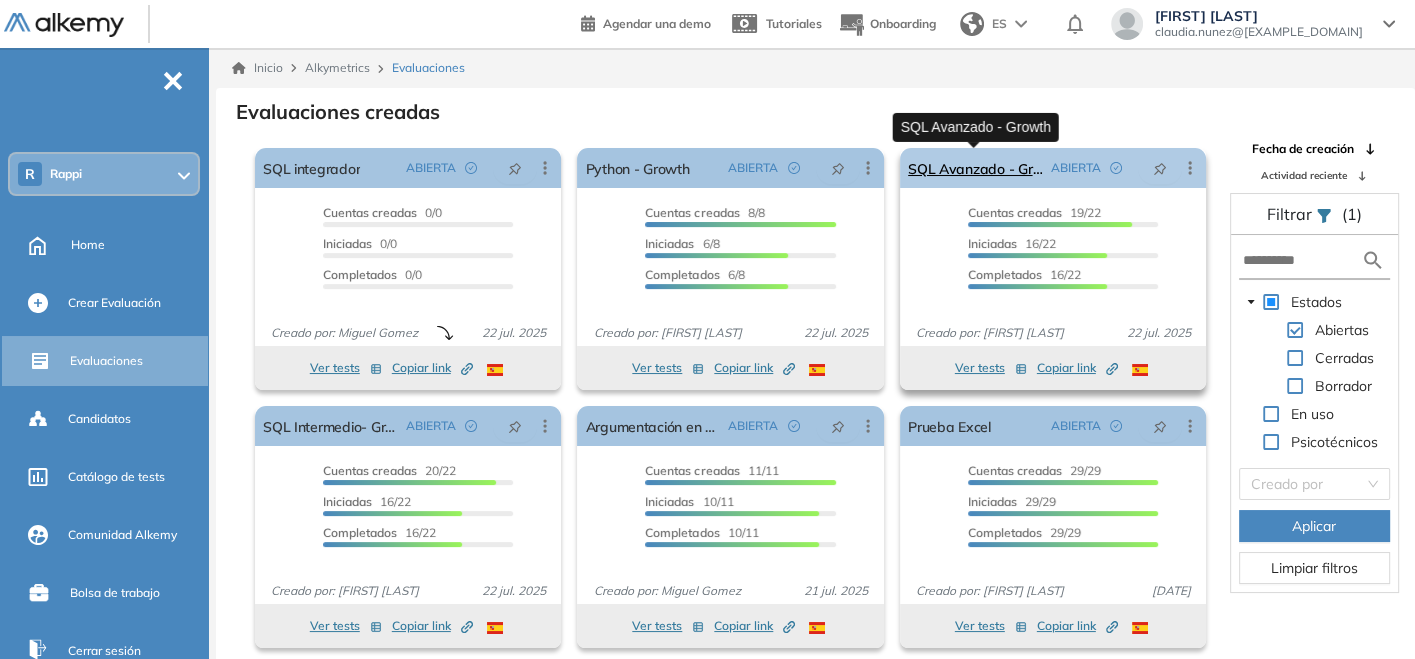 click on "SQL Avanzado - Growth" at bounding box center (975, 168) 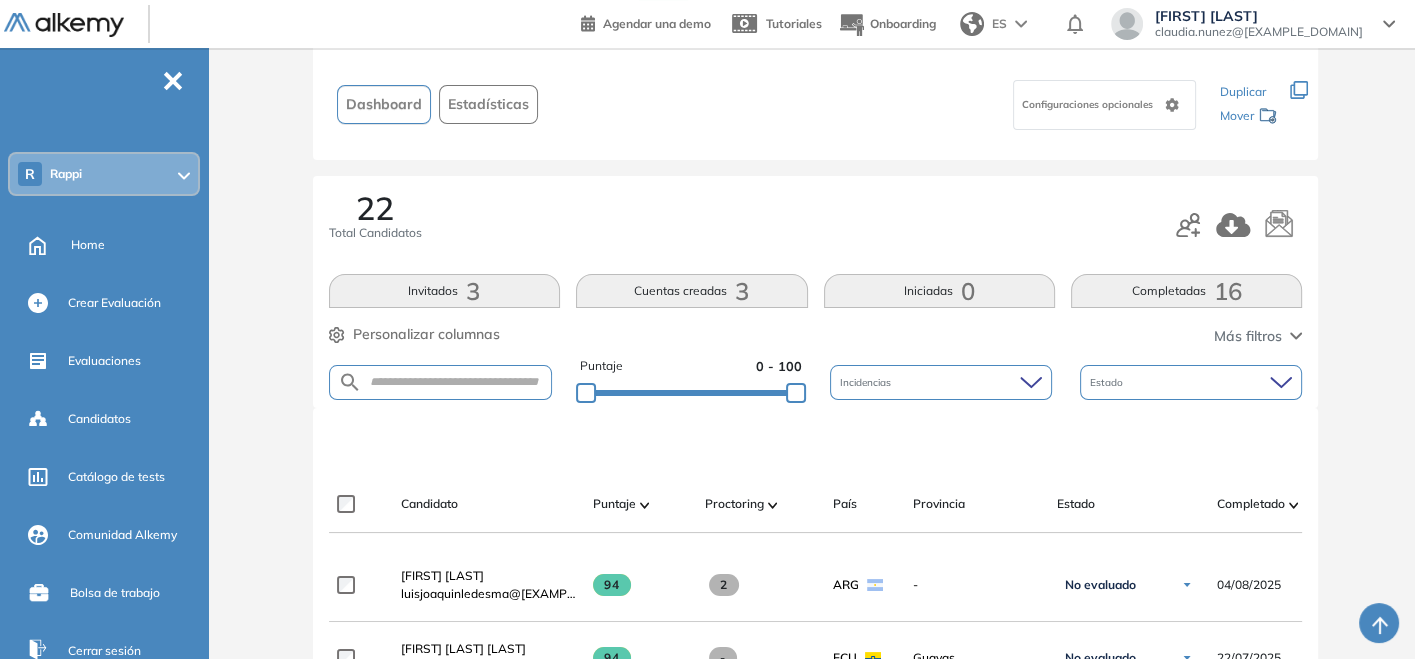 scroll, scrollTop: 111, scrollLeft: 0, axis: vertical 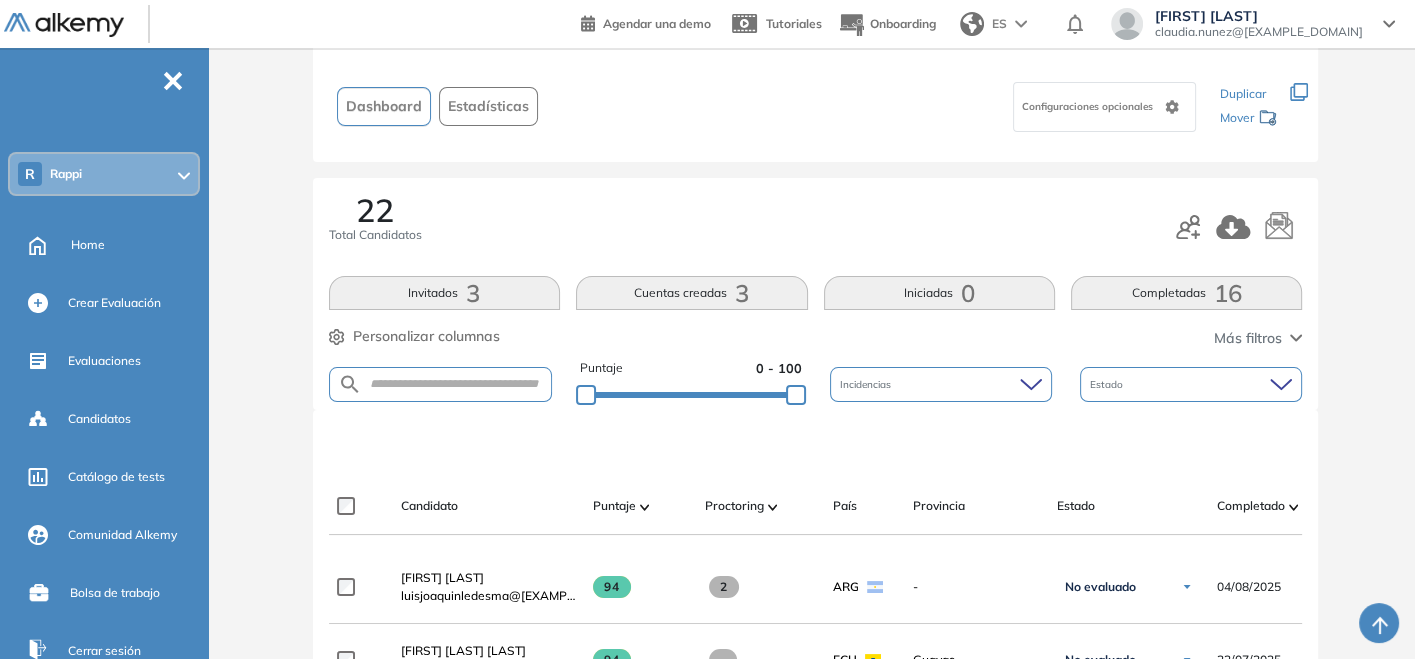 click on "22 Total Candidatos" at bounding box center [816, 227] 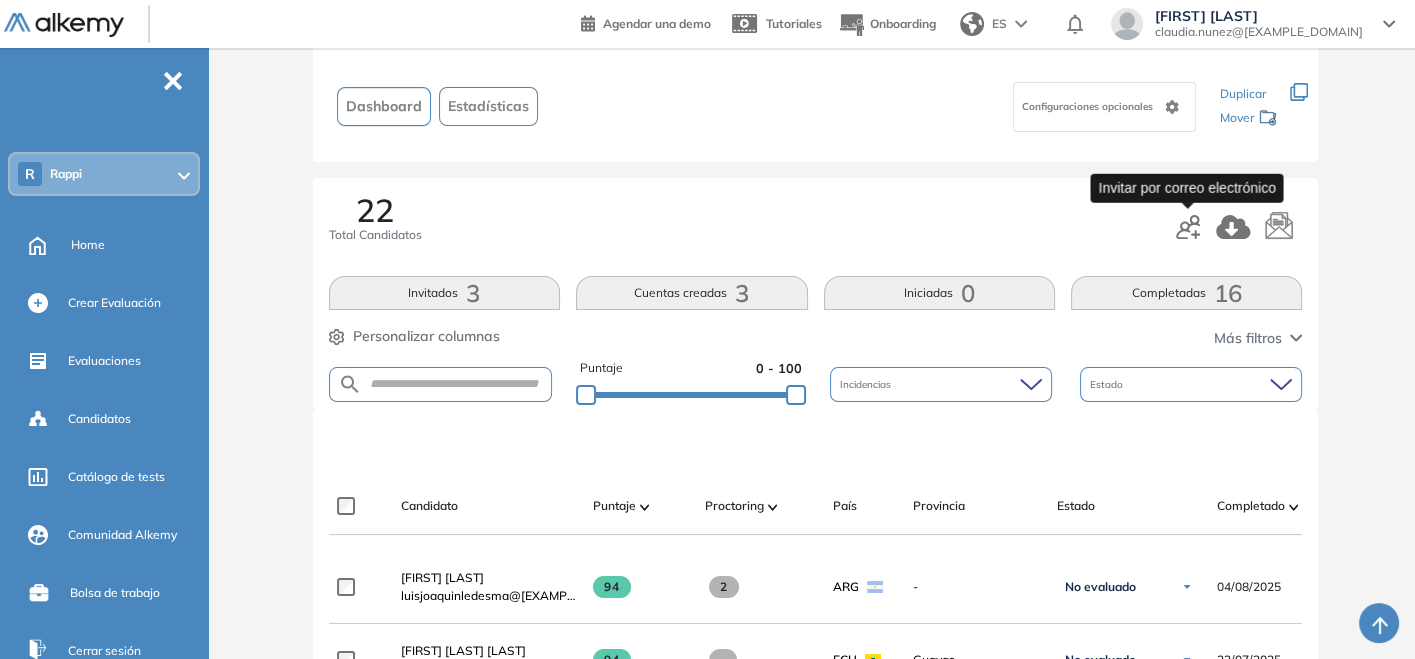 click 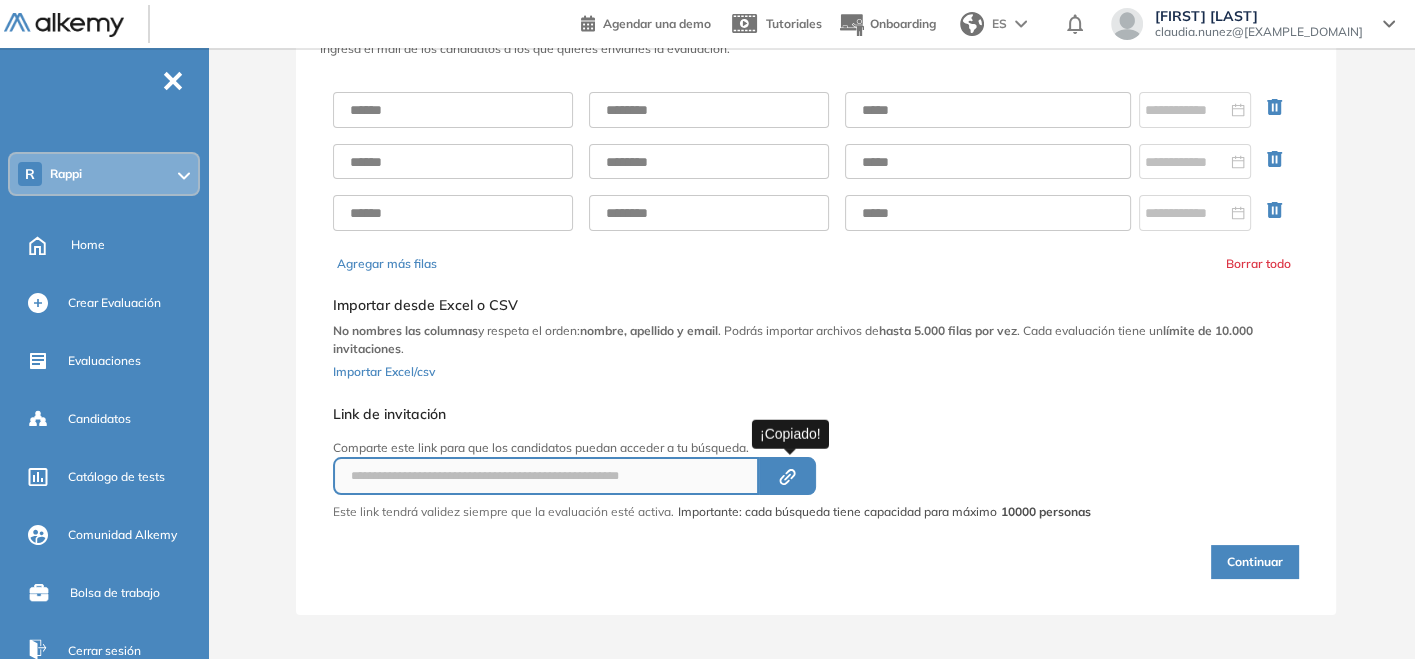 click 